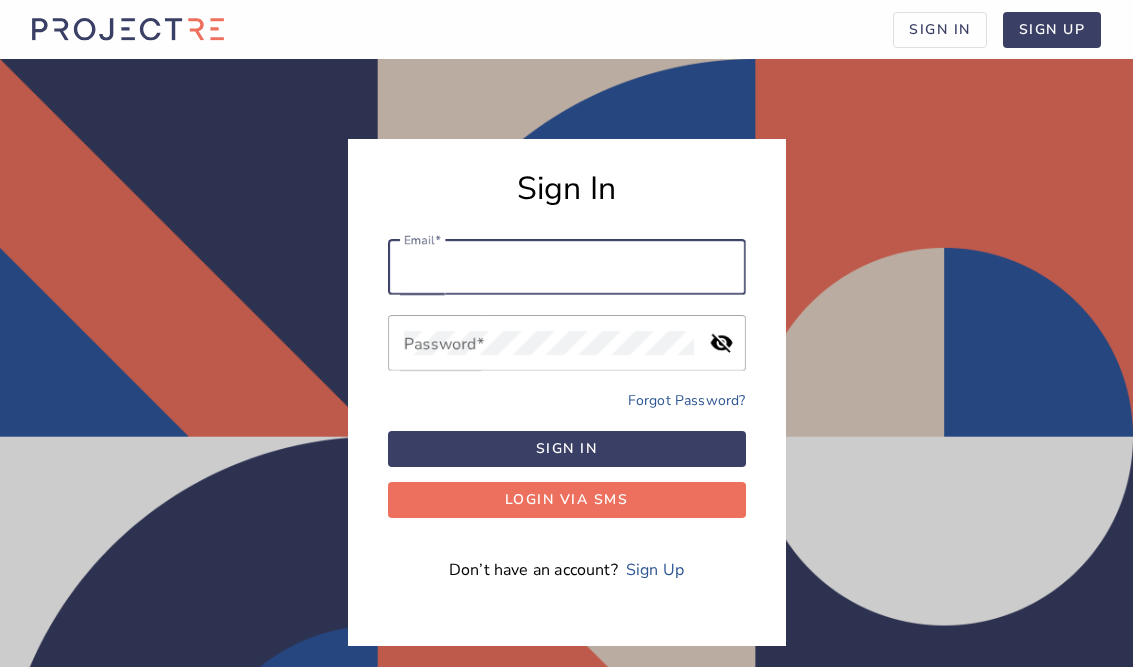 scroll, scrollTop: 116, scrollLeft: 0, axis: vertical 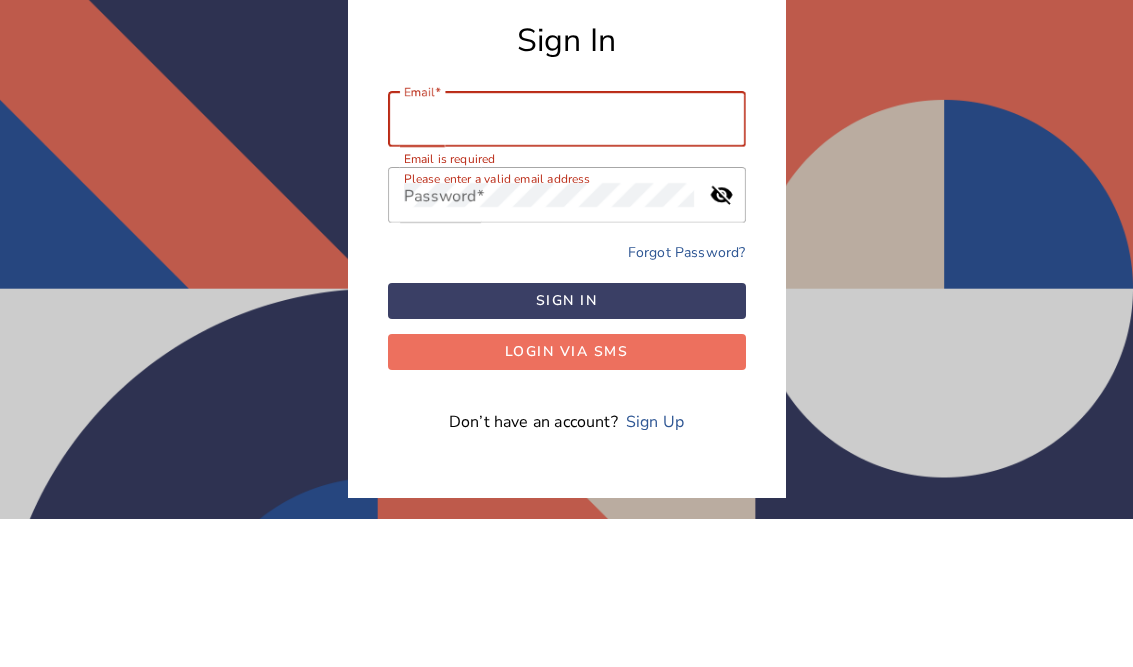 click on "Email" at bounding box center (567, 267) 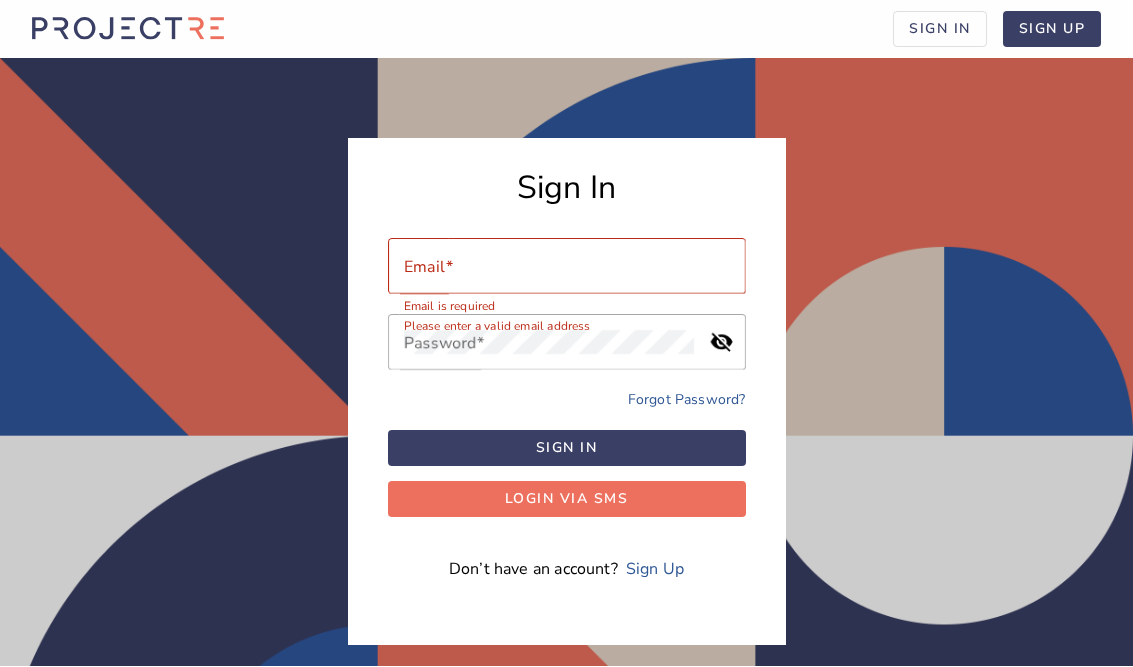 click on "Email" at bounding box center [567, 267] 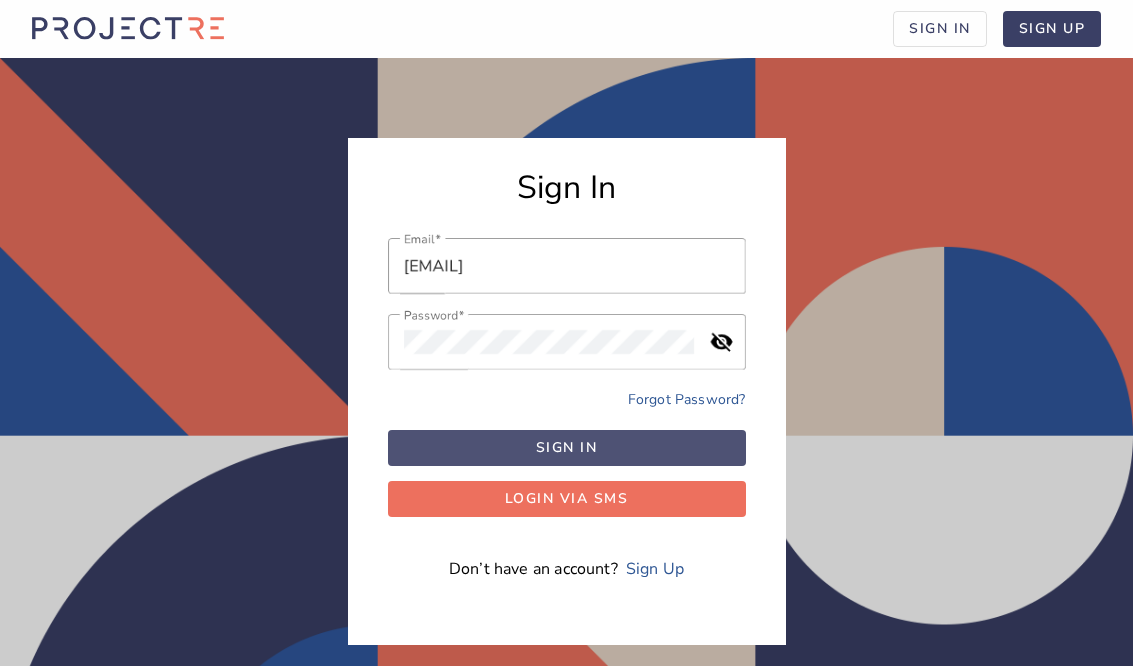 click at bounding box center (567, 449) 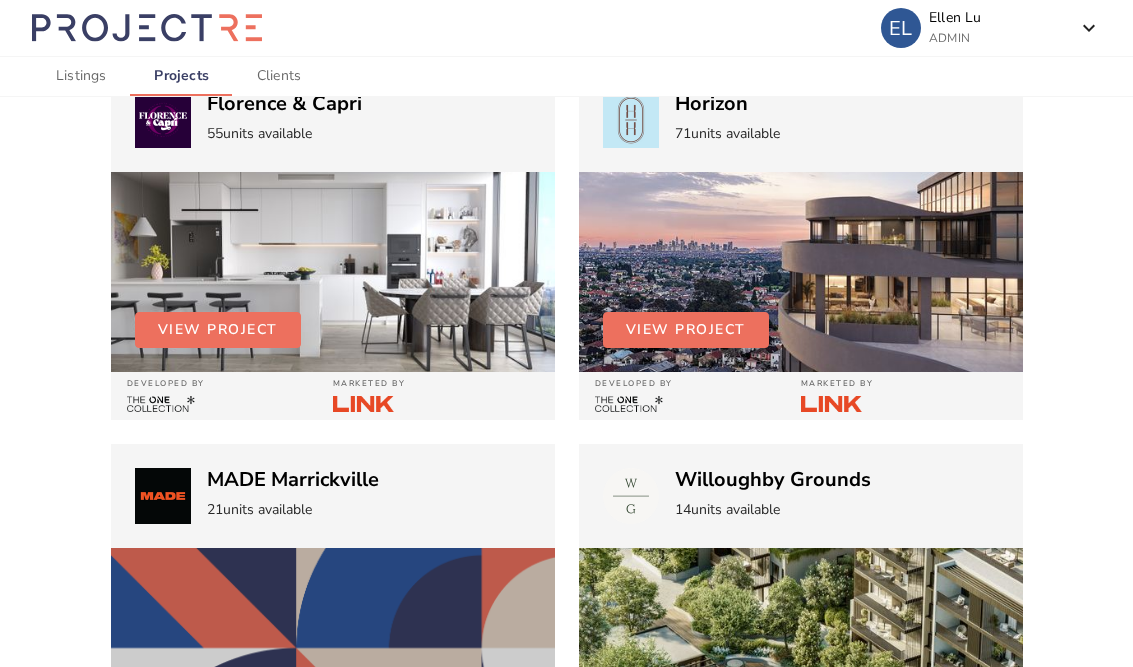 scroll, scrollTop: 0, scrollLeft: 0, axis: both 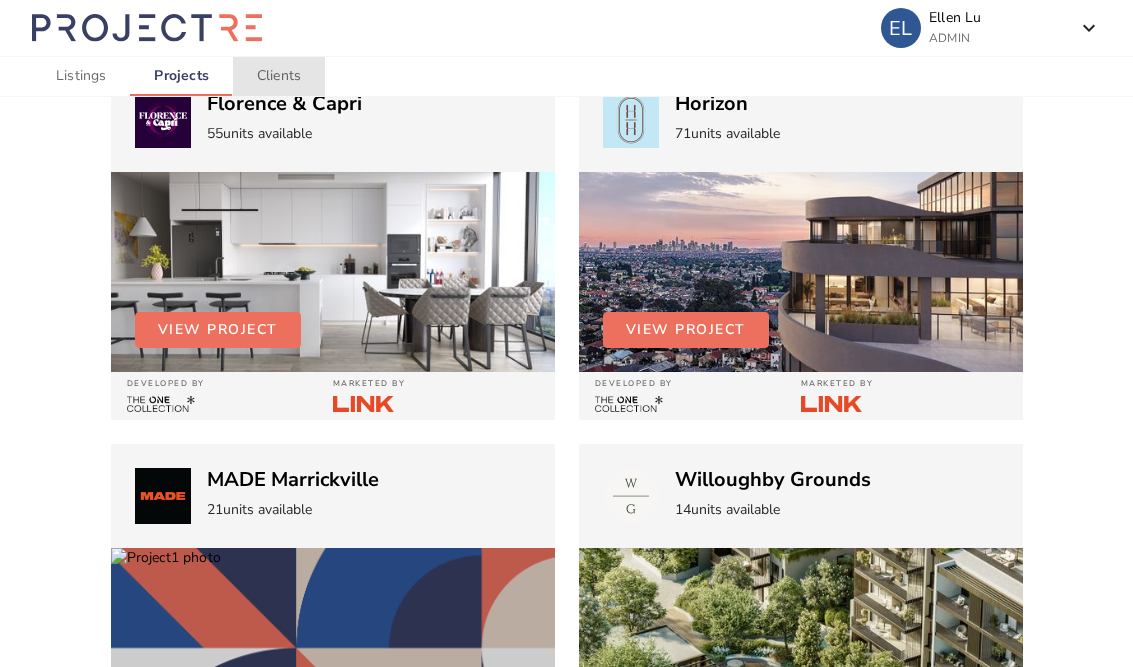 click on "Clients" at bounding box center (279, 76) 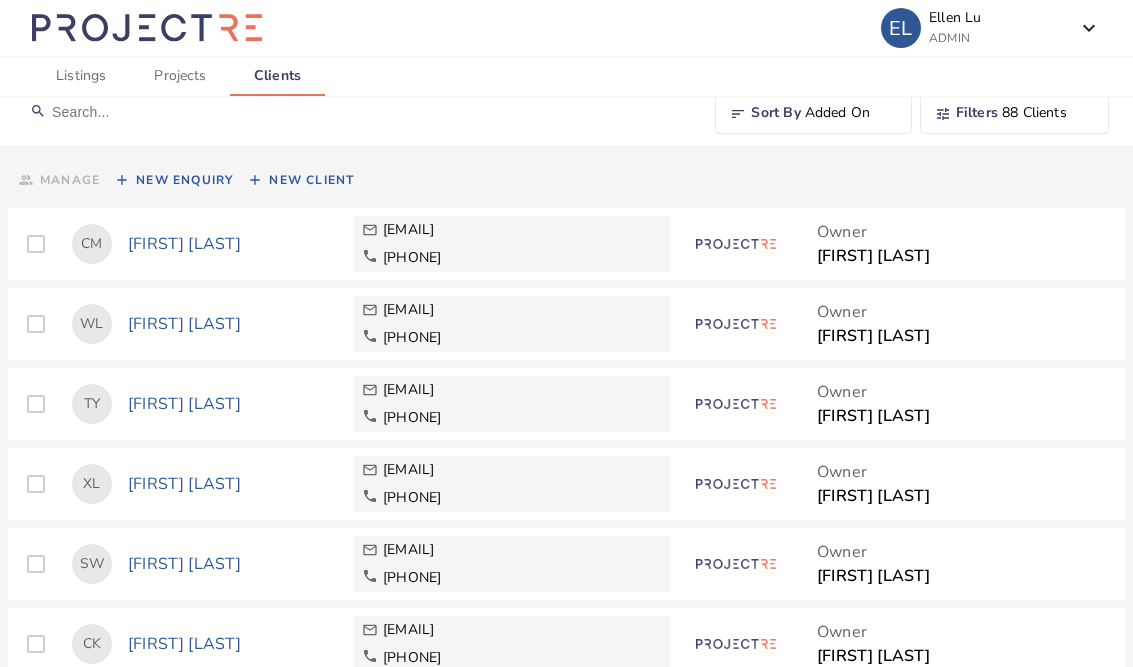 click on "New Client" at bounding box center (311, 180) 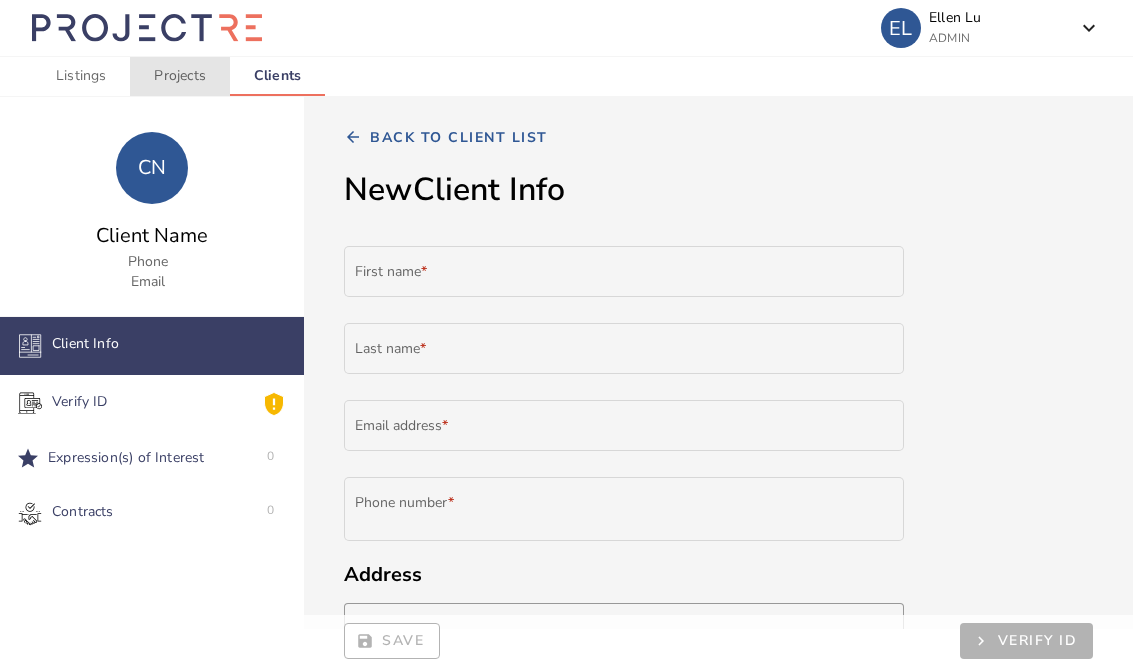 click on "Projects" at bounding box center (179, 76) 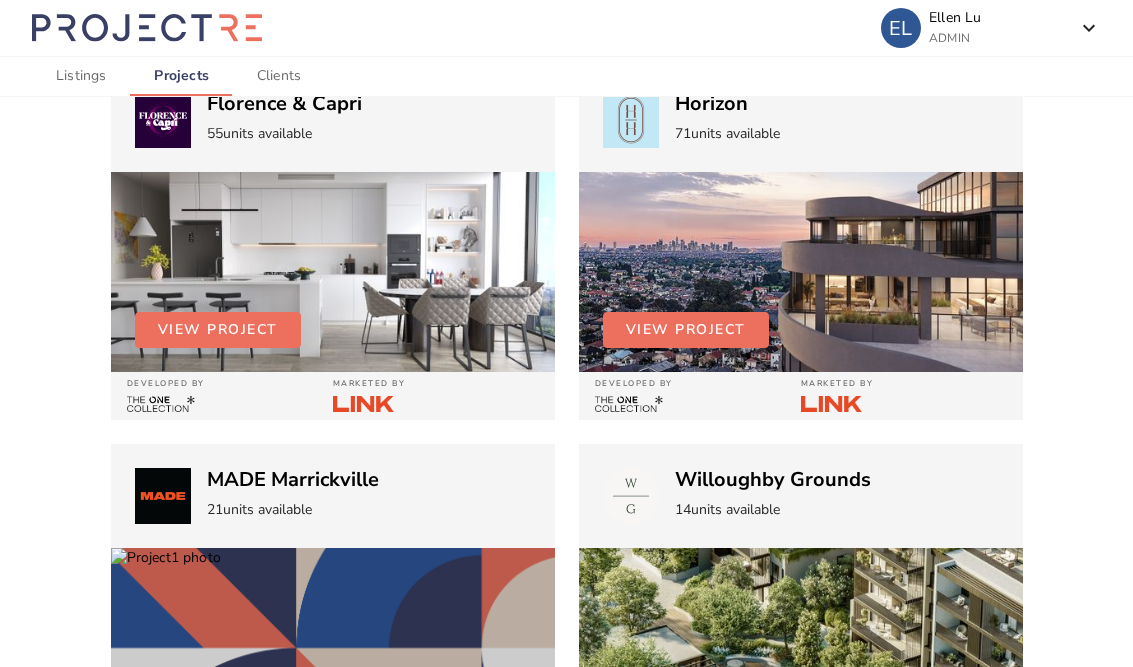click on "View Project" at bounding box center (686, 330) 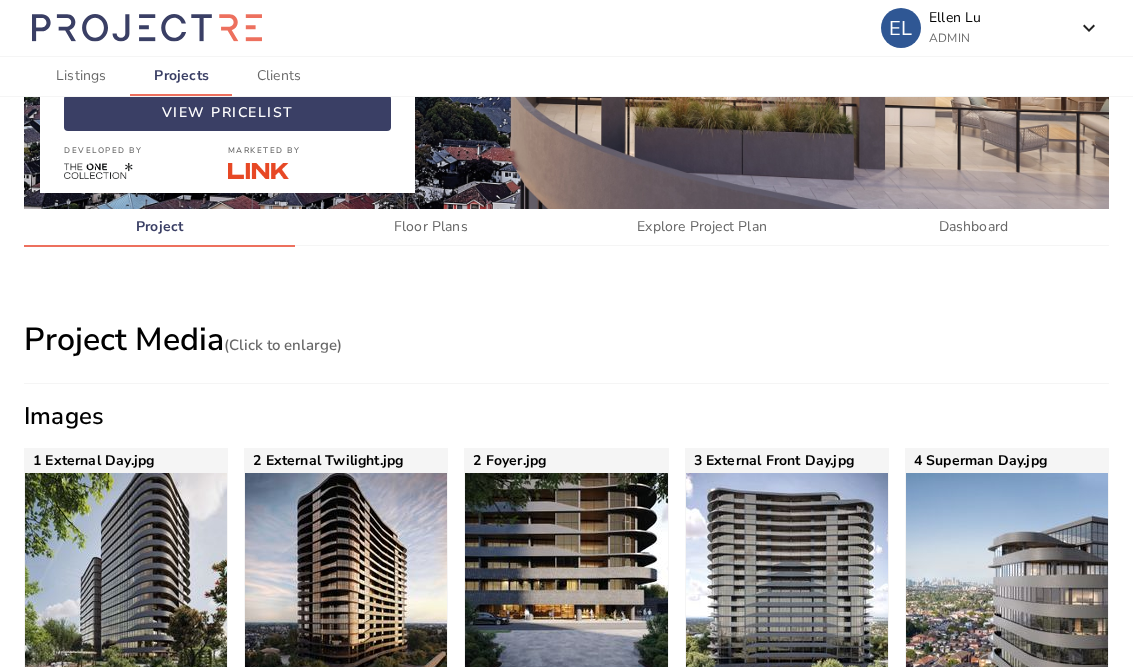 scroll, scrollTop: 380, scrollLeft: 0, axis: vertical 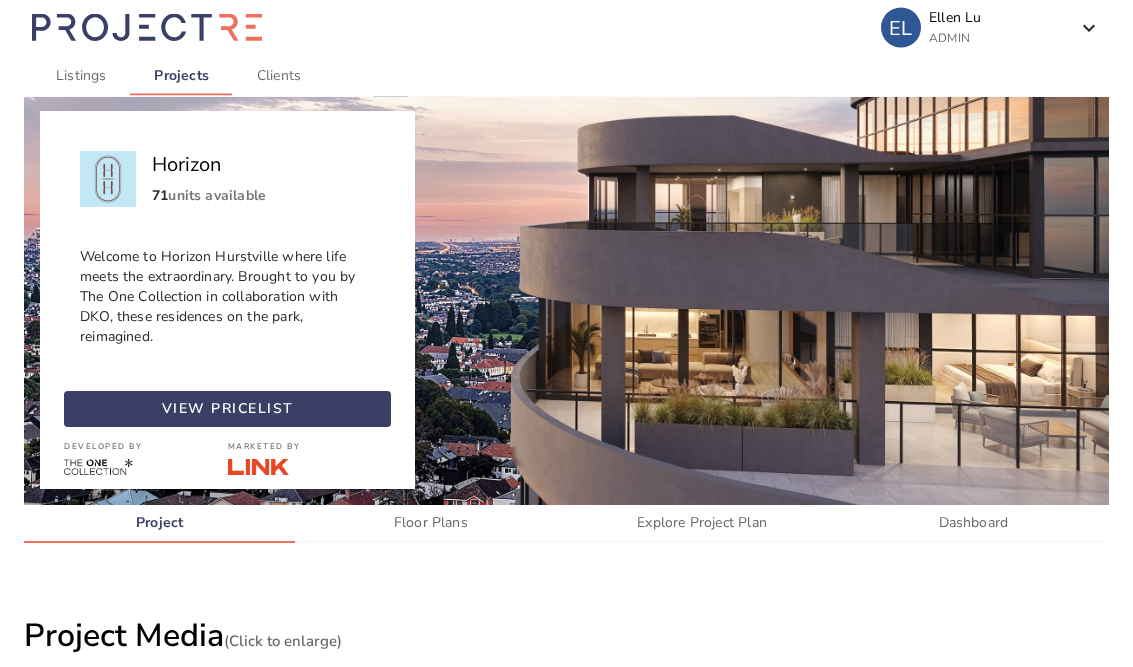 click at bounding box center (227, 410) 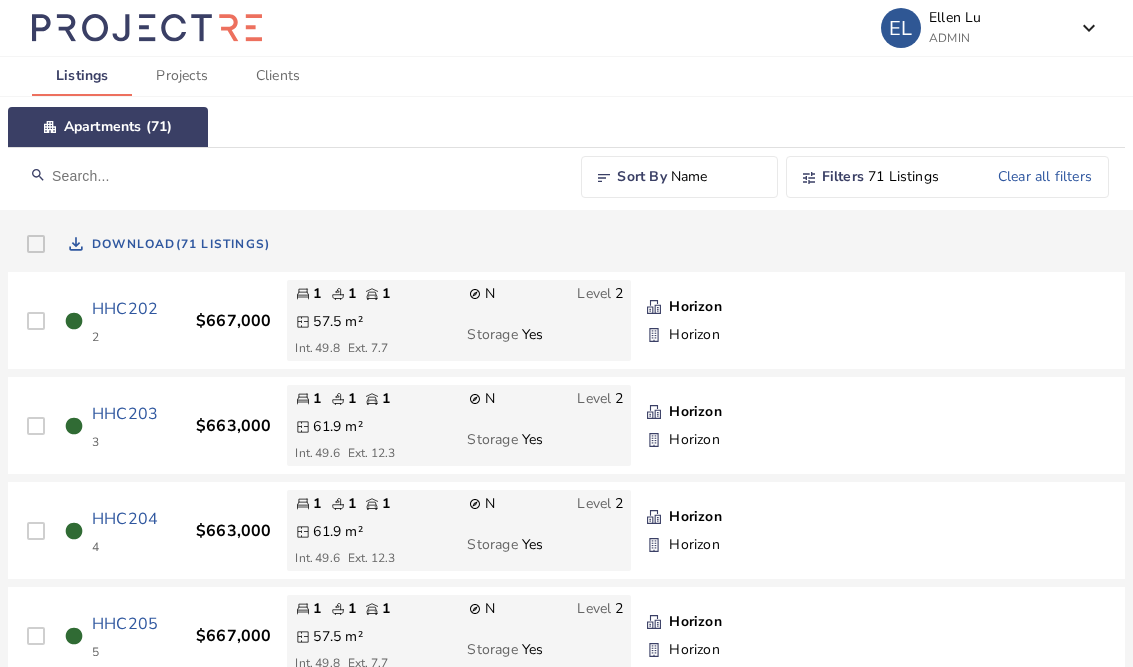 scroll, scrollTop: 0, scrollLeft: 0, axis: both 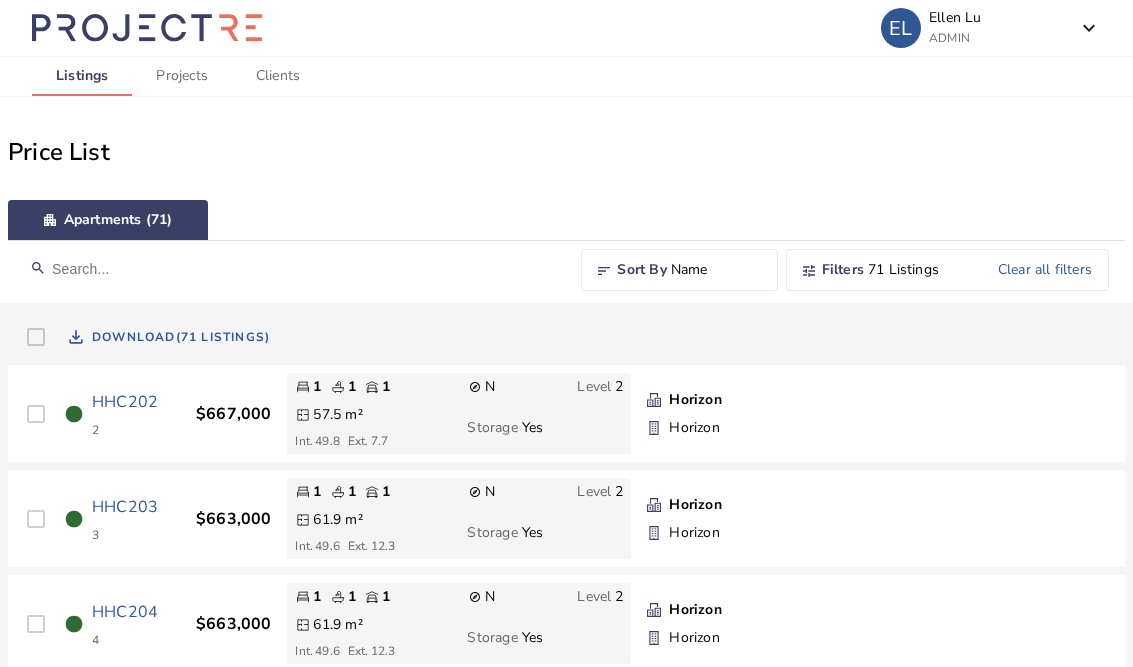 click on "Name" at bounding box center (716, 270) 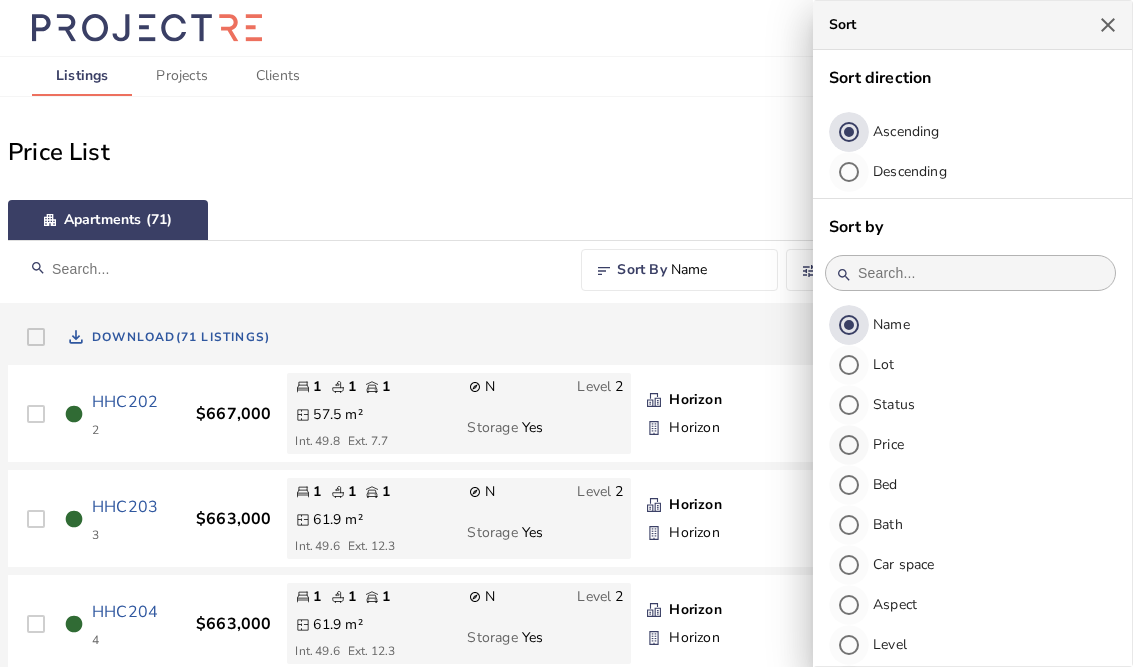 click on "Price" at bounding box center [888, 444] 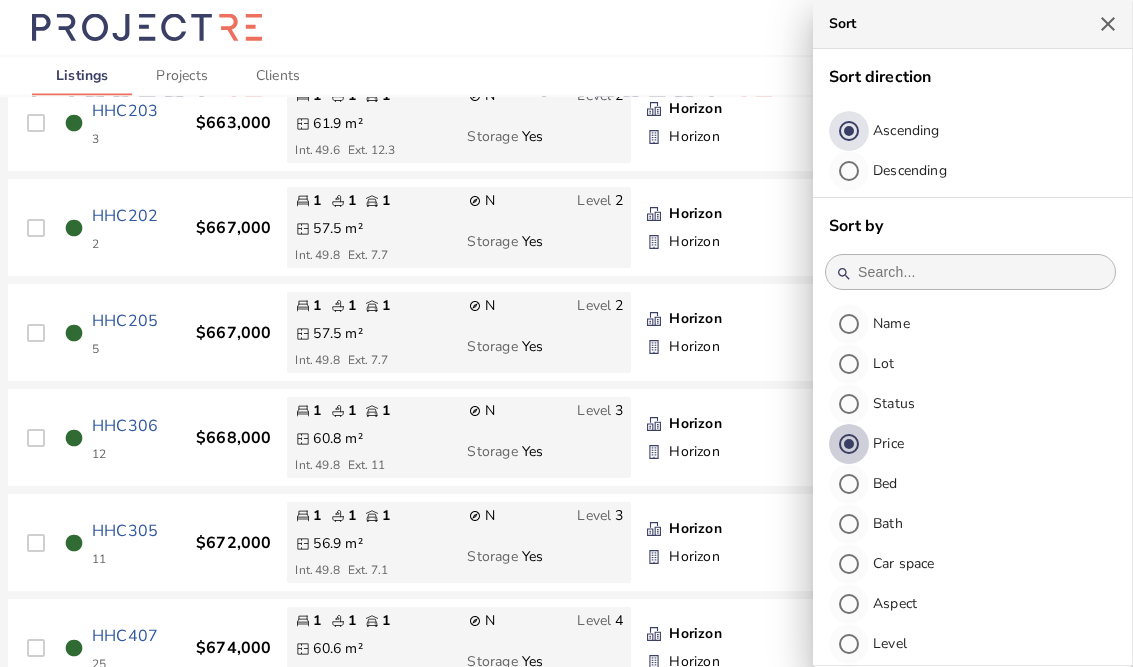 scroll, scrollTop: 463, scrollLeft: 0, axis: vertical 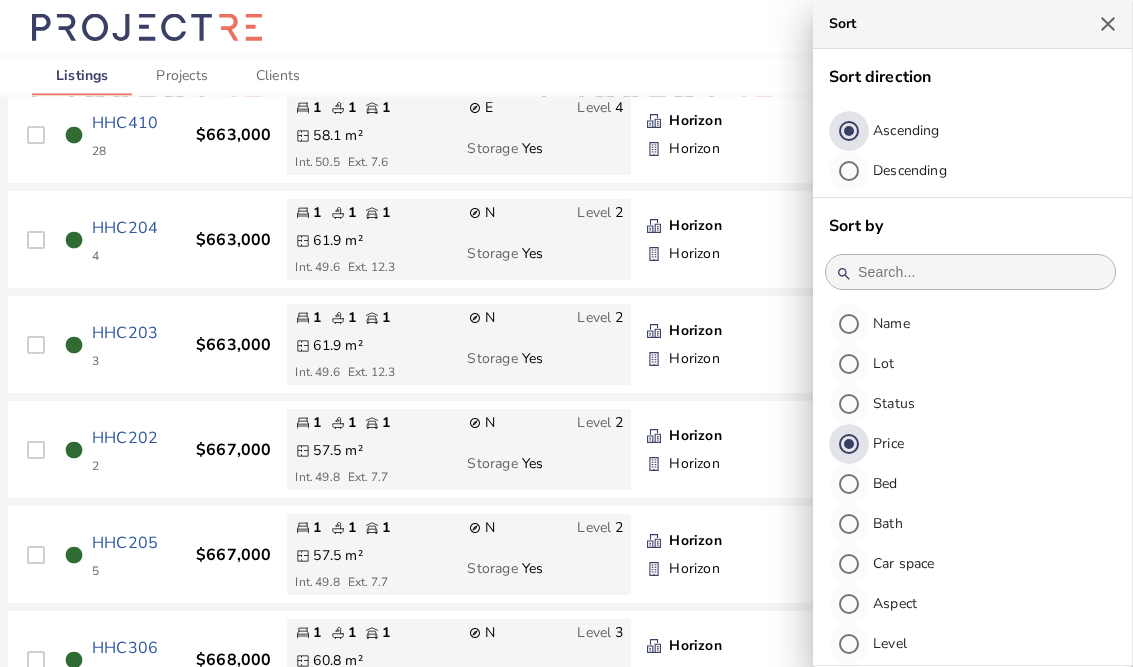click at bounding box center (970, 273) 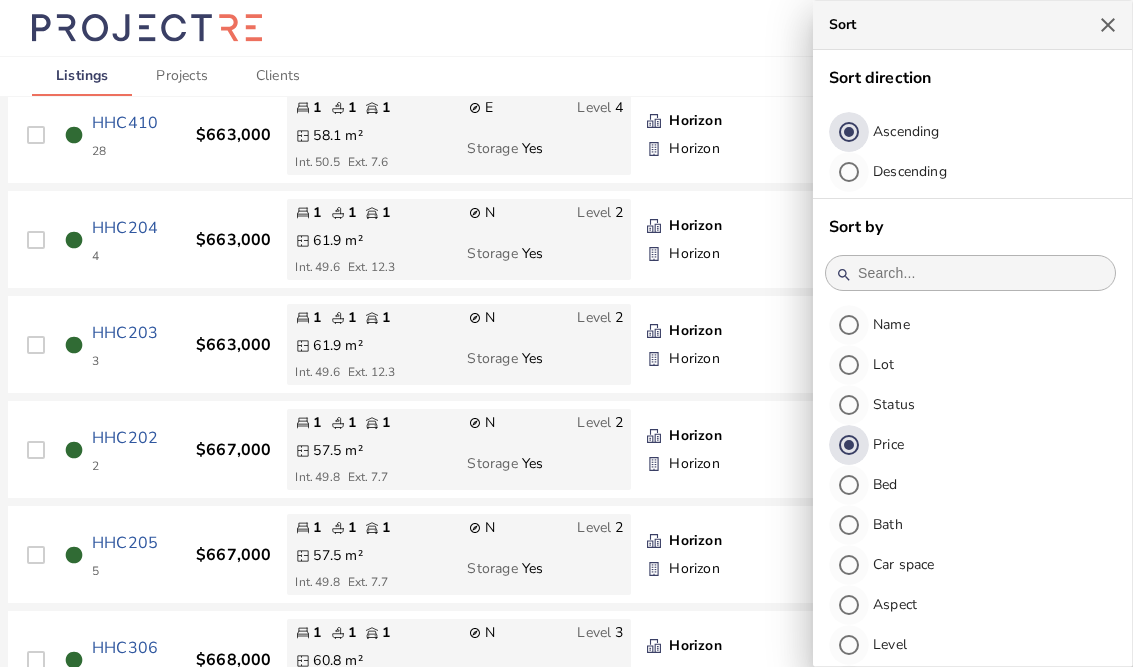 scroll, scrollTop: 463, scrollLeft: 0, axis: vertical 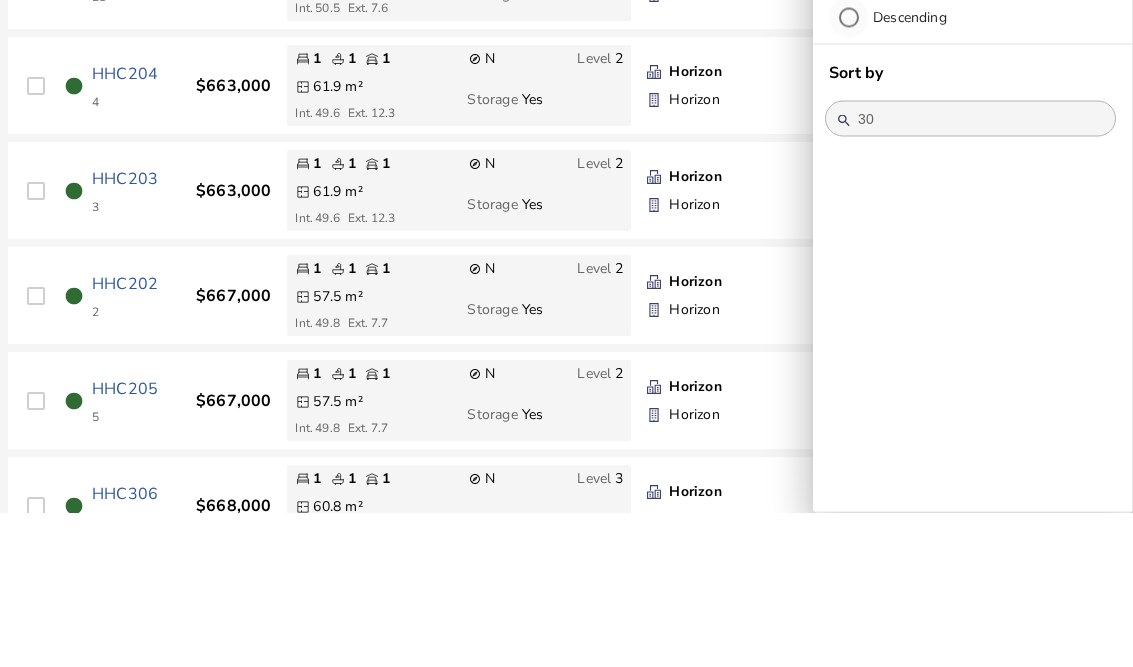 type on "3" 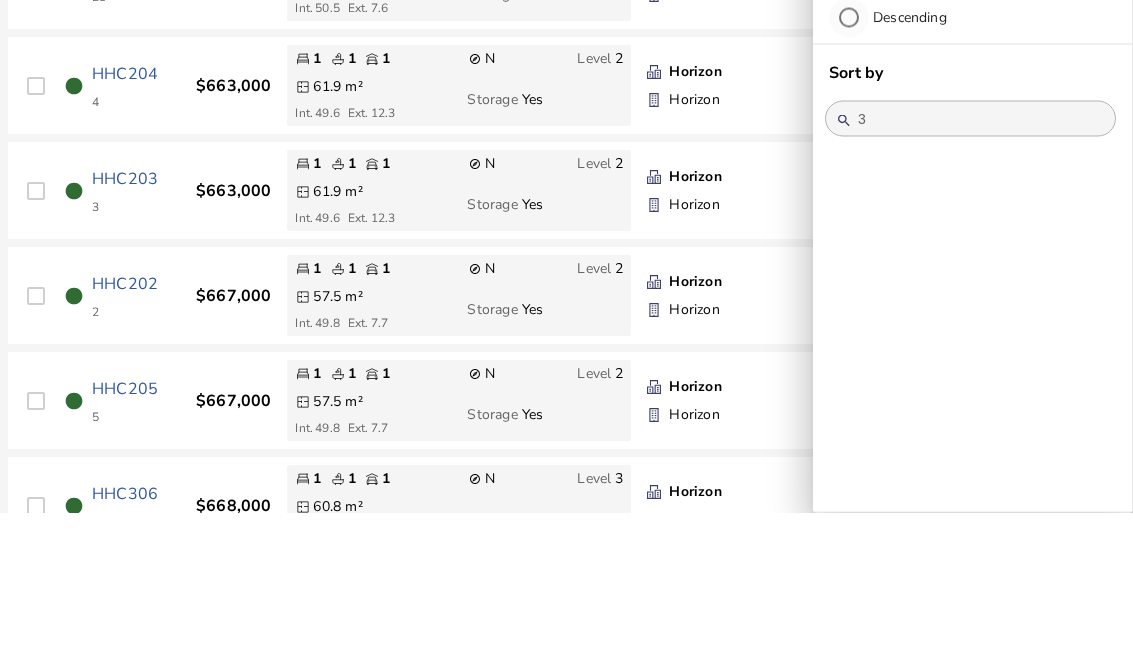type 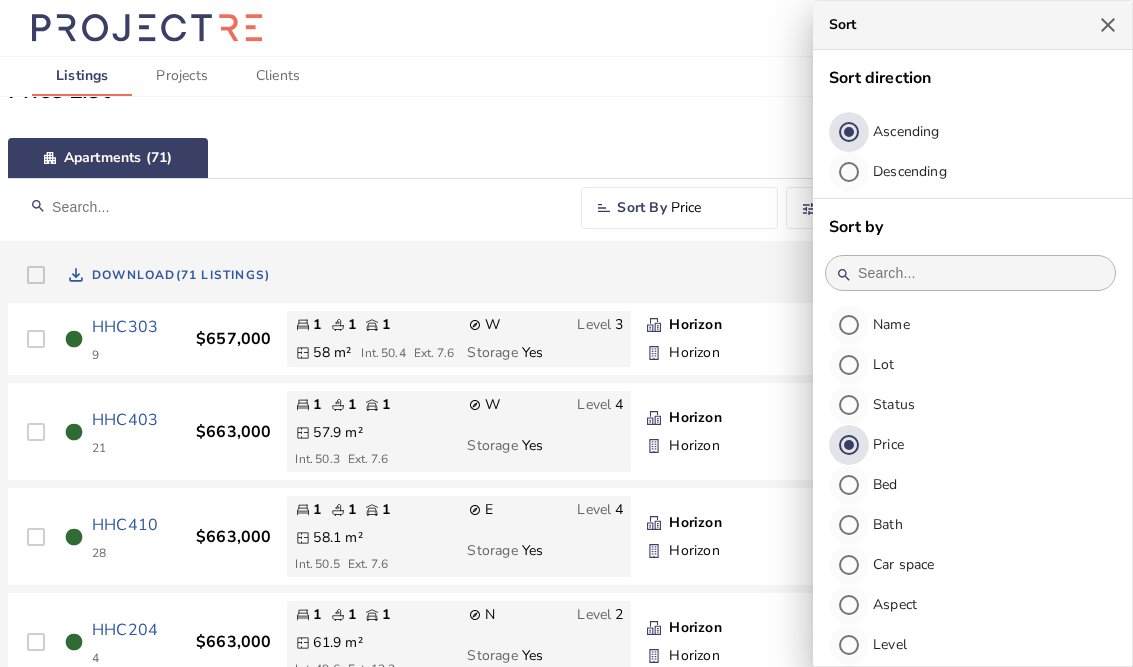 scroll, scrollTop: 0, scrollLeft: 0, axis: both 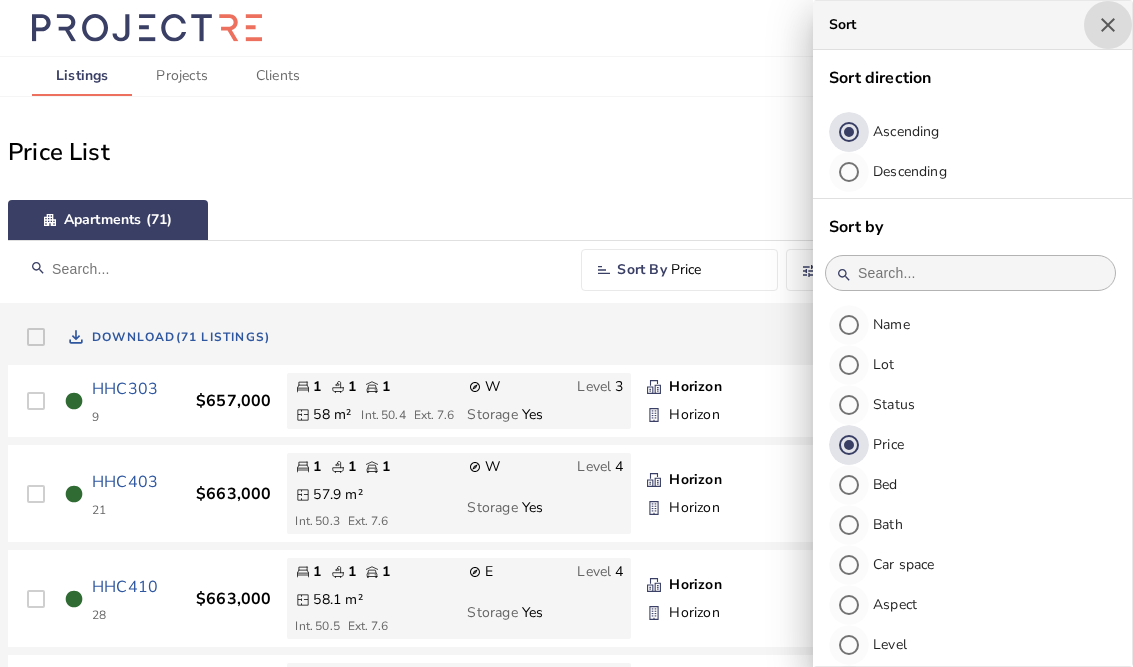 click at bounding box center (1108, 25) 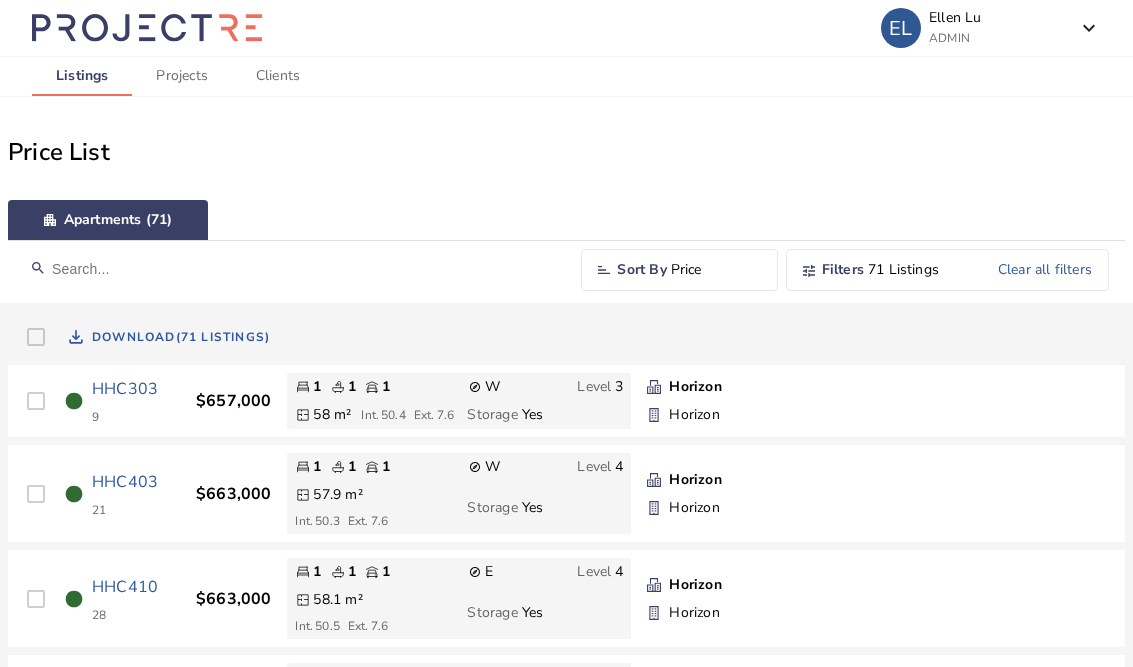 click at bounding box center [296, 269] 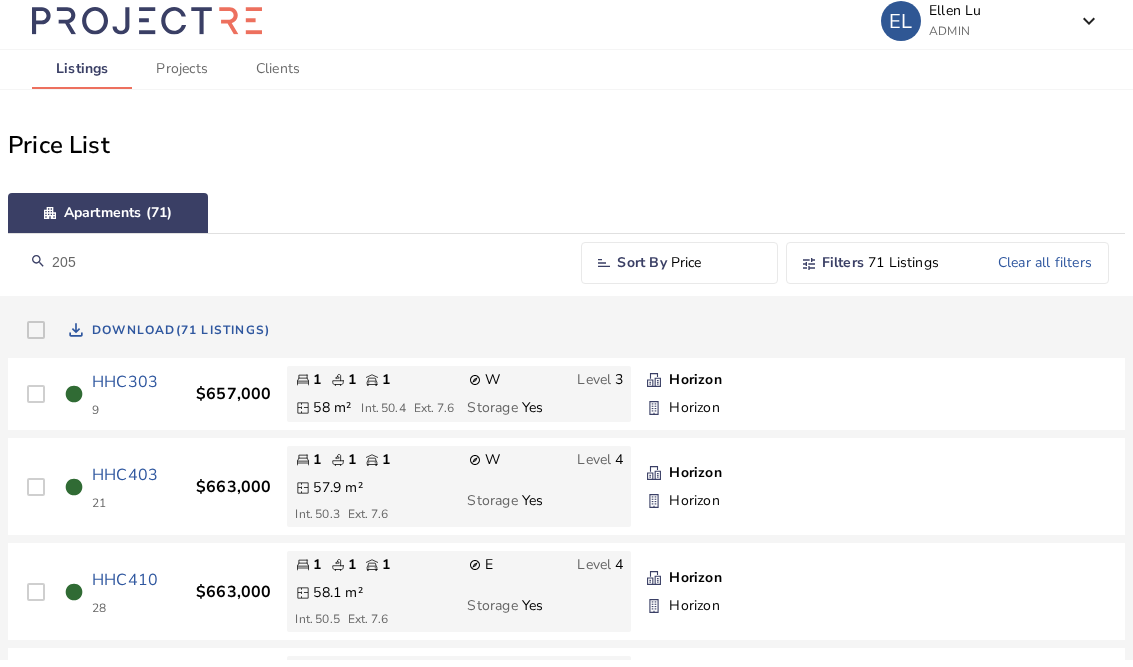 type on "205" 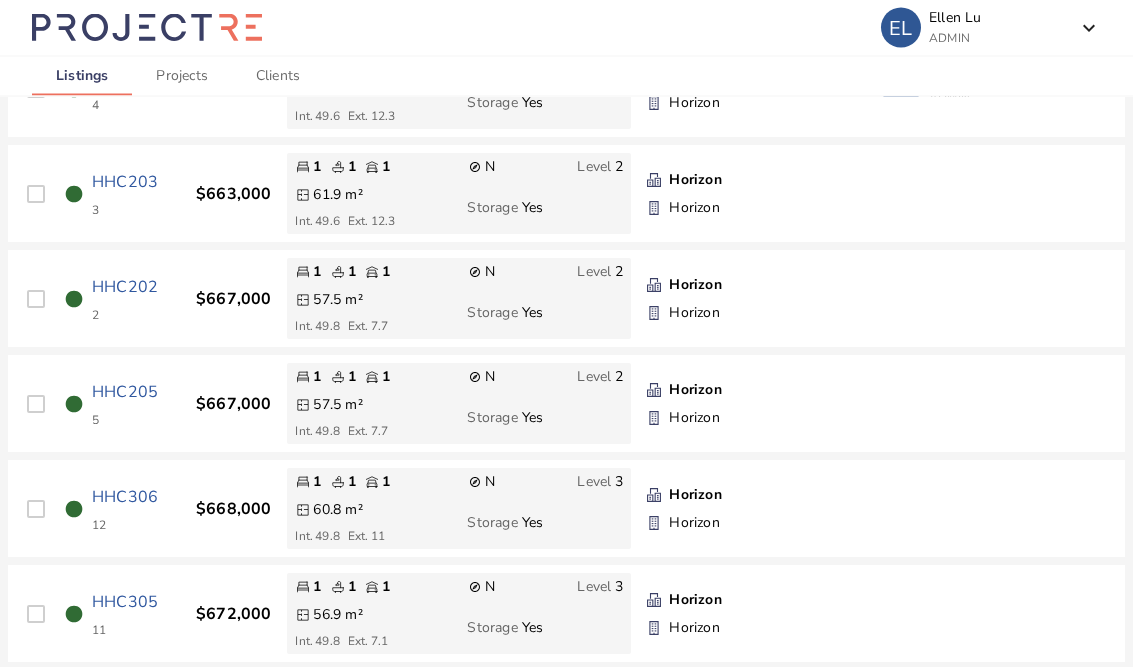 scroll, scrollTop: 615, scrollLeft: 0, axis: vertical 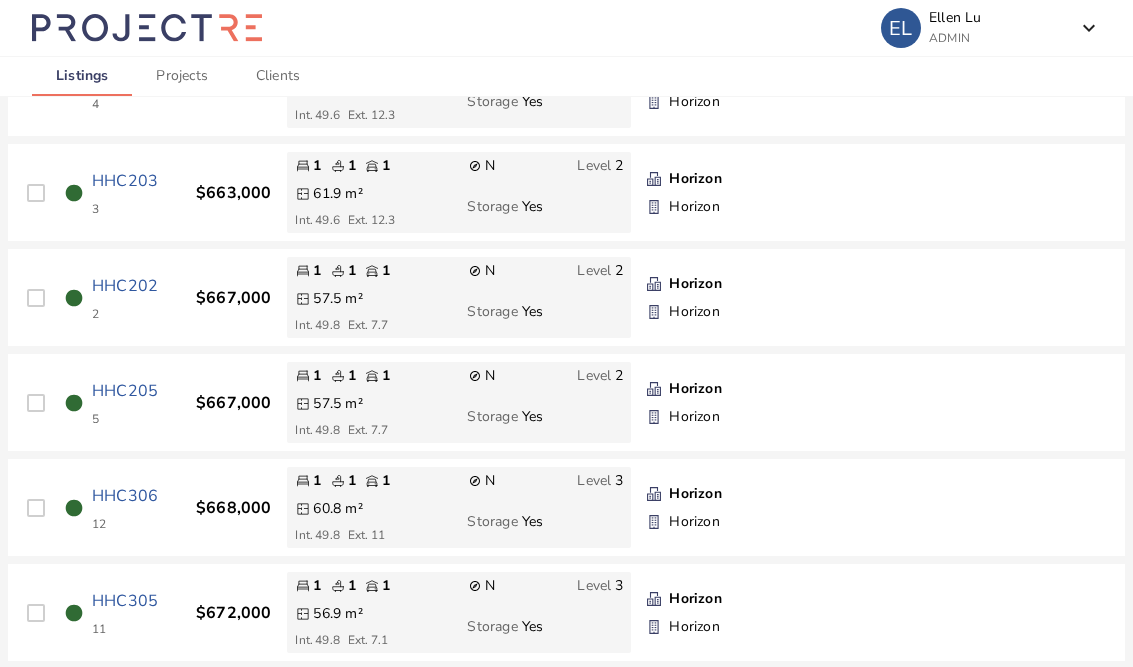 type 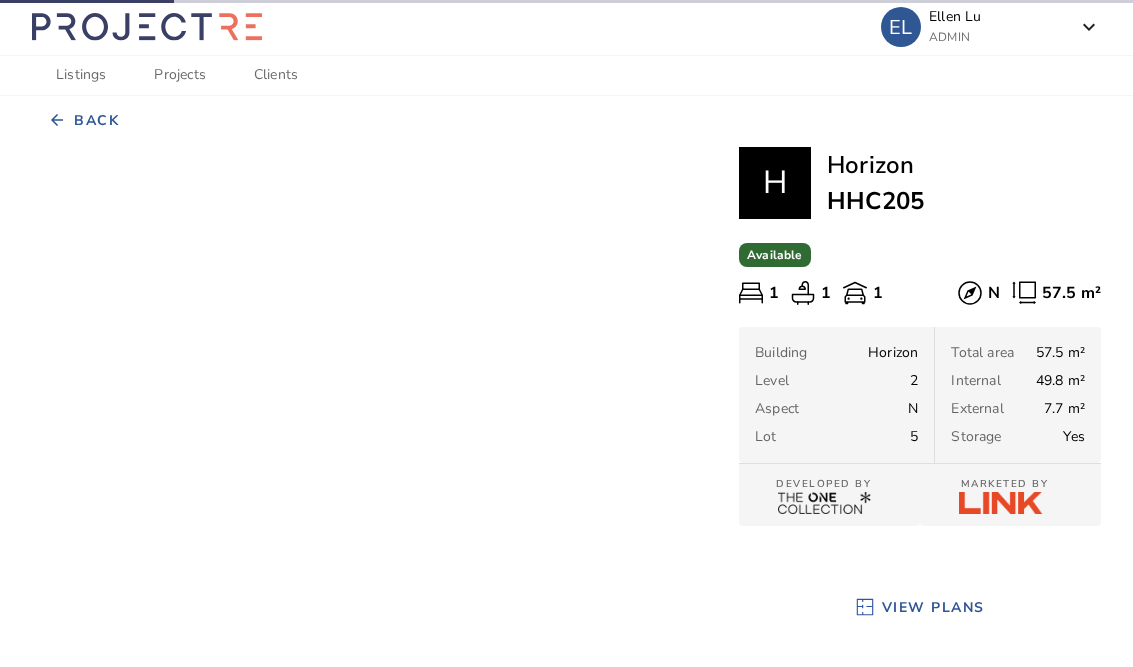 scroll, scrollTop: 1, scrollLeft: 0, axis: vertical 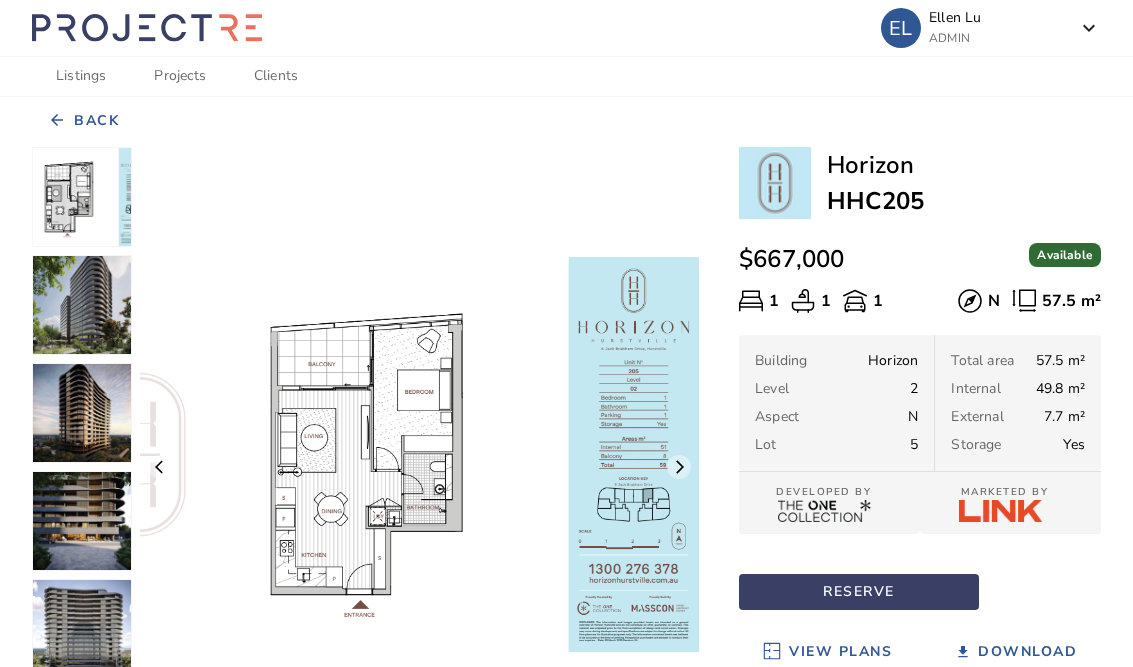 click on "arrow_back  Back" at bounding box center (566, 121) 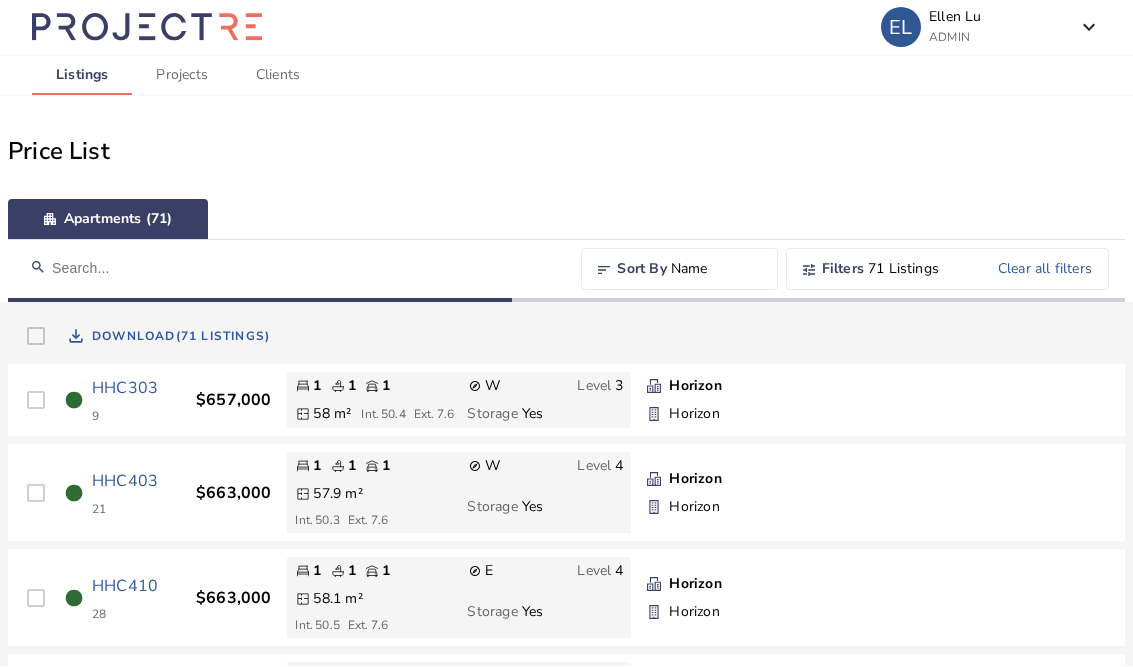 scroll, scrollTop: 1, scrollLeft: 0, axis: vertical 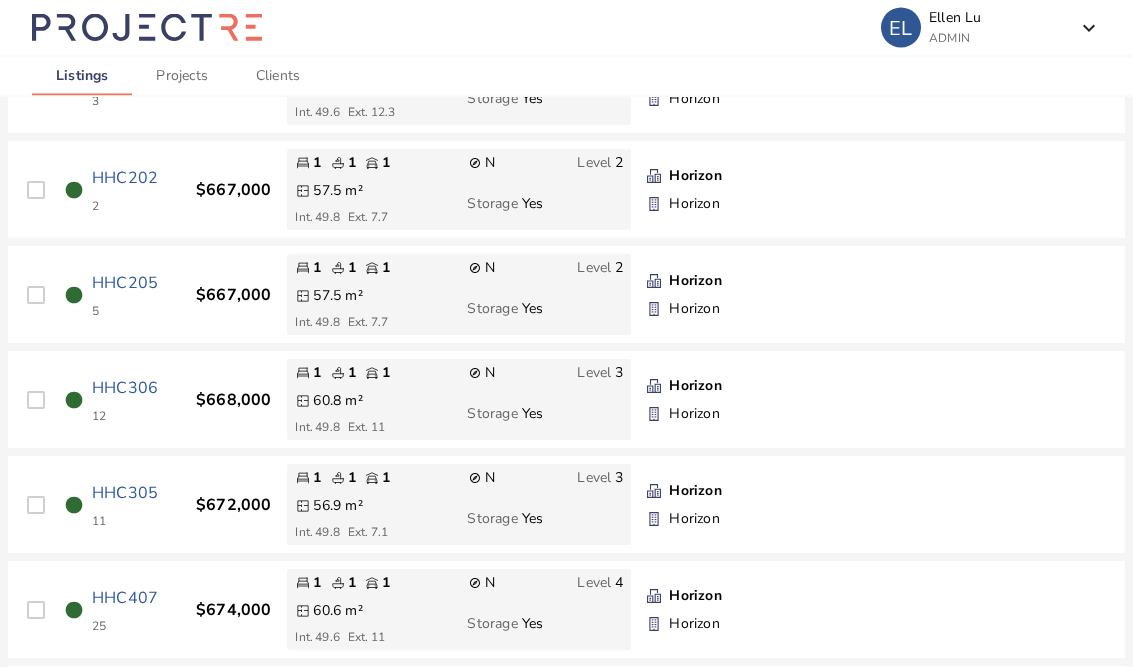 click on "HHC305" at bounding box center (125, 494) 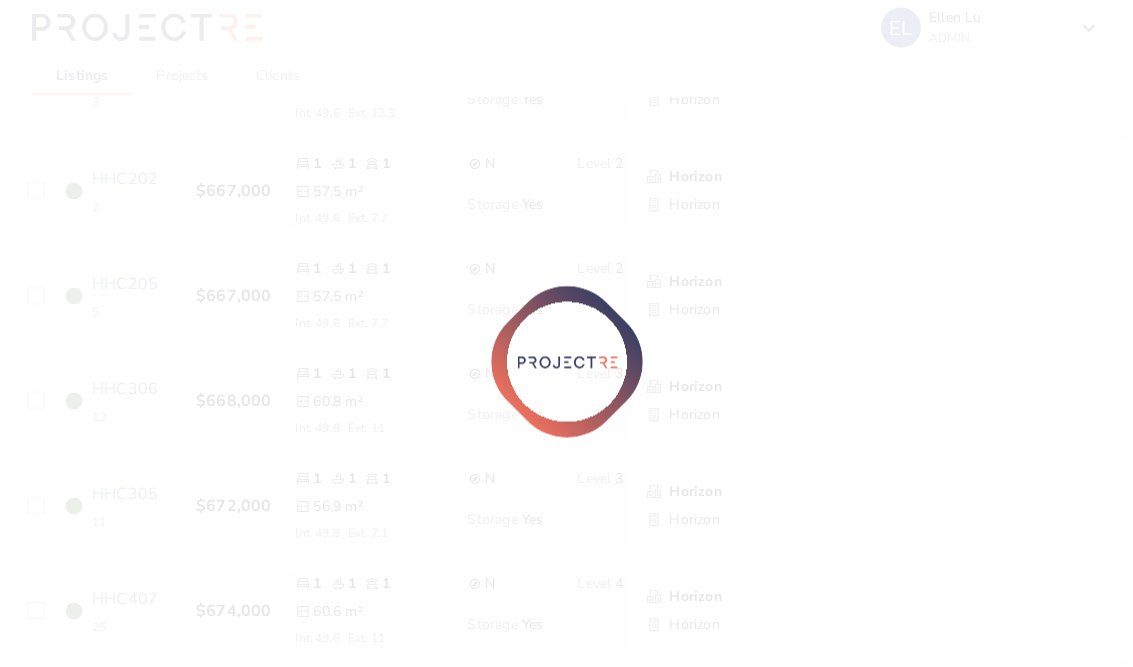 scroll, scrollTop: 724, scrollLeft: 0, axis: vertical 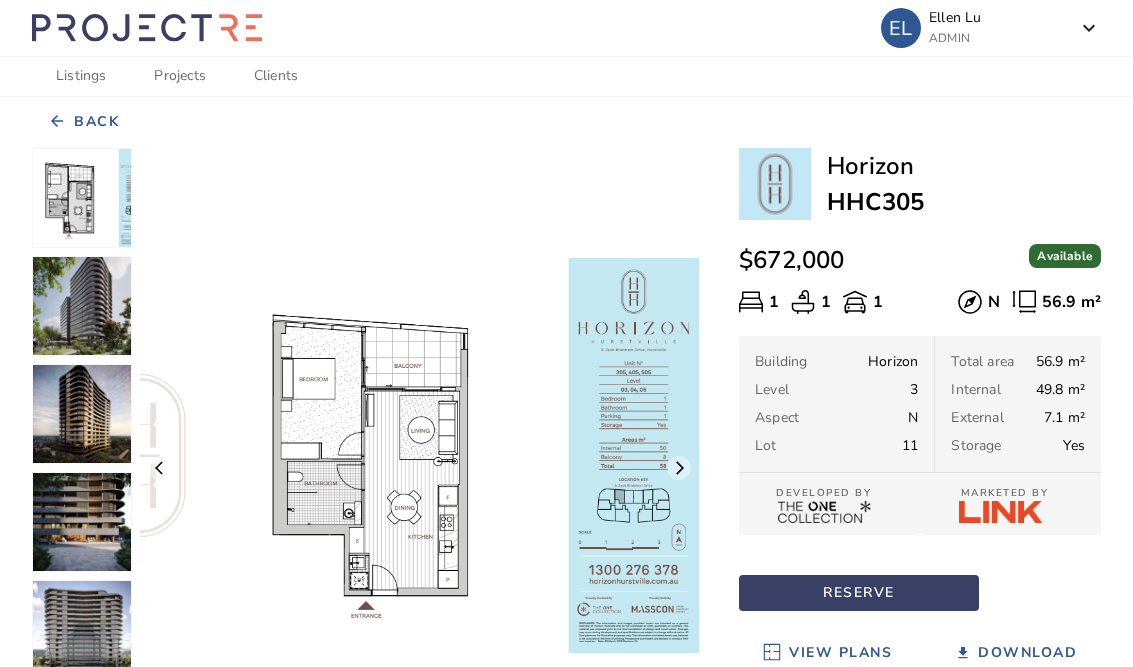 click on "Back" at bounding box center [96, 122] 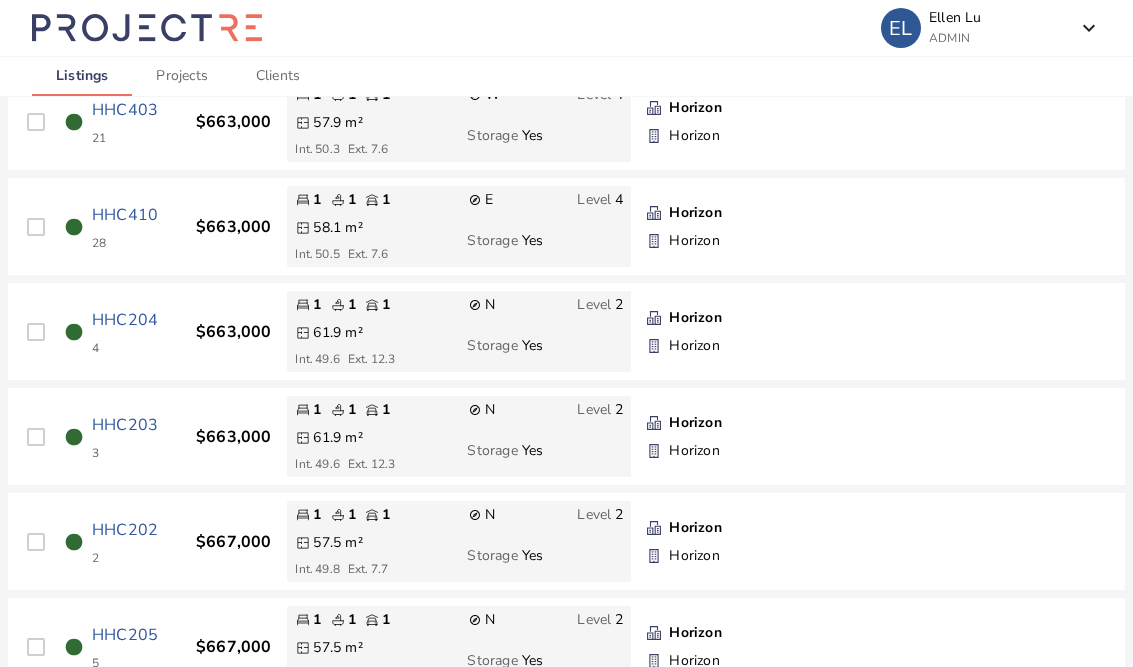 scroll, scrollTop: 0, scrollLeft: 0, axis: both 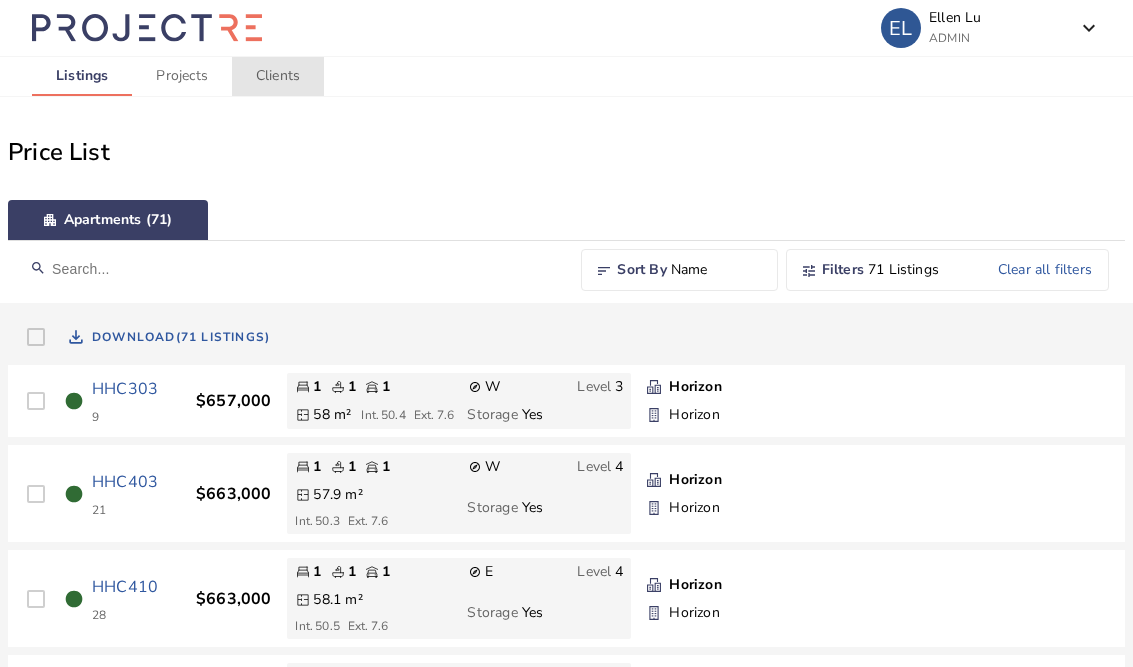 click on "Clients" at bounding box center (278, 76) 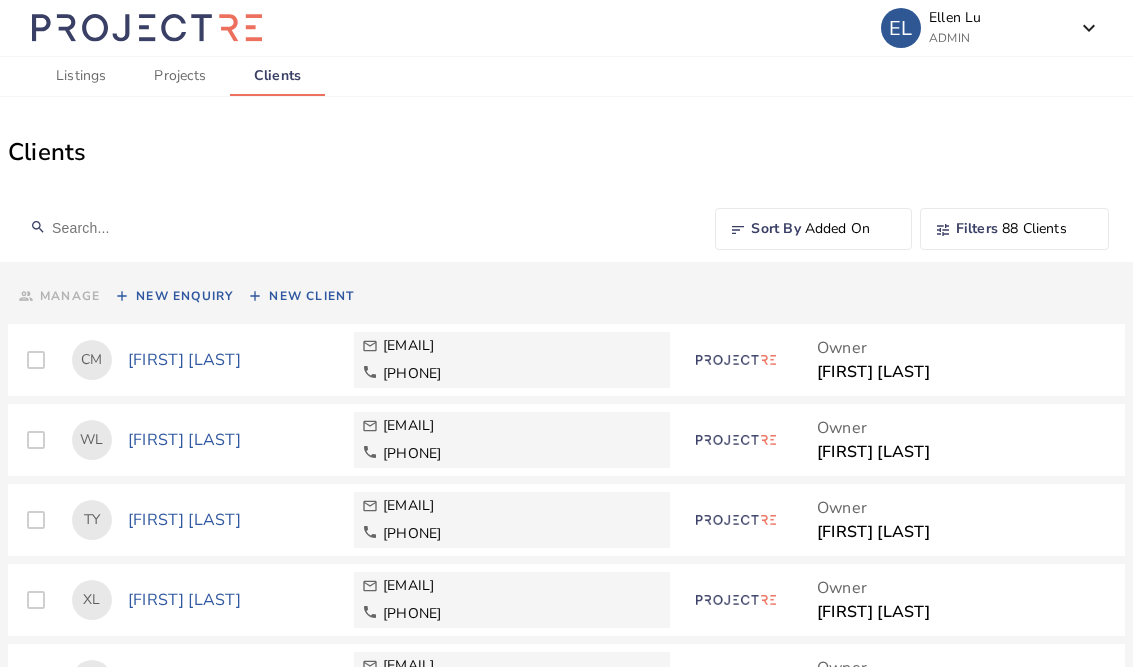 click on "New Client" at bounding box center [311, 296] 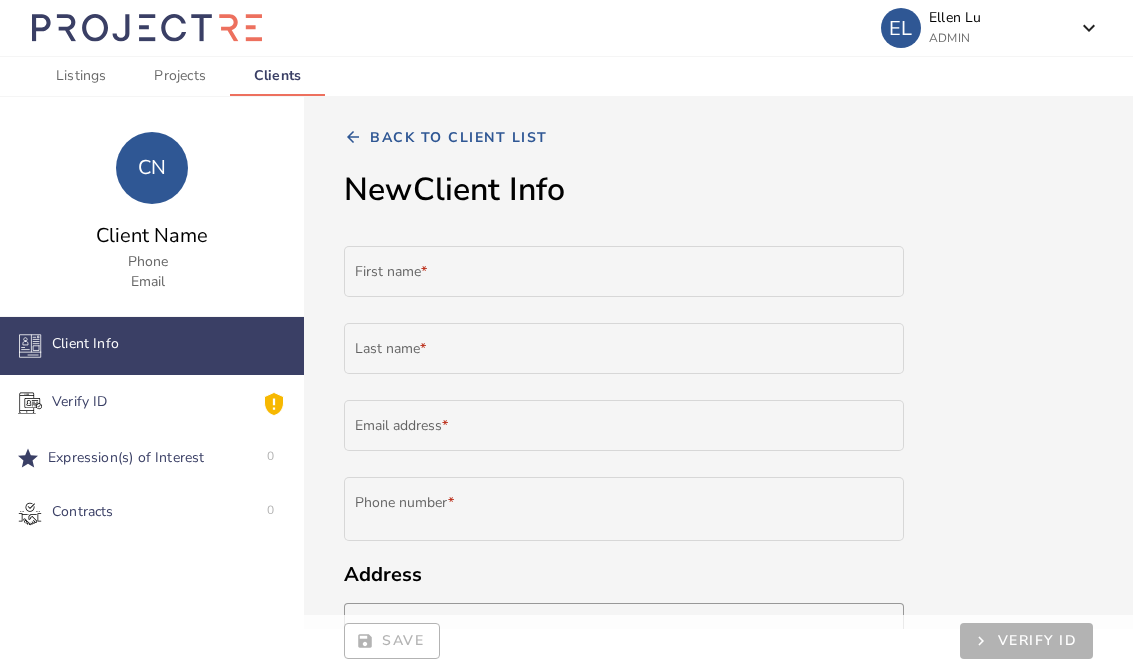 click on "First name  *" at bounding box center [624, 275] 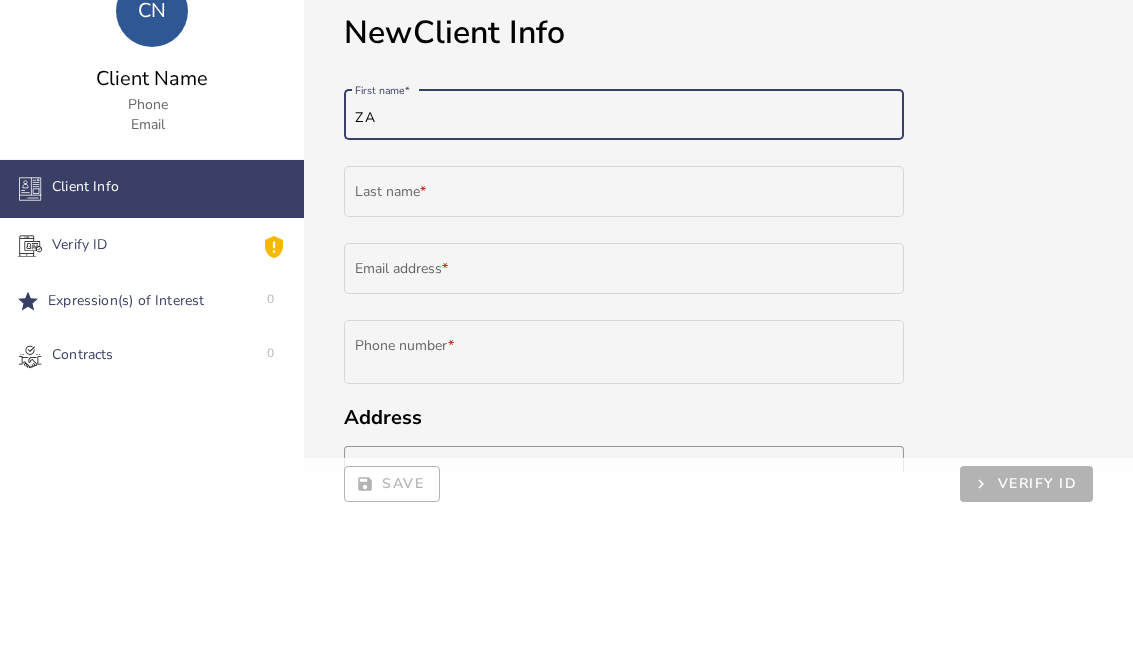 click on "Z A" at bounding box center [624, 275] 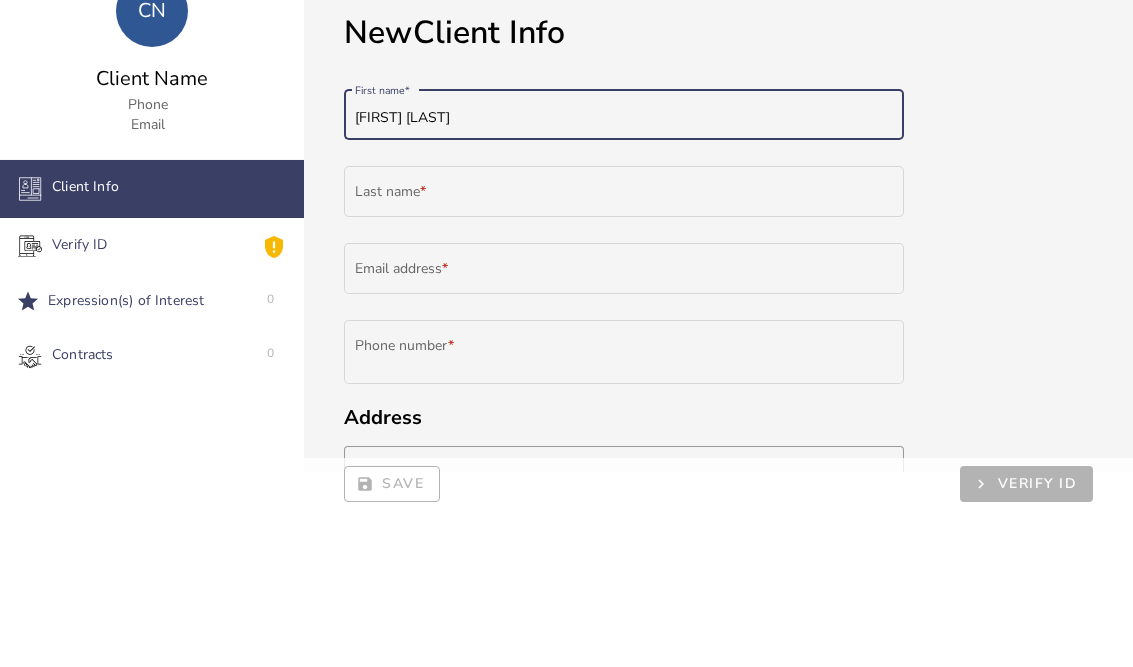 type on "[FIRST] [LAST]" 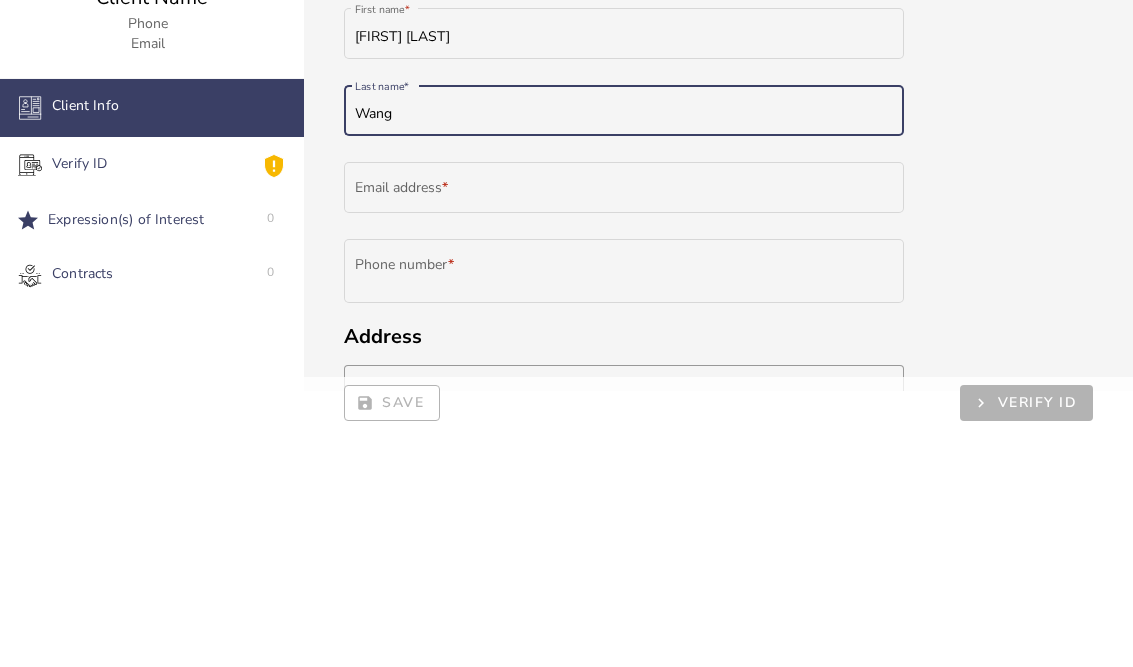 type on "Wang" 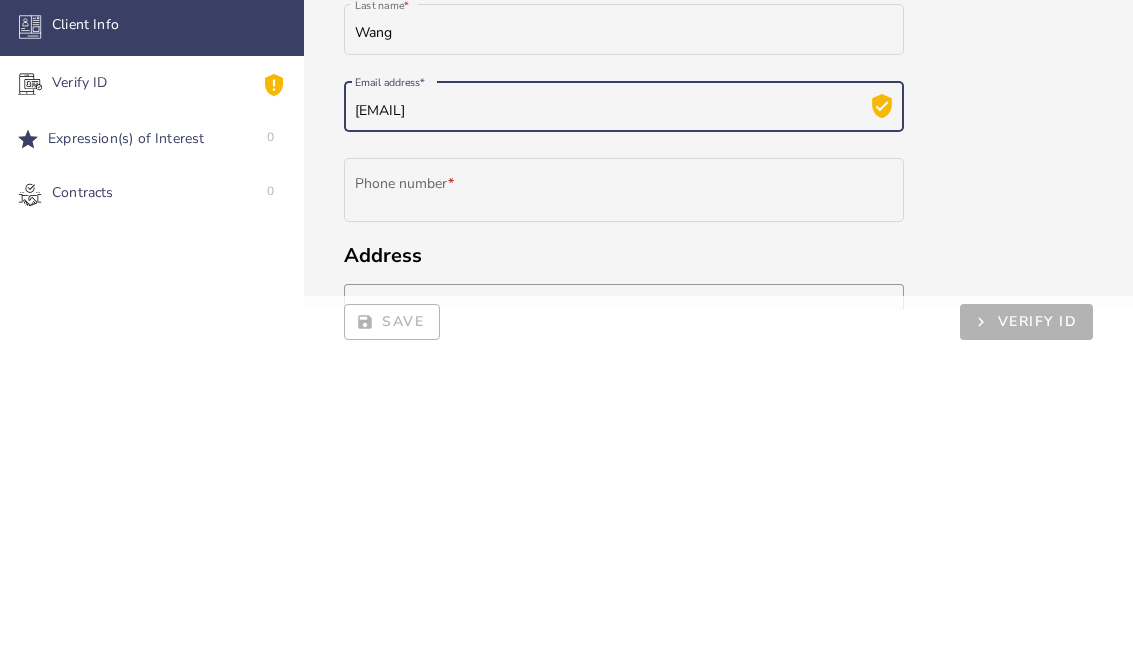 type on "[EMAIL]" 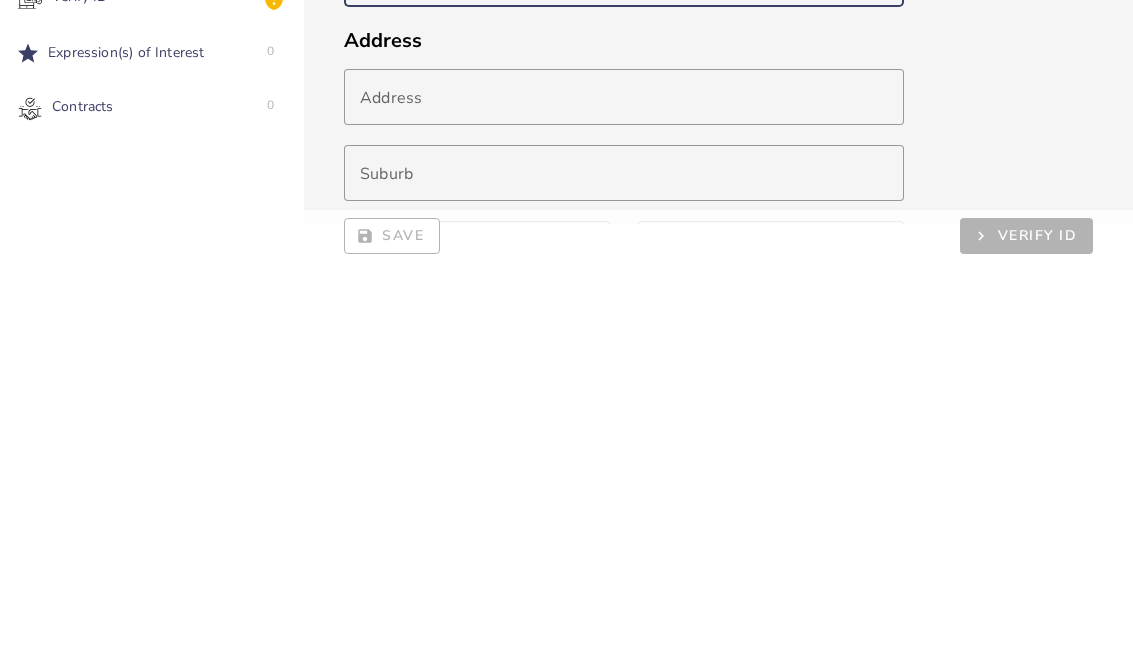 scroll, scrollTop: 140, scrollLeft: 0, axis: vertical 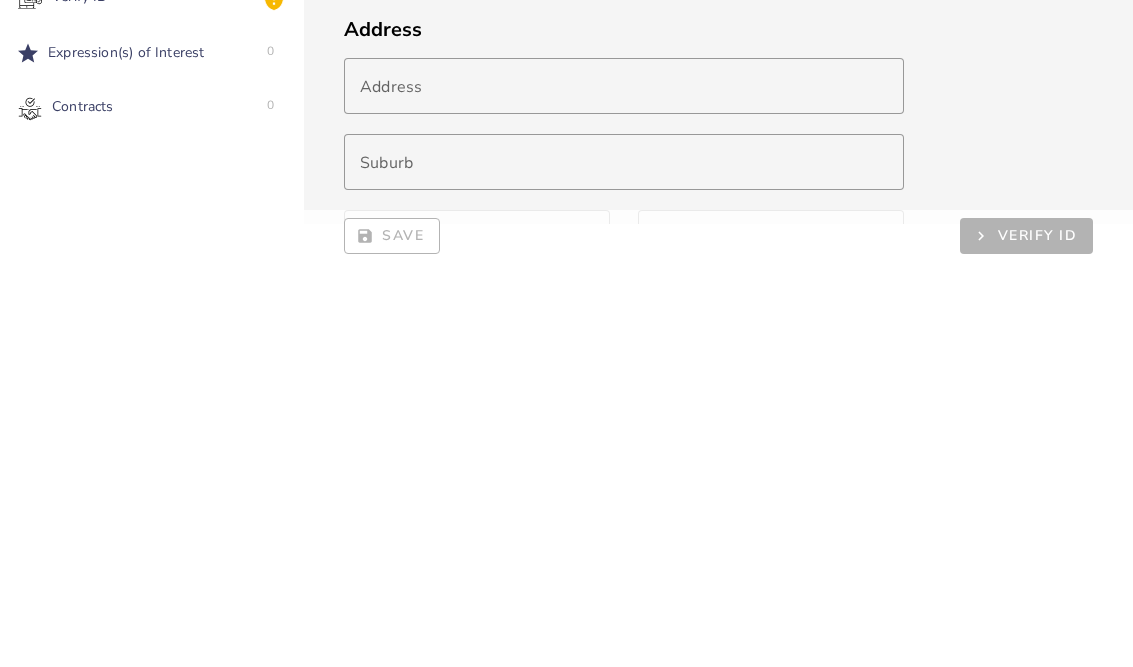 type on "[PHONE]" 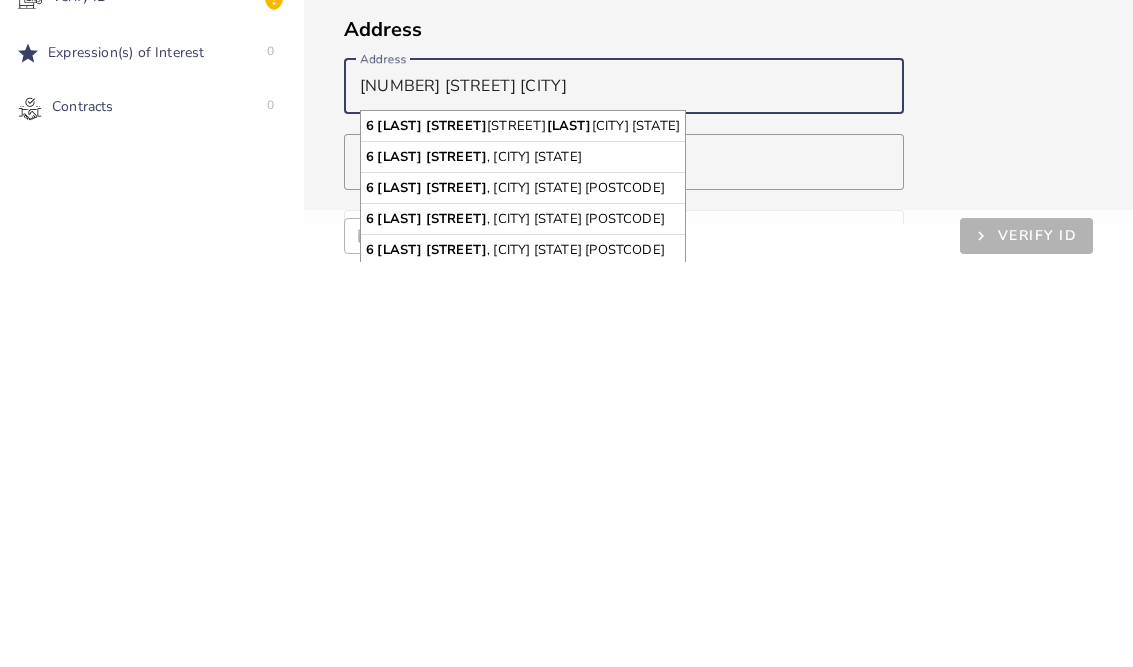 type on "[NUMBER] [STREET] [CITY]" 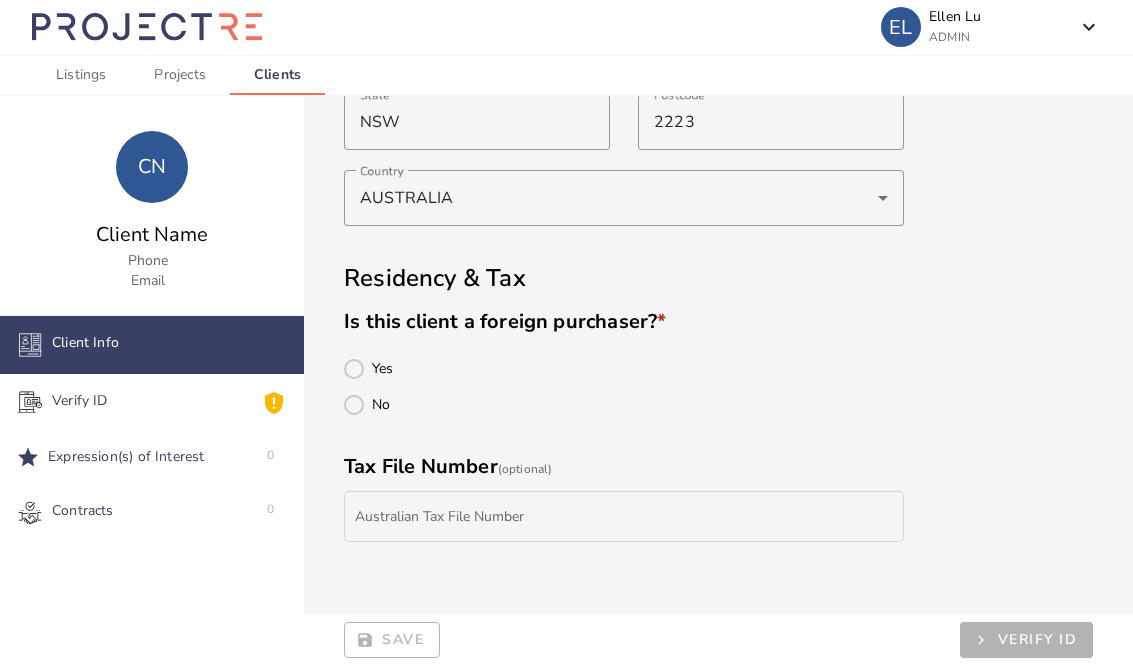scroll, scrollTop: 678, scrollLeft: 0, axis: vertical 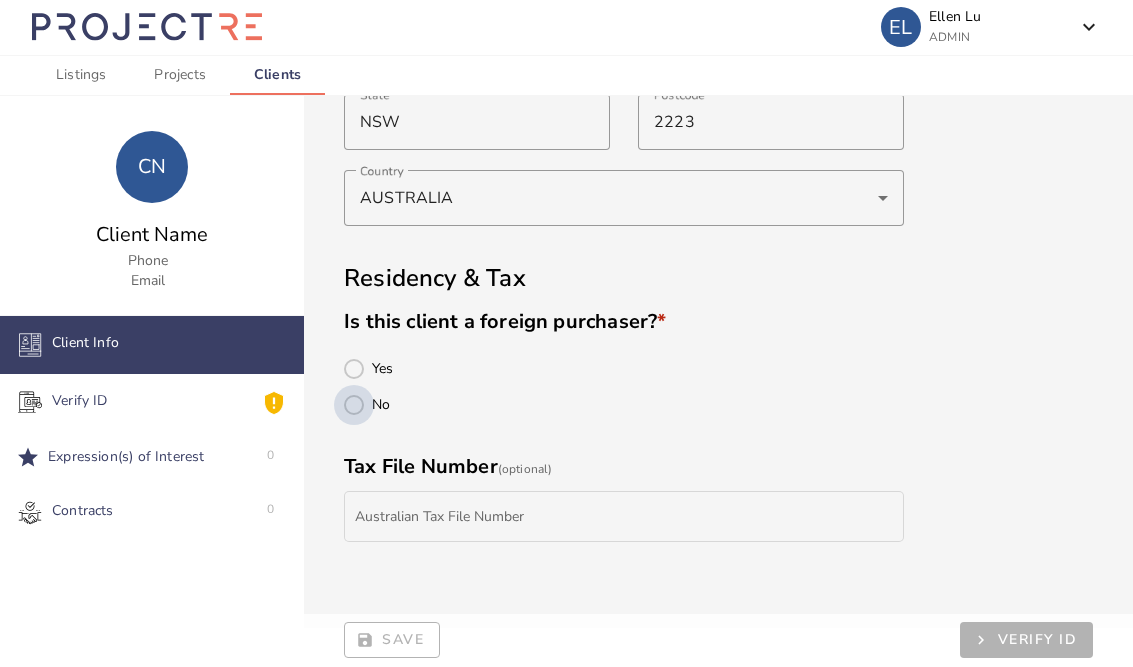 click at bounding box center (354, 406) 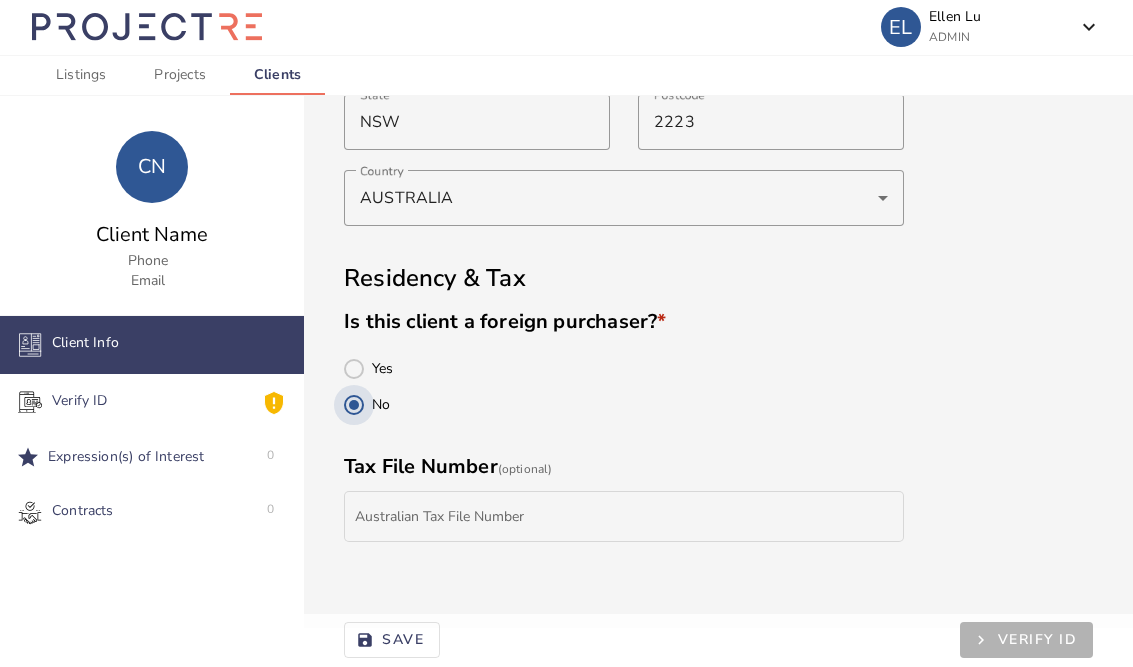 scroll, scrollTop: 678, scrollLeft: 0, axis: vertical 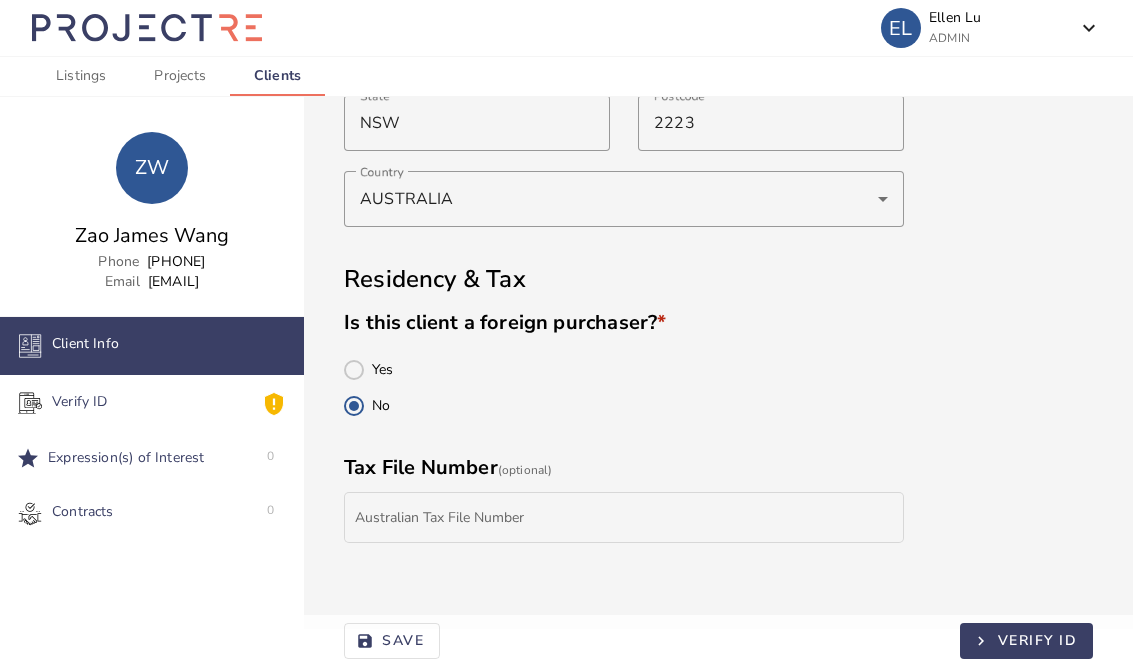 click on "VERIFY ID" at bounding box center [1038, 640] 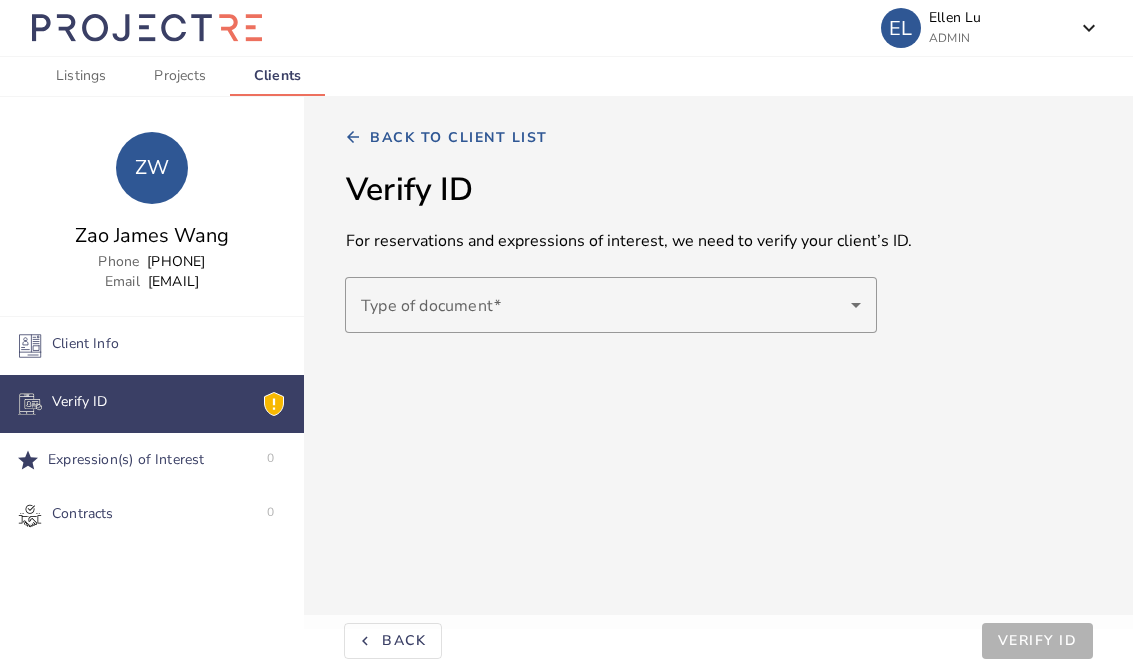 click at bounding box center (606, 305) 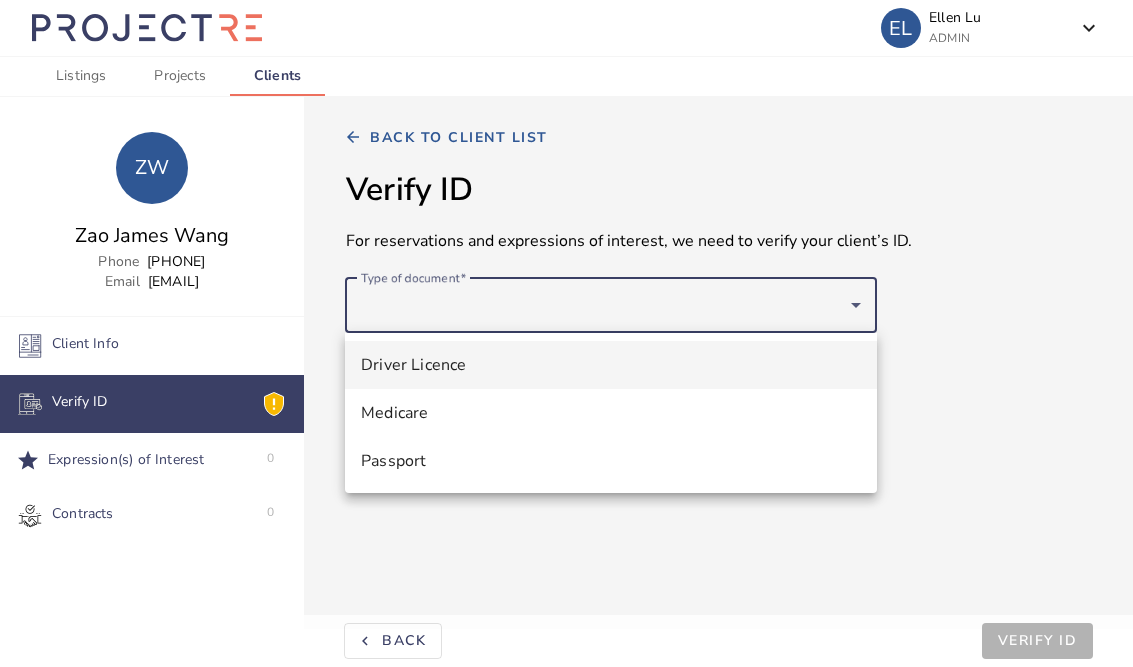 click on "Driver Licence" at bounding box center (611, 365) 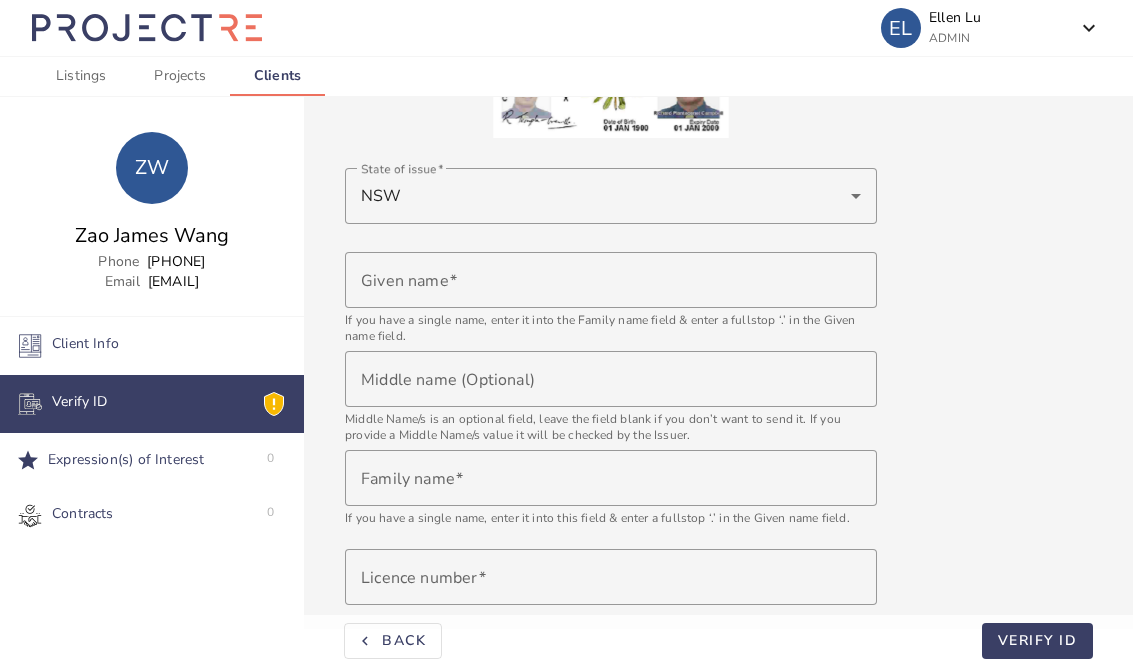 scroll, scrollTop: 366, scrollLeft: 0, axis: vertical 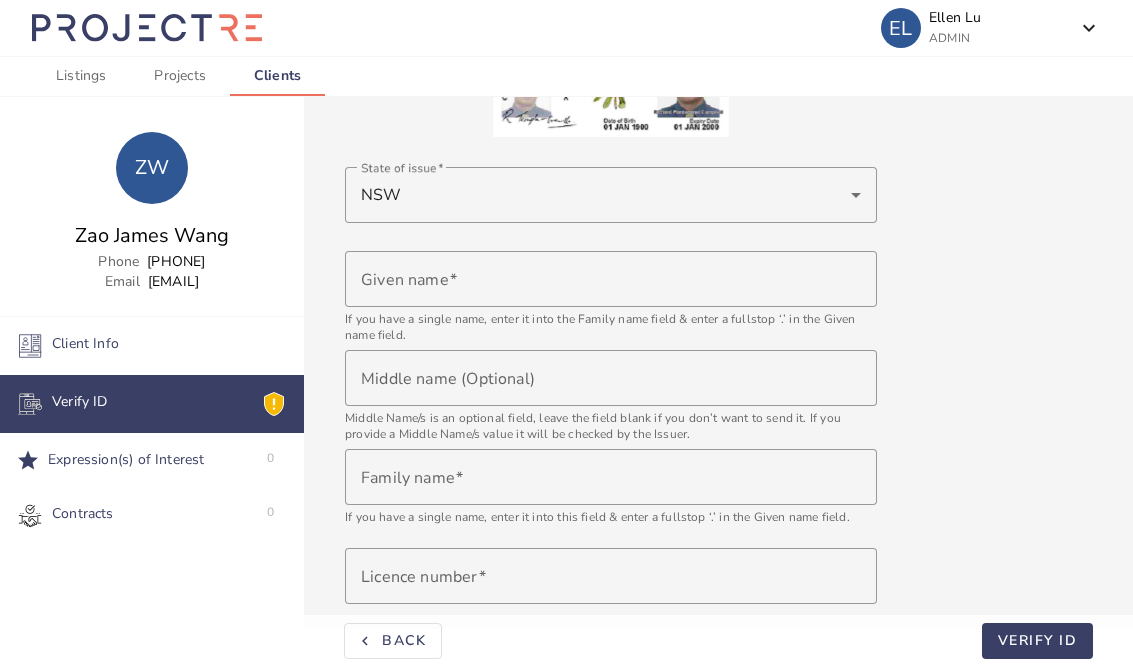 click on "Given name" at bounding box center (611, 279) 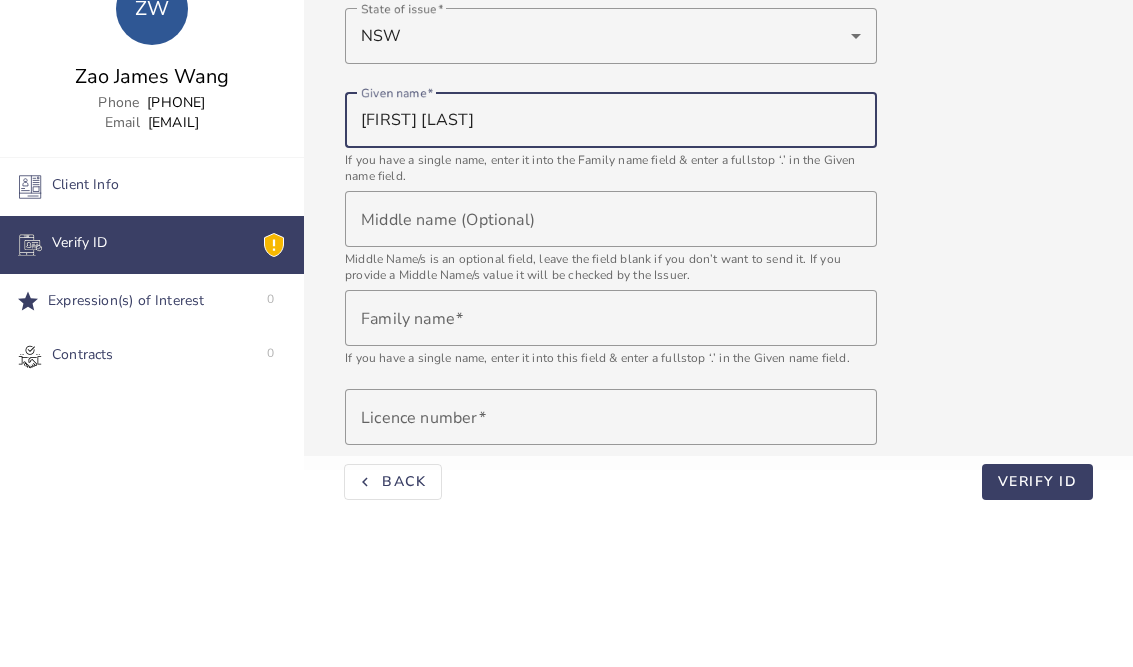 type on "[FIRST] [LAST]" 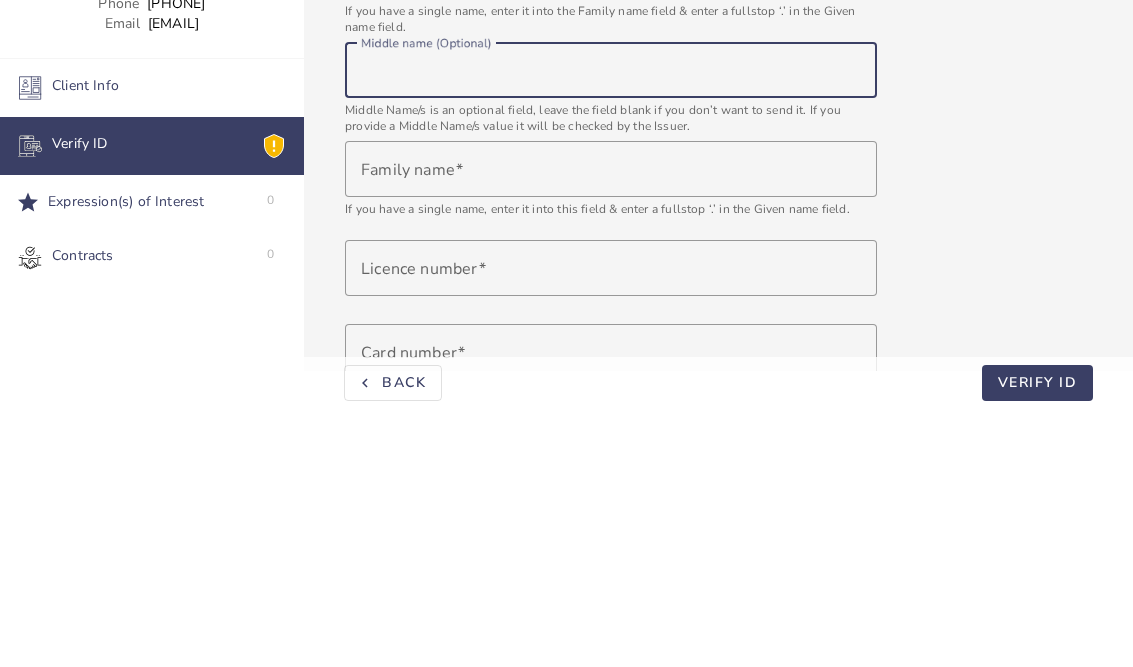 scroll, scrollTop: 421, scrollLeft: 0, axis: vertical 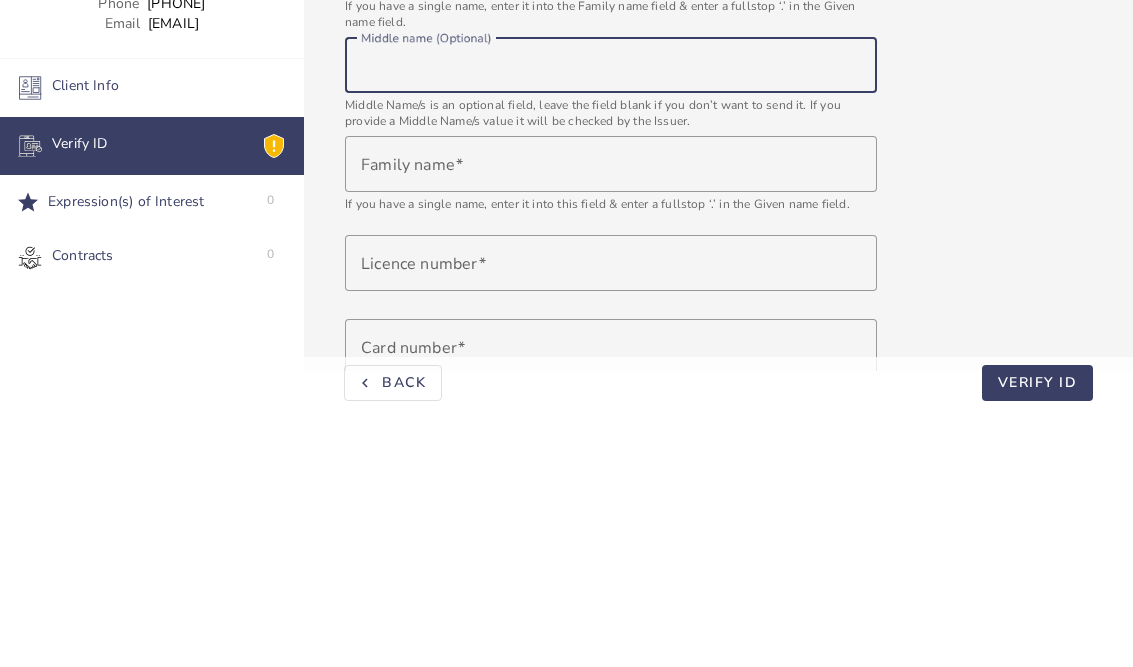 click on "Family name" at bounding box center (611, 422) 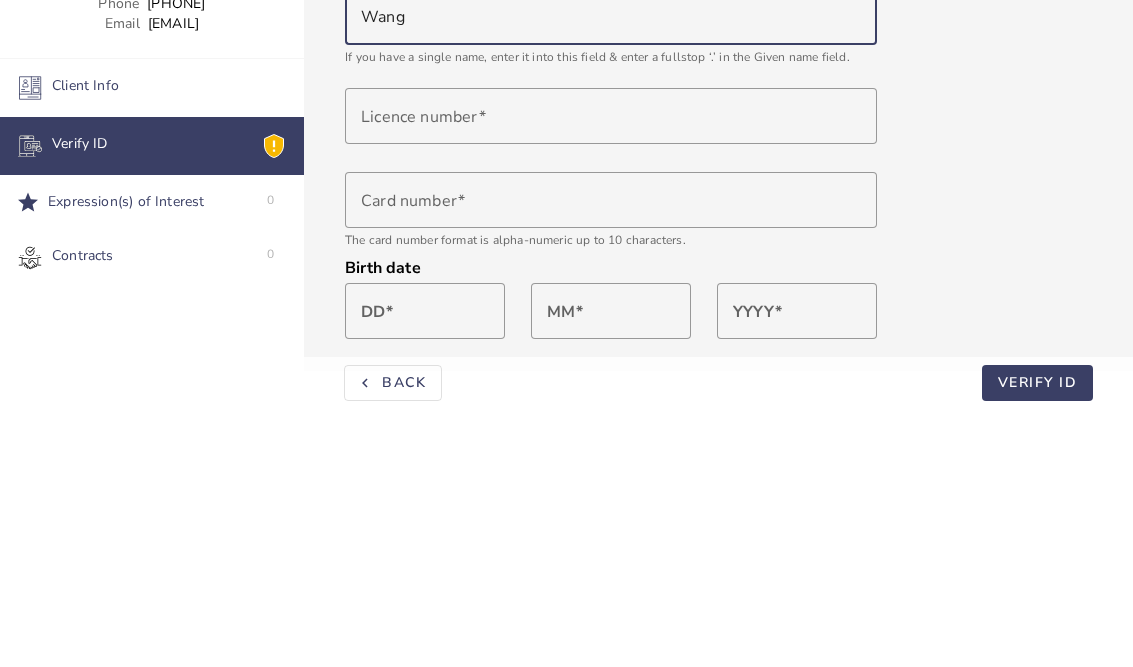 scroll, scrollTop: 569, scrollLeft: 0, axis: vertical 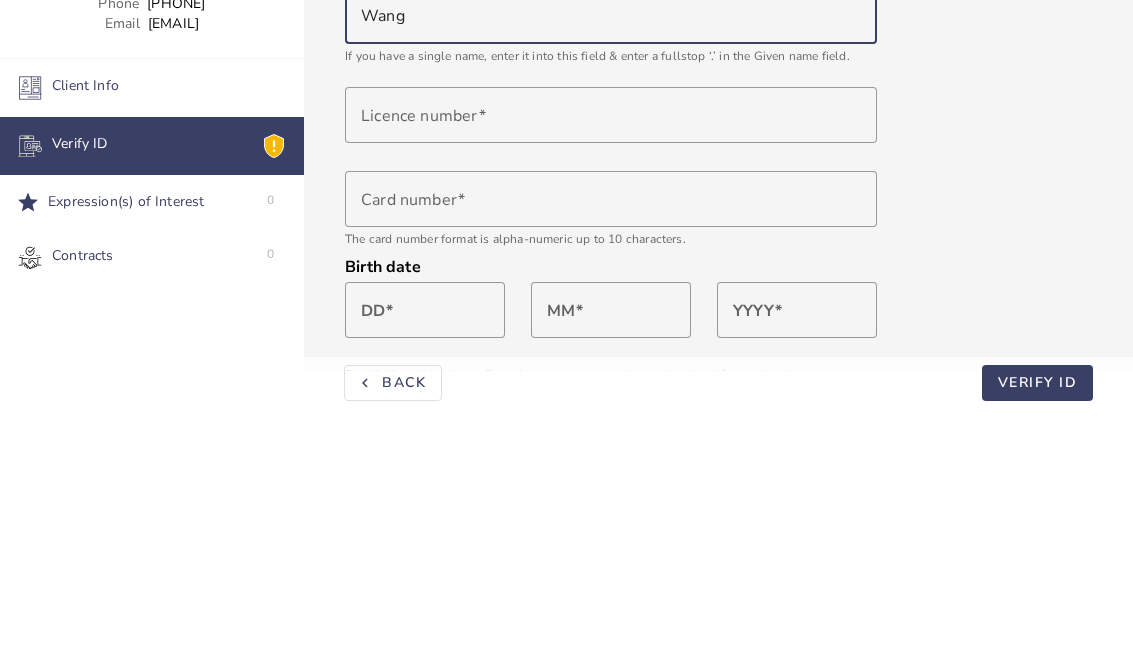 type on "Wang" 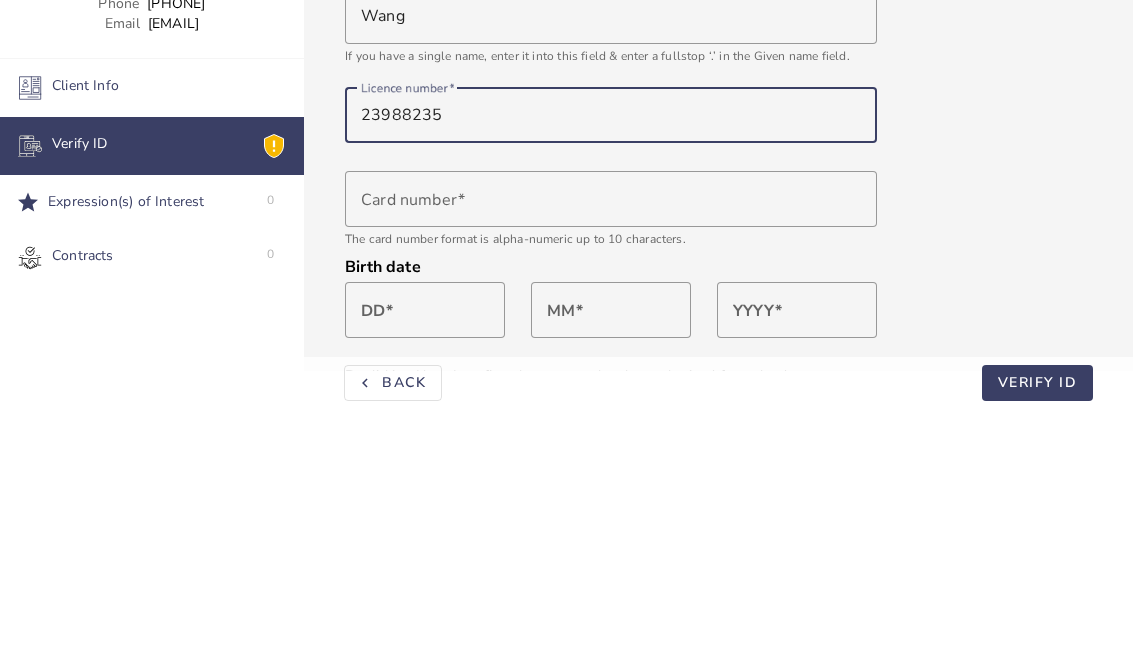 type on "23988235" 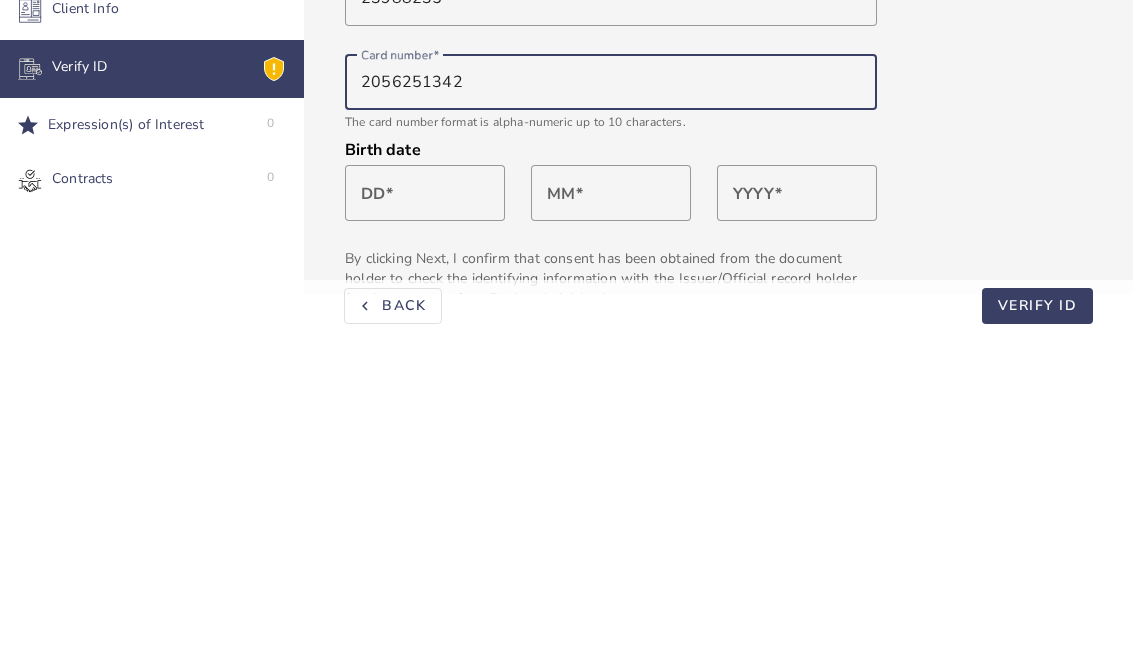 scroll, scrollTop: 675, scrollLeft: 0, axis: vertical 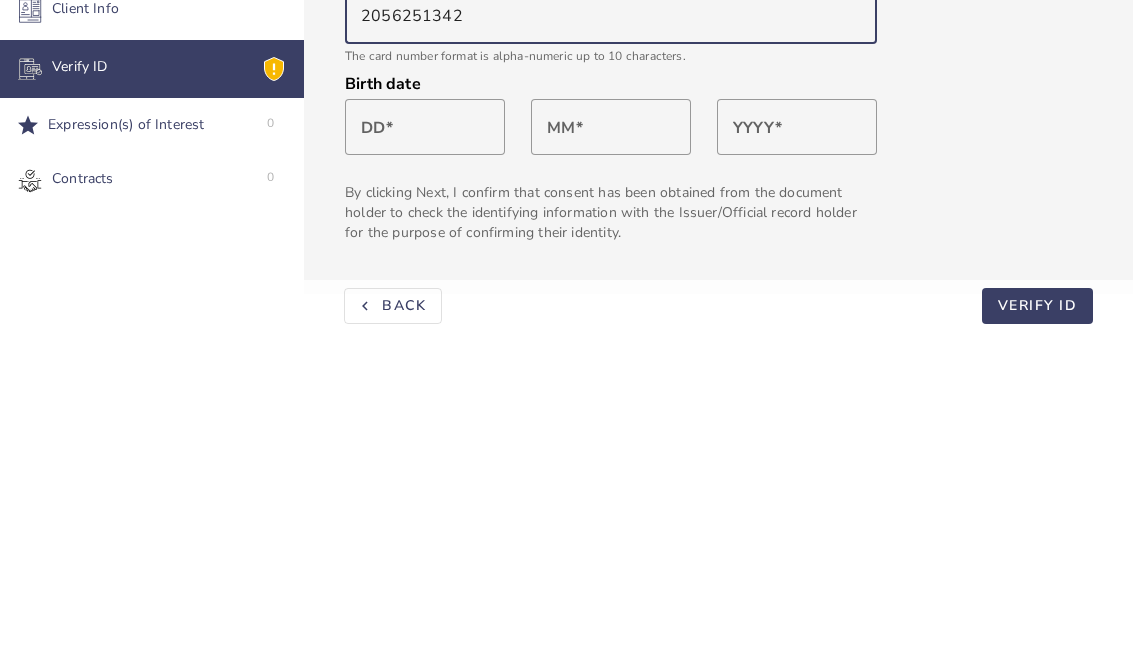 type on "2056251342" 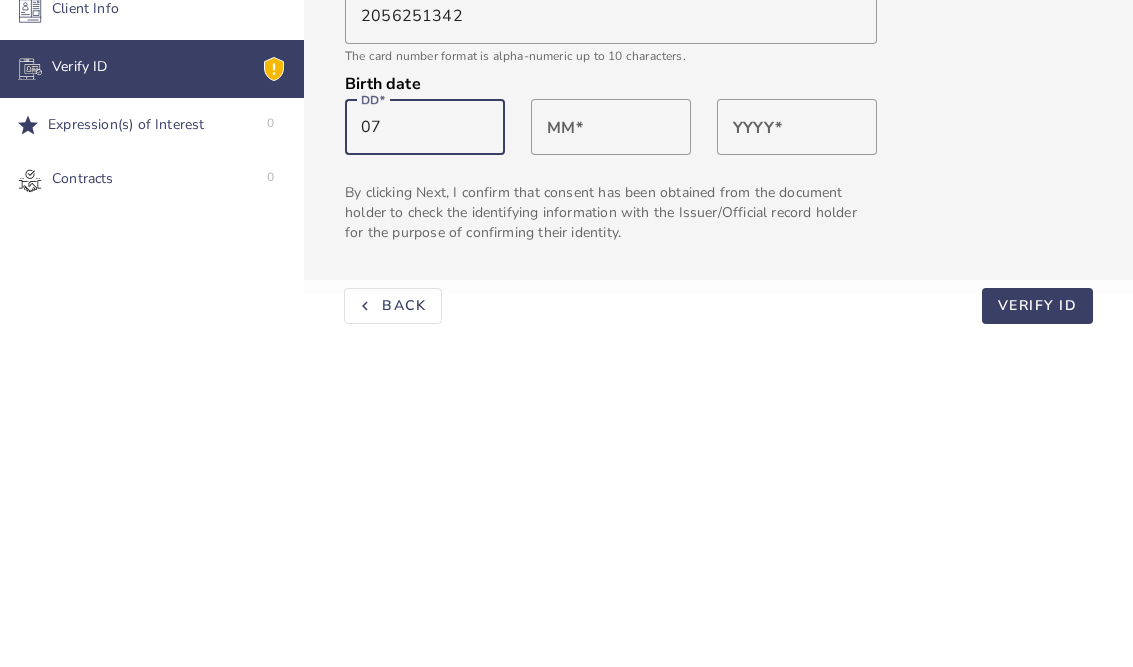 type on "07" 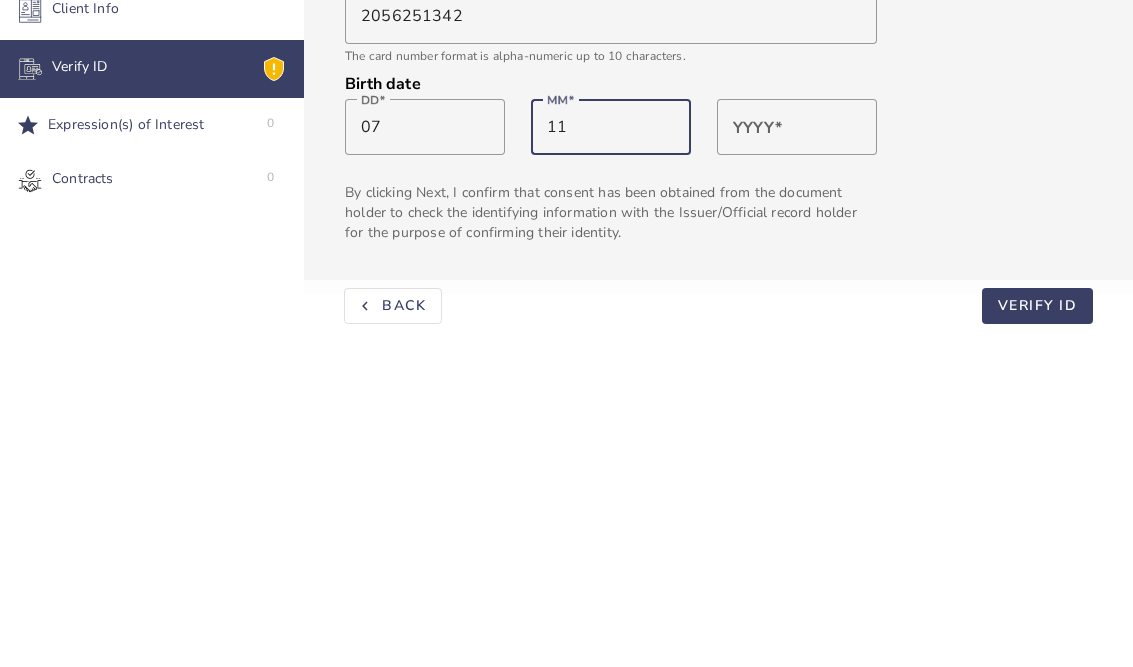 type on "11" 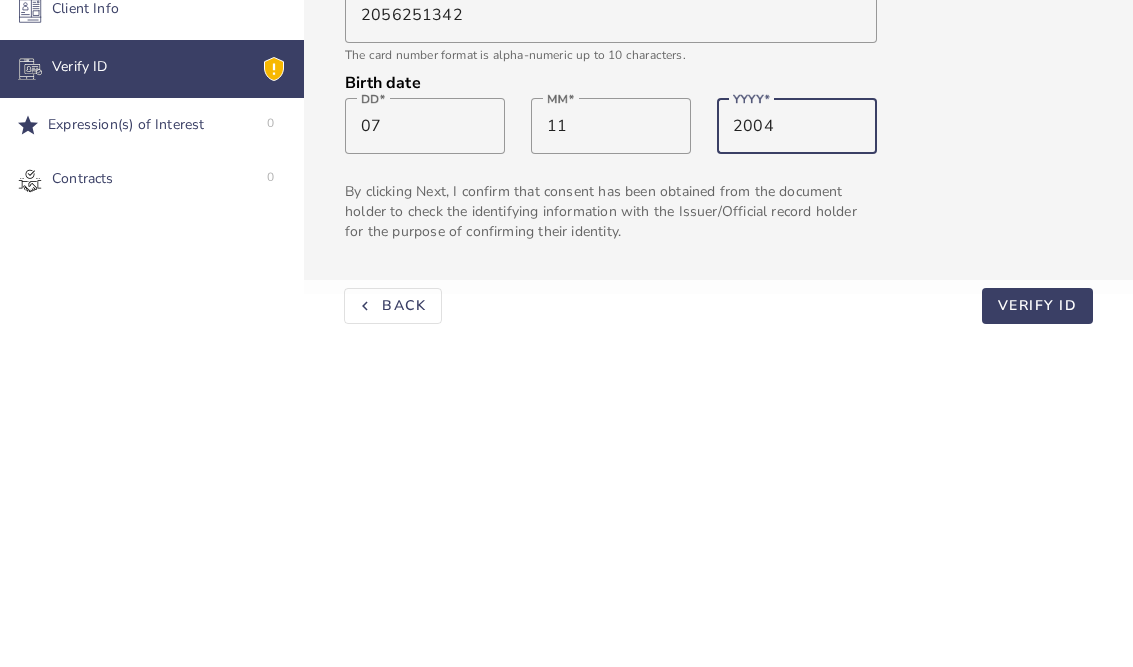 scroll, scrollTop: 675, scrollLeft: 0, axis: vertical 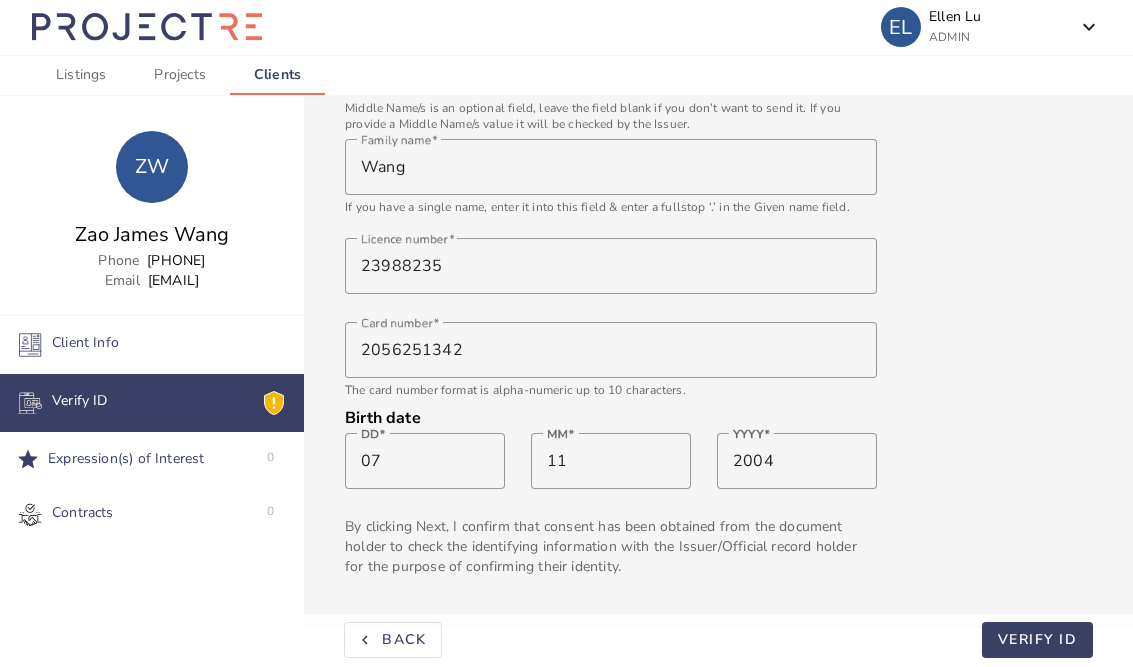 type on "2004" 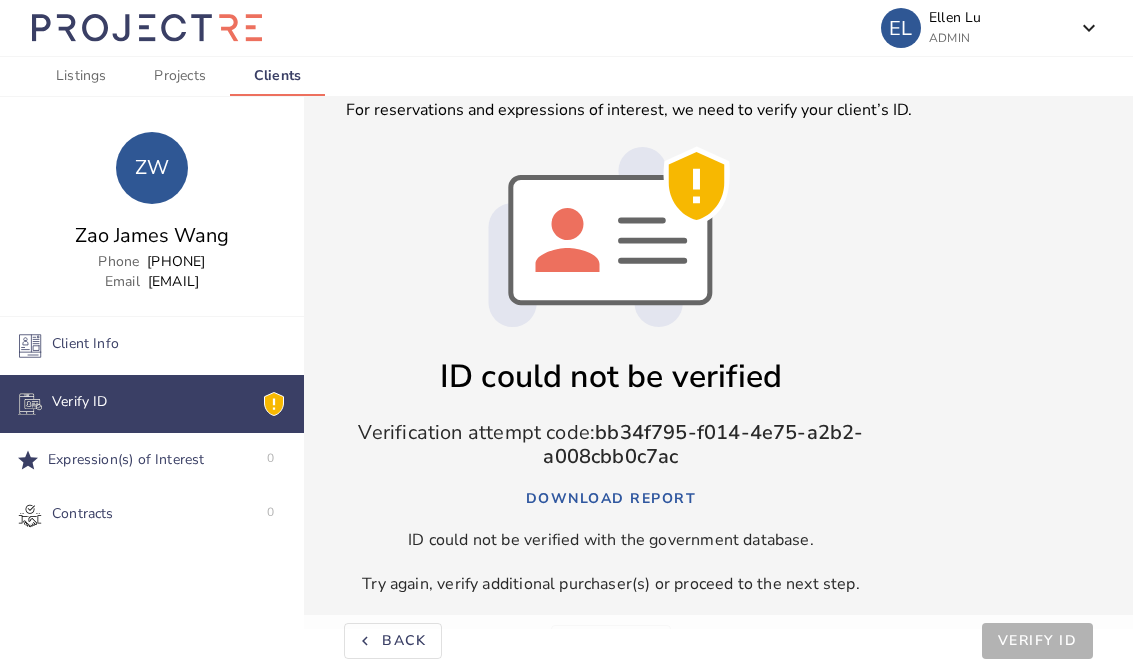 scroll, scrollTop: 139, scrollLeft: 0, axis: vertical 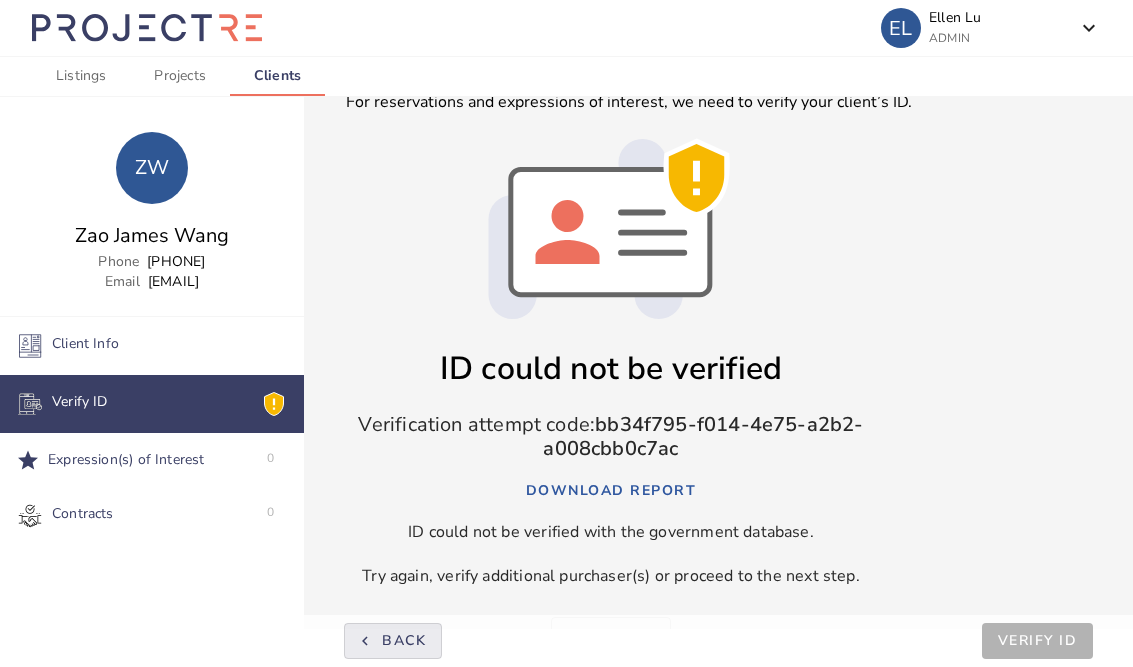click at bounding box center [393, 641] 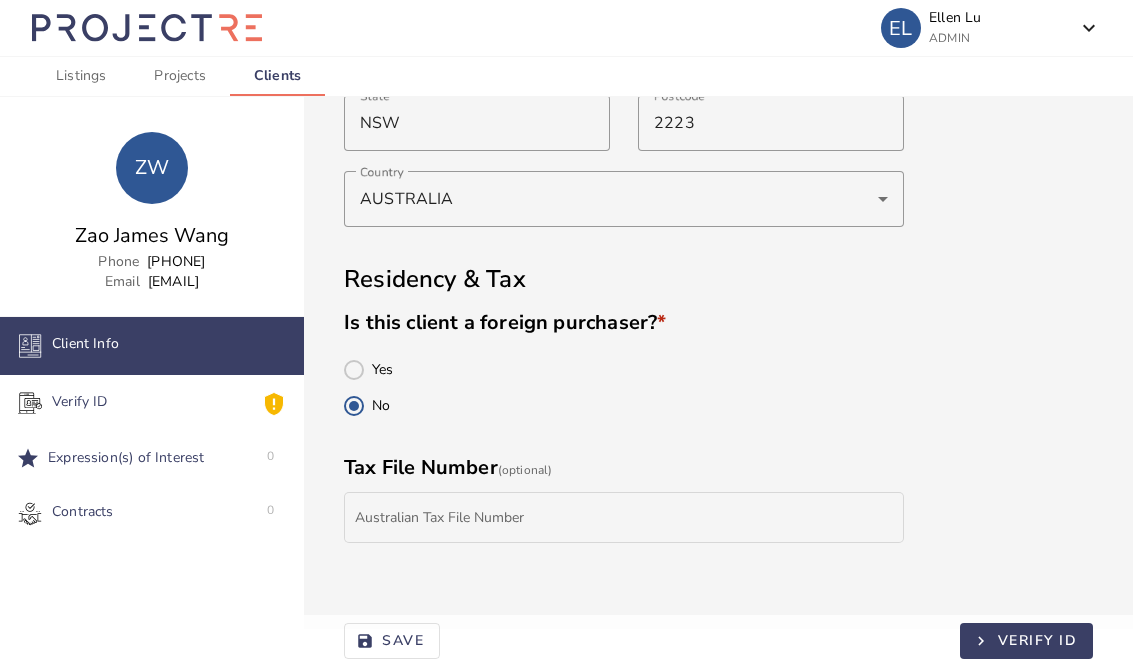 scroll, scrollTop: 678, scrollLeft: 0, axis: vertical 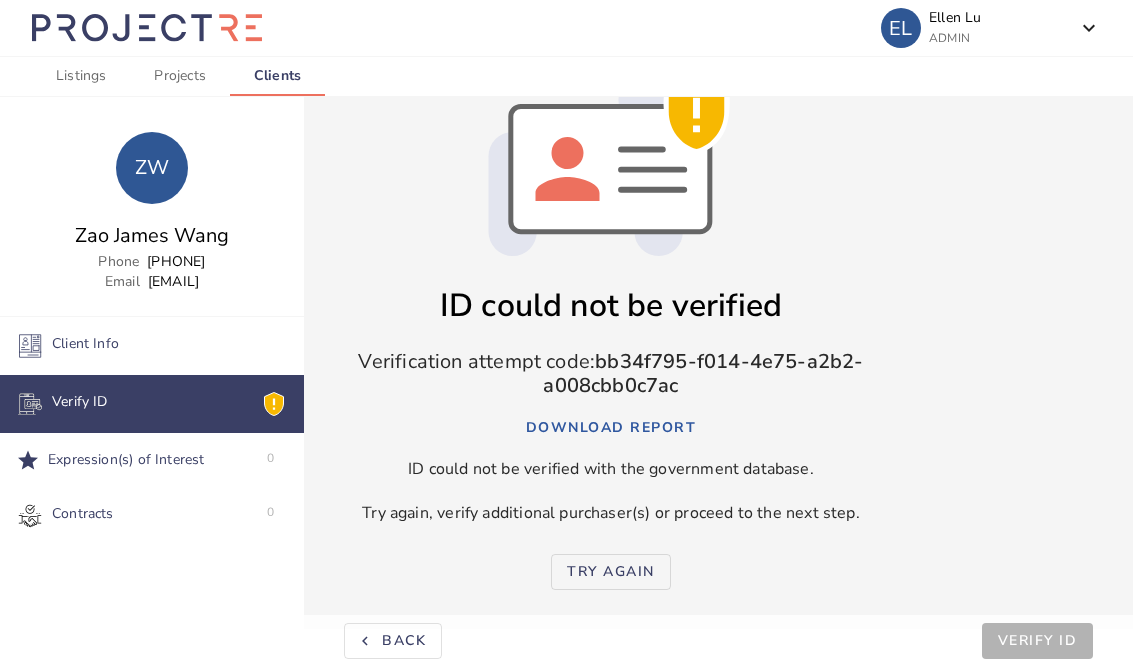 click on "Try again" at bounding box center (611, 572) 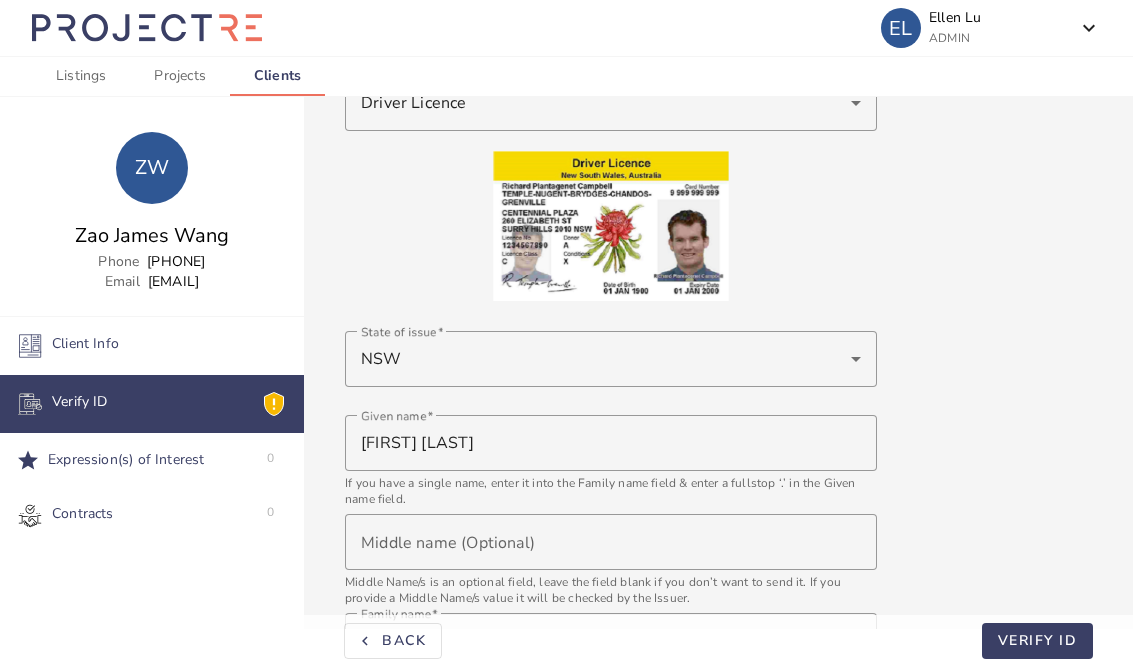 click on "VERIFY ID" at bounding box center (1038, 640) 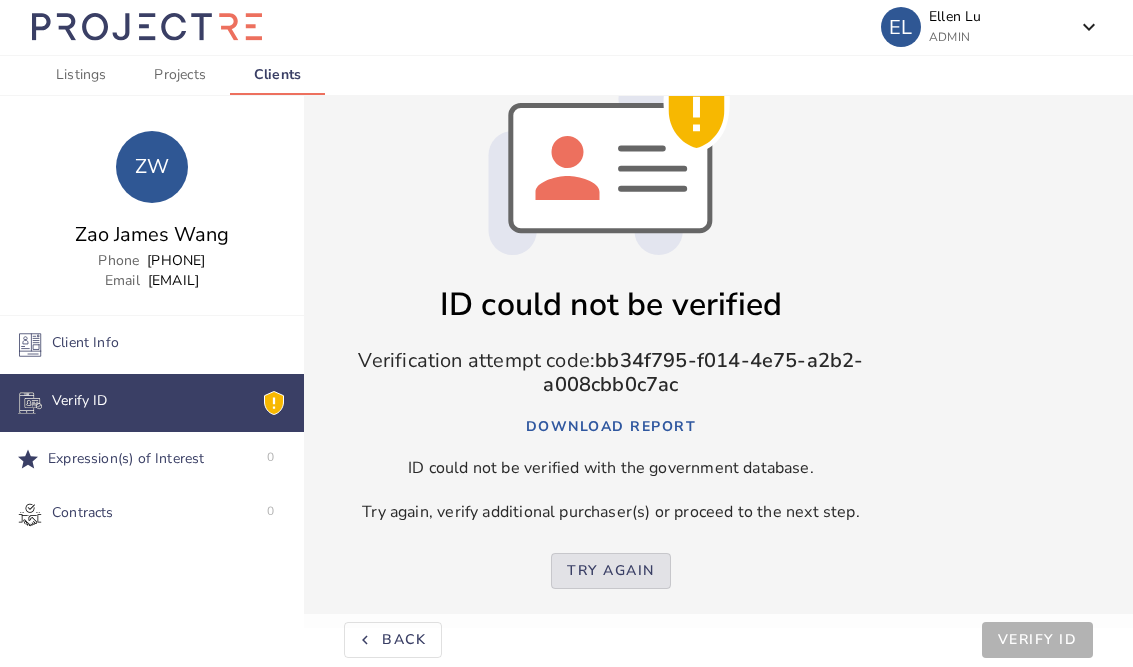 click on "Try again" at bounding box center (611, 572) 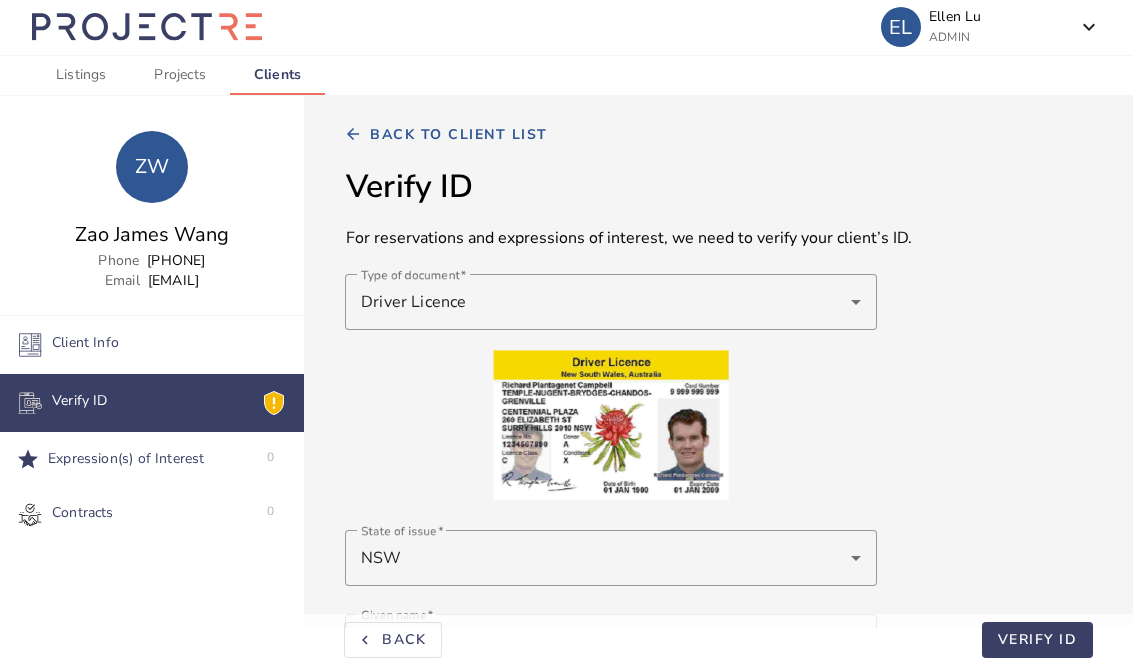 scroll, scrollTop: 27, scrollLeft: 0, axis: vertical 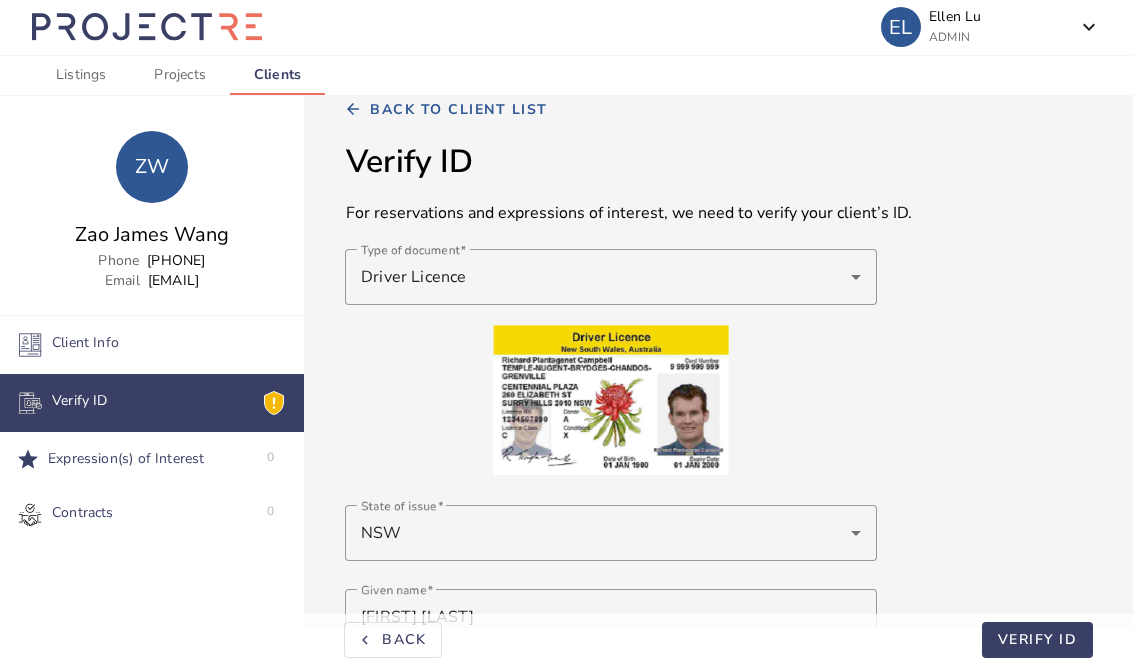 click at bounding box center (611, 401) 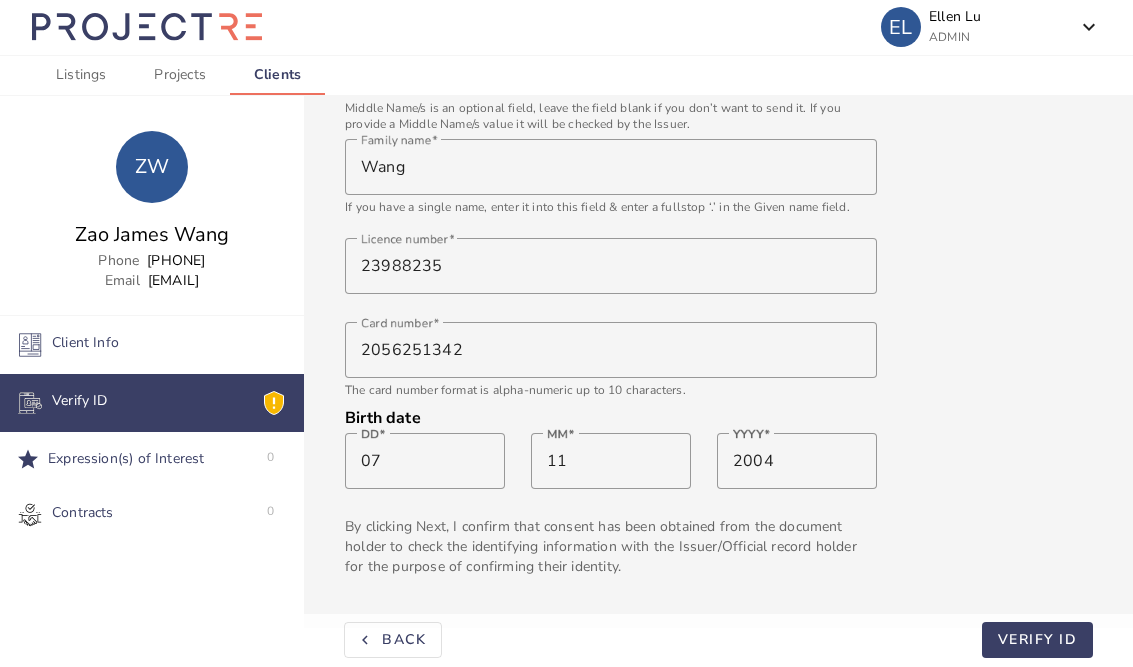 scroll, scrollTop: 675, scrollLeft: 0, axis: vertical 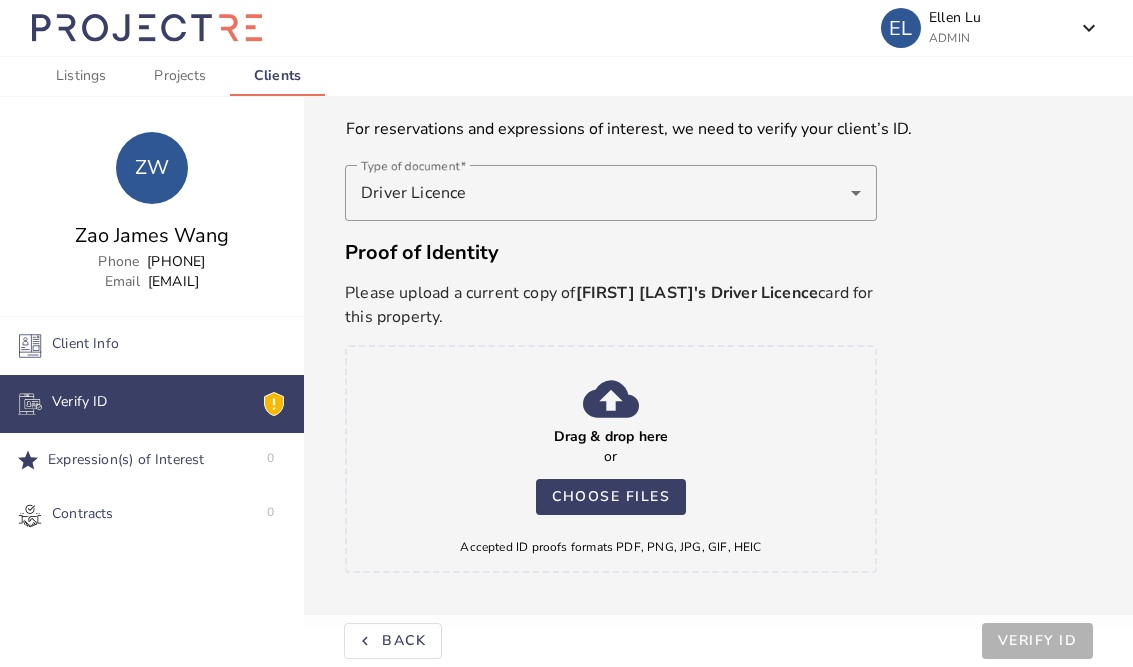 click on "Choose files" at bounding box center (611, 497) 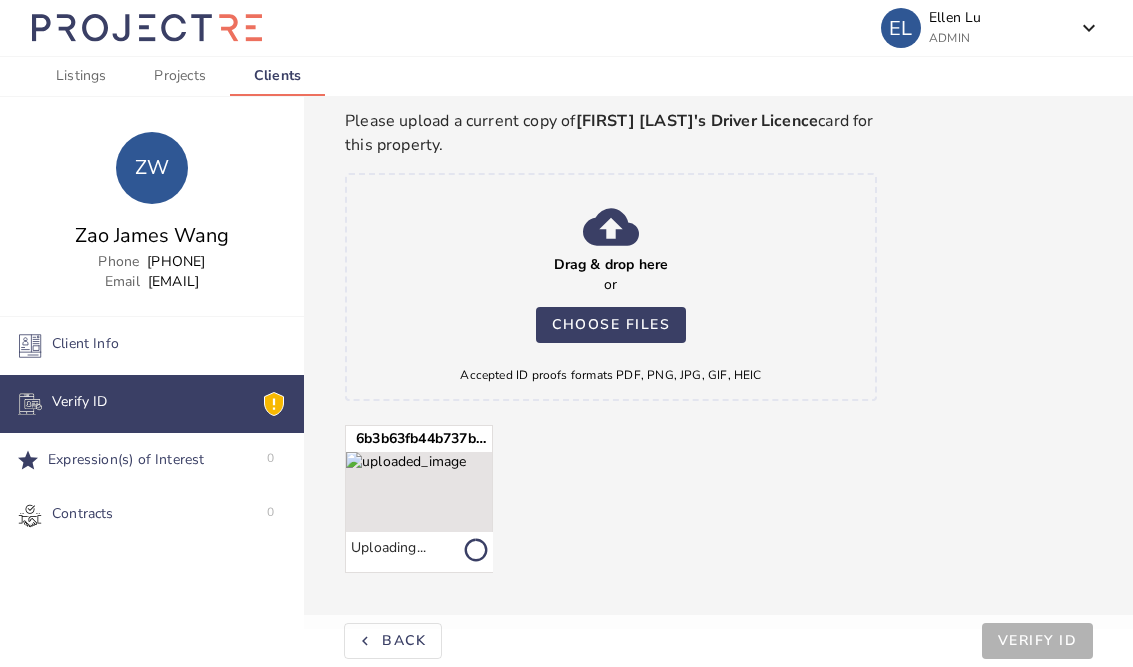 scroll, scrollTop: 112, scrollLeft: 0, axis: vertical 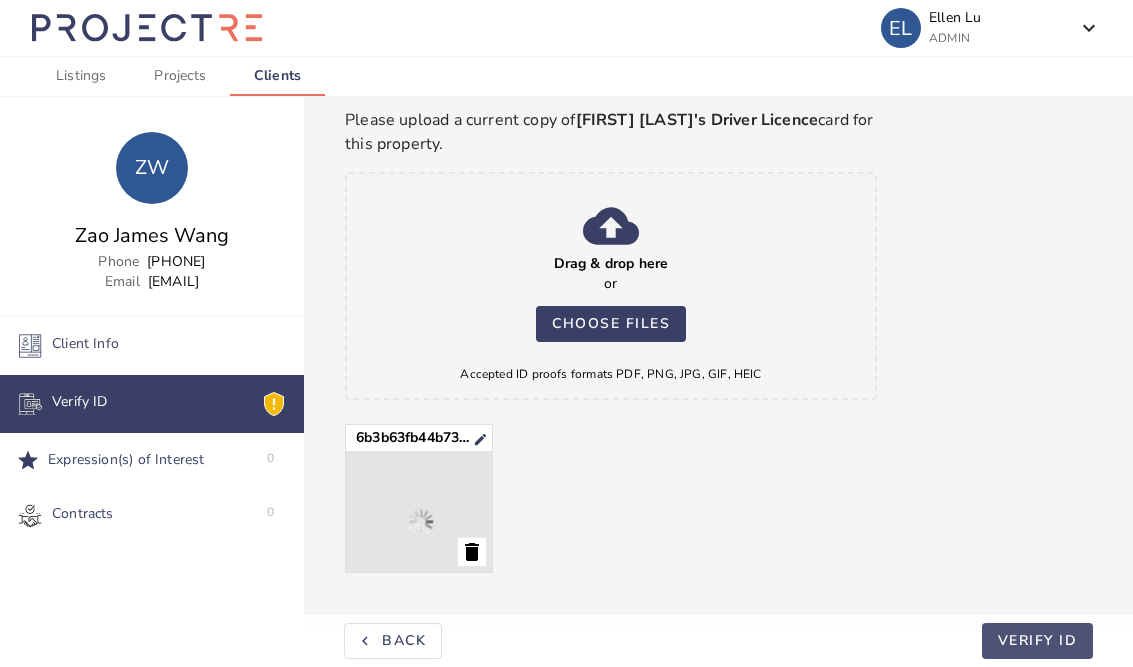 click on "VERIFY ID" at bounding box center [1038, 640] 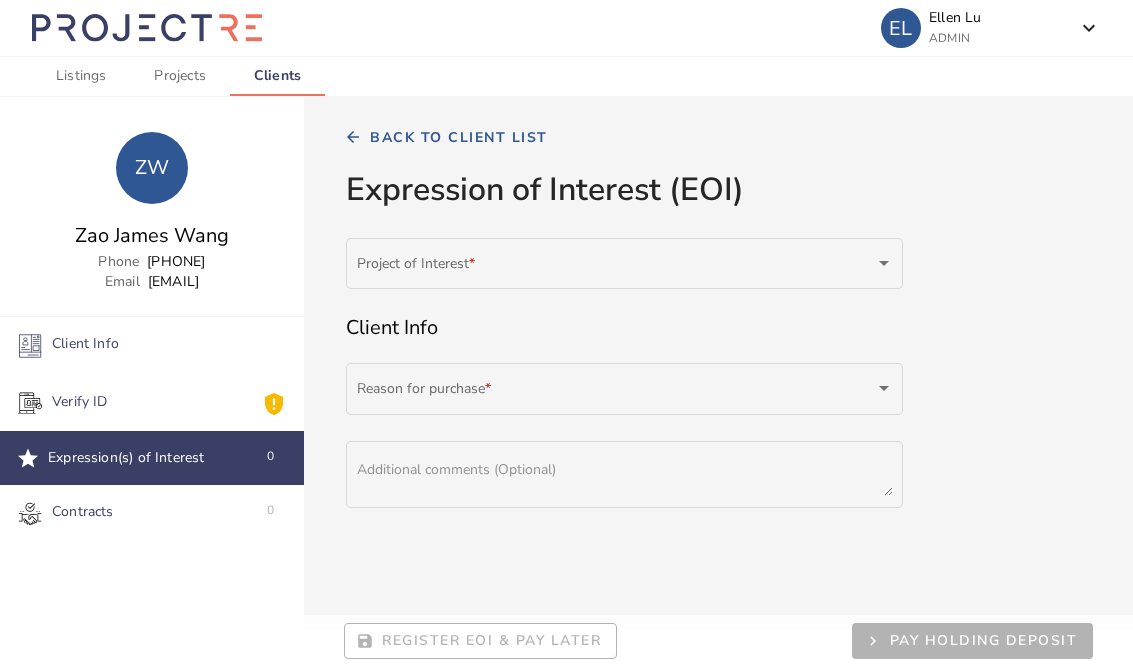 scroll, scrollTop: 0, scrollLeft: 0, axis: both 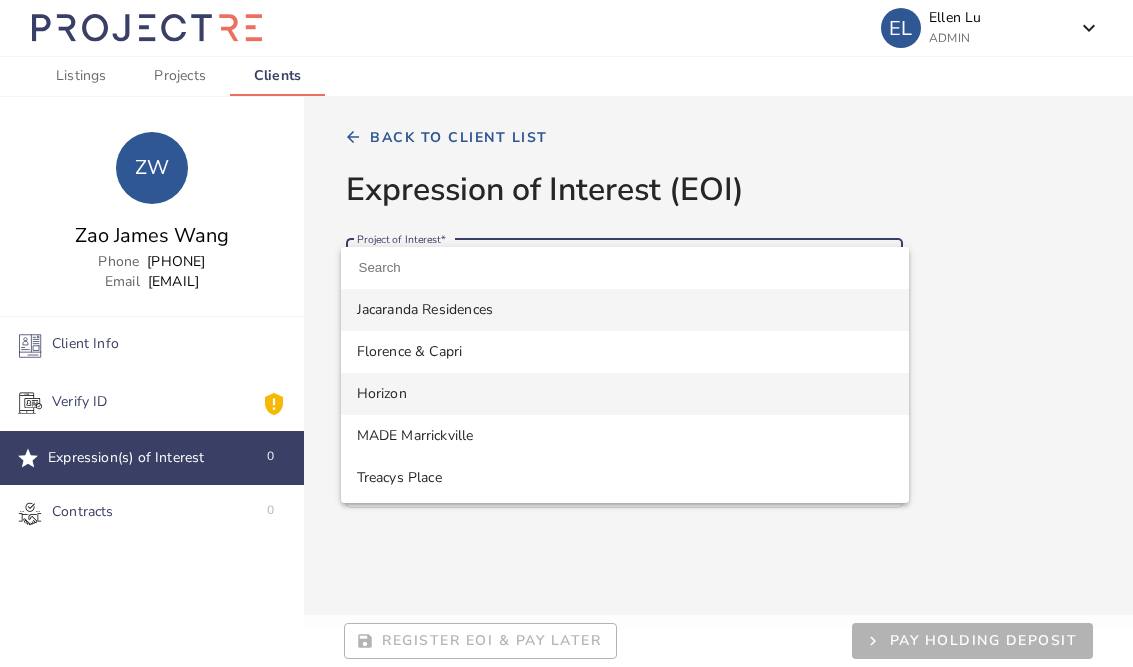 click on "Horizon" at bounding box center [625, 394] 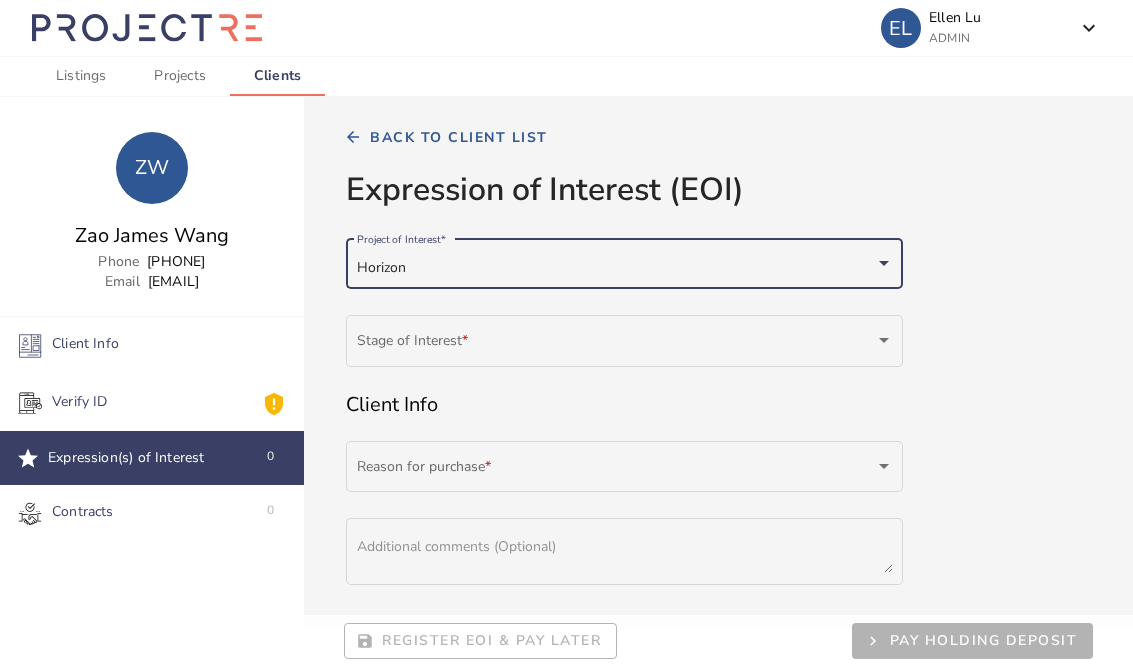click on "Client Info" at bounding box center [624, 405] 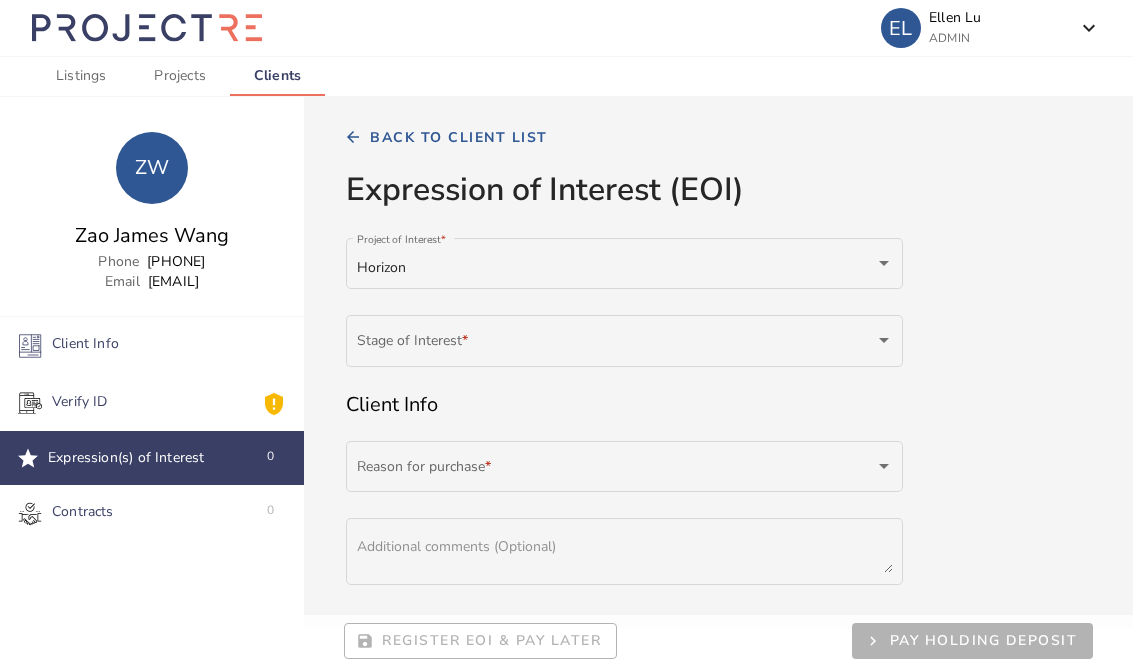 click at bounding box center (616, 345) 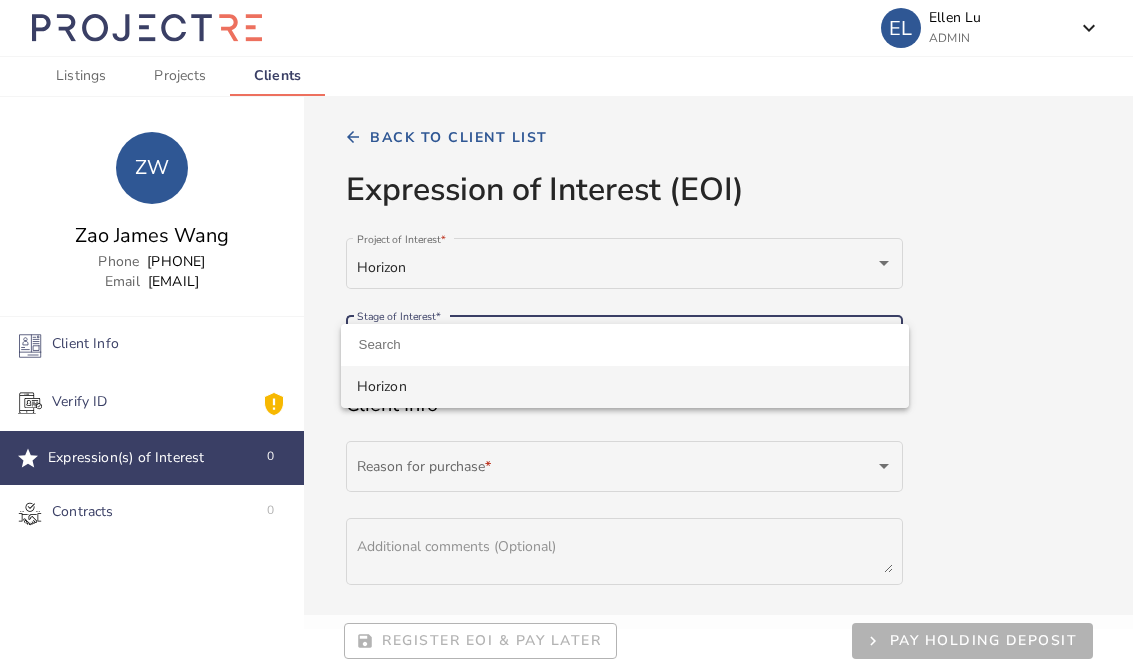 click on "Horizon" at bounding box center (625, 387) 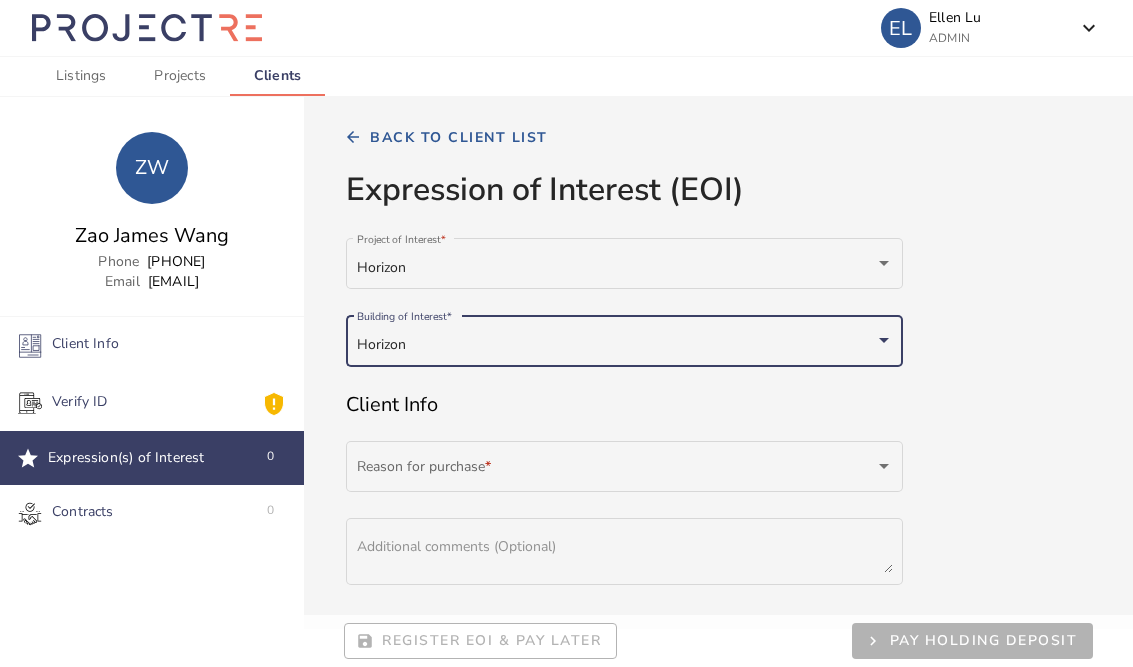 click at bounding box center (616, 470) 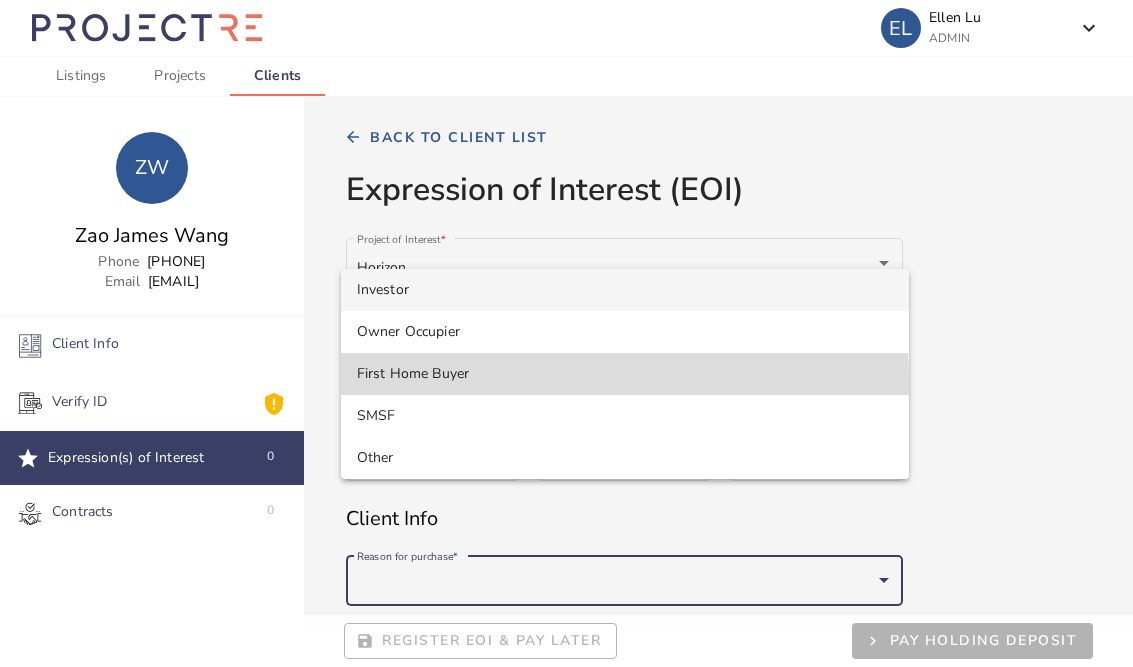 click on "First Home Buyer" at bounding box center [625, 374] 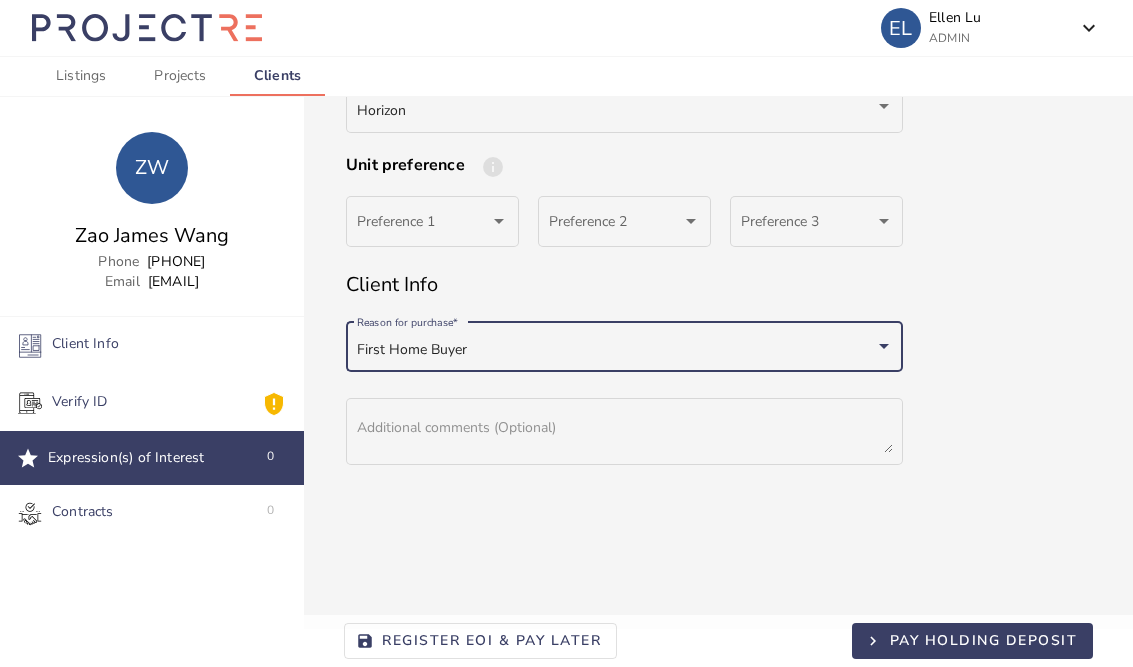 scroll, scrollTop: 219, scrollLeft: 0, axis: vertical 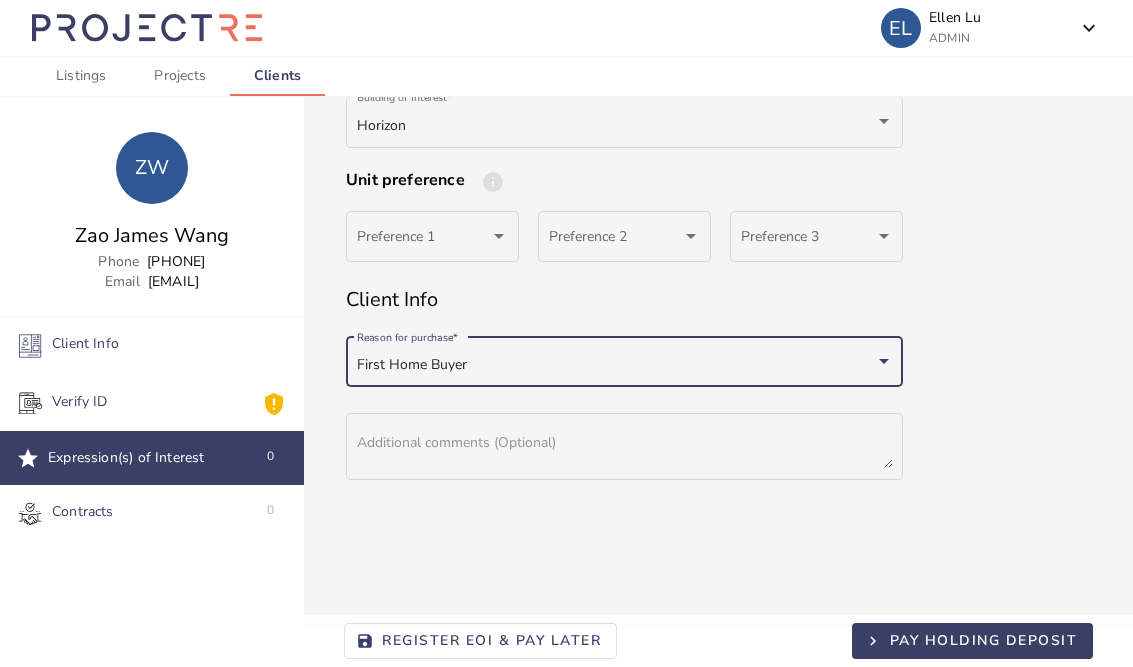 click at bounding box center (424, 240) 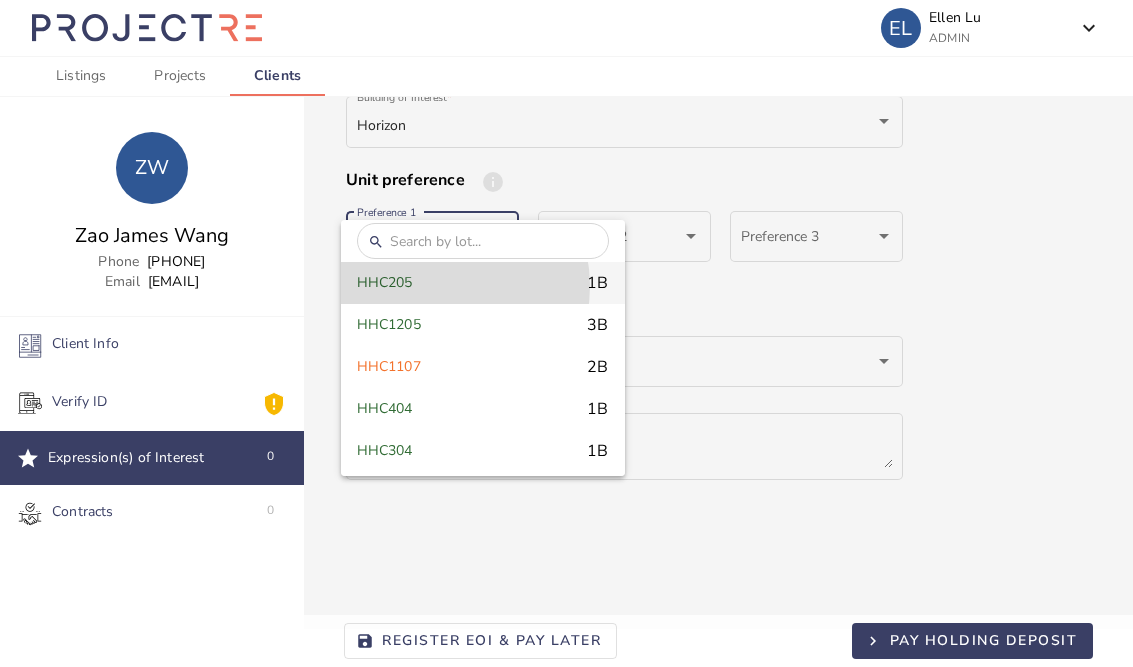 click on "HHC205  1B" at bounding box center [483, 283] 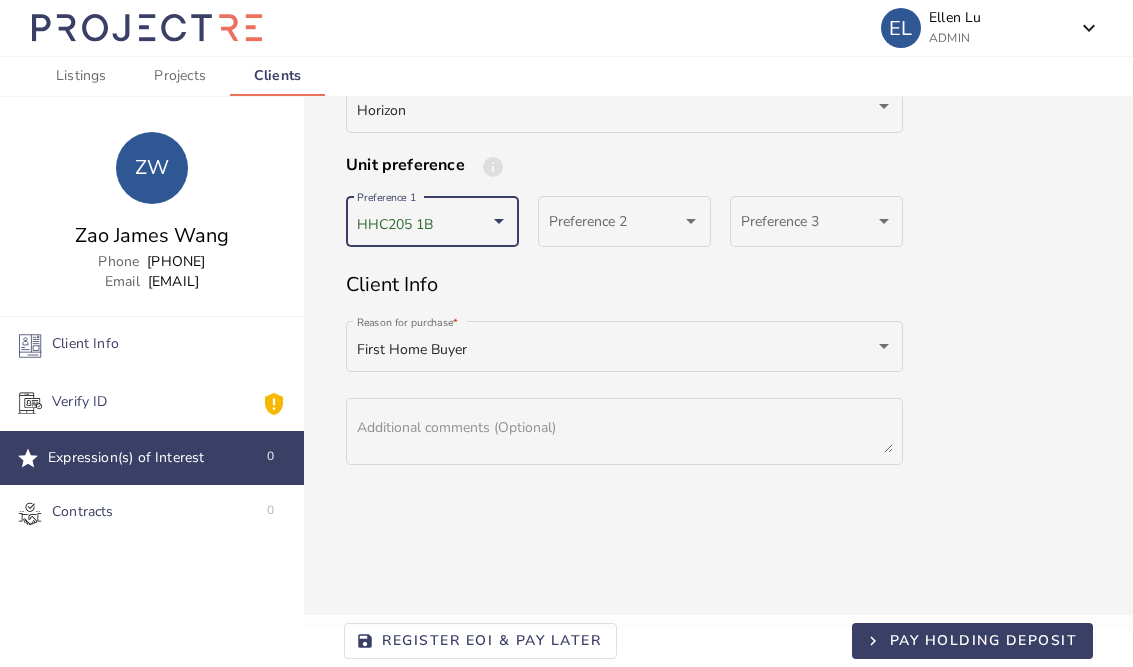scroll, scrollTop: 237, scrollLeft: 0, axis: vertical 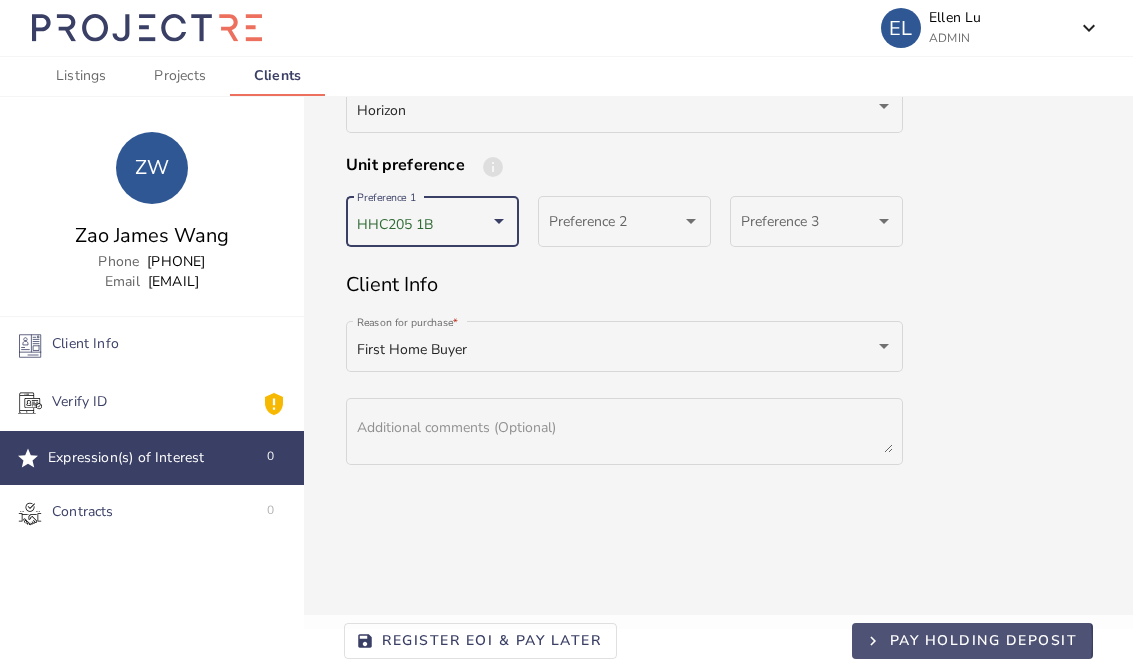 click on "Pay Holding Deposit" at bounding box center [984, 640] 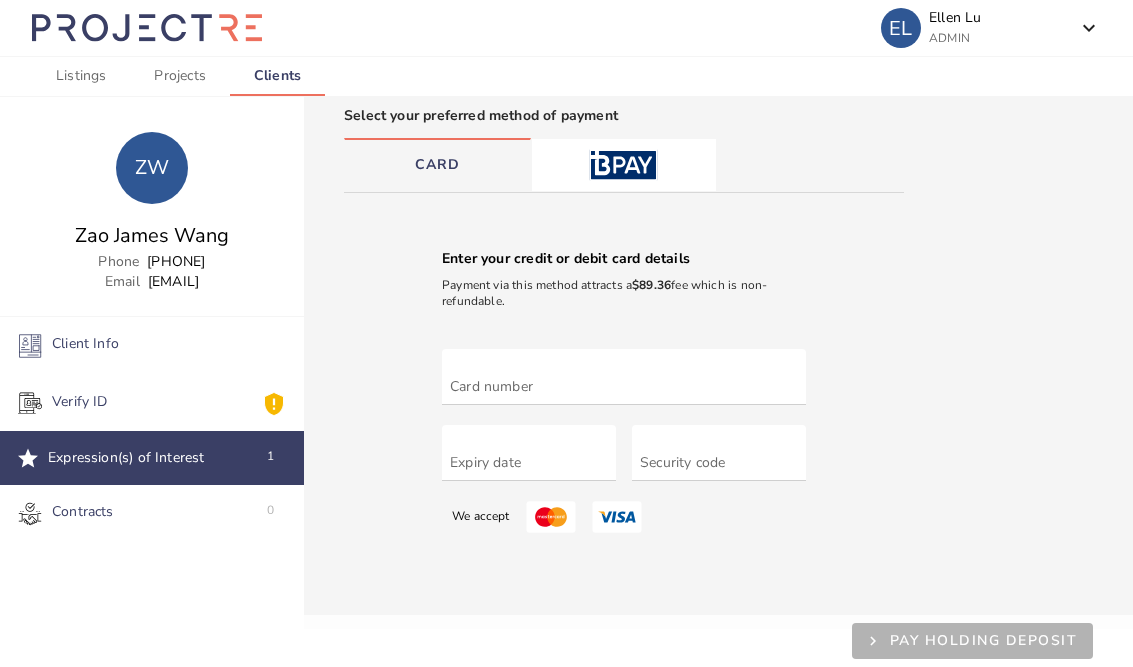 scroll, scrollTop: 30, scrollLeft: 0, axis: vertical 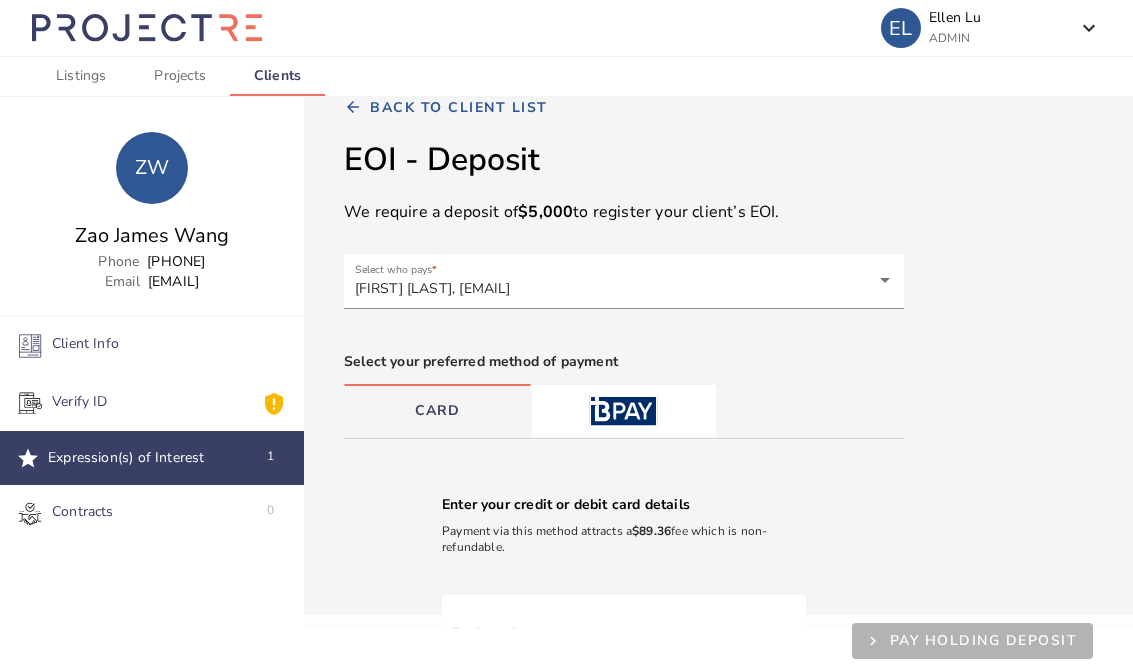 click at bounding box center (885, 281) 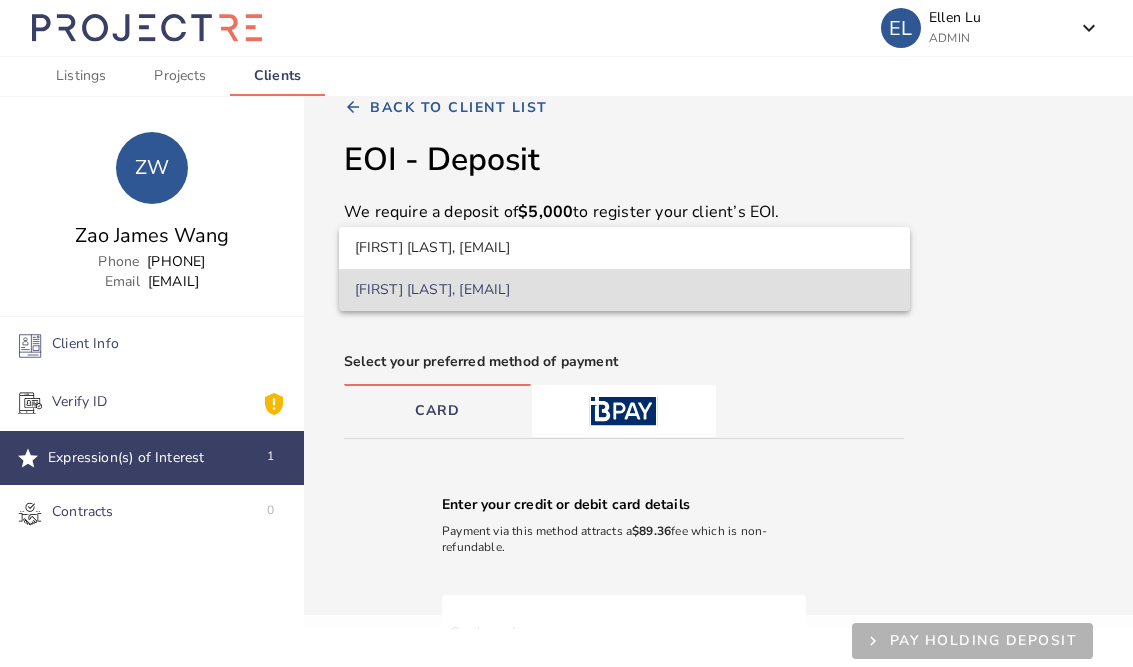 click at bounding box center [566, 333] 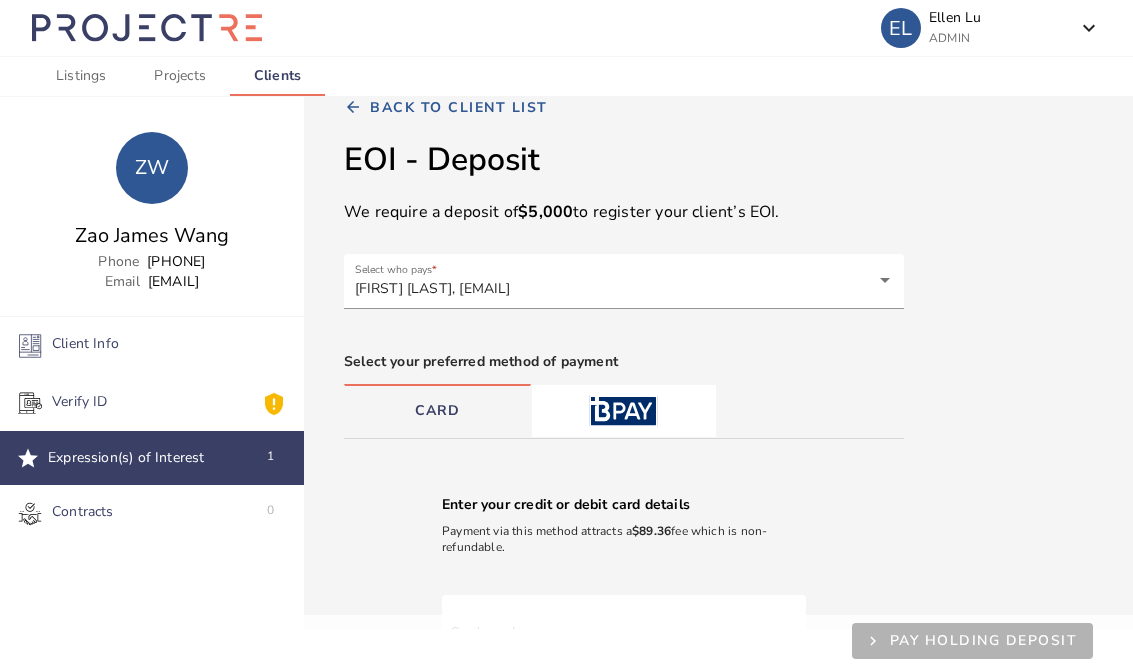 click on "EOI - Deposit     We require a deposit of   $5,000   to register your client’s EOI.  [FIRST] [LAST], [EMAIL] Select who pays  * Select your preferred method of payment Card Enter your credit or debit card details  Payment via this method attracts a  $89.36  fee which is non-refundable.  Card number Expiry date Security code We accept keyboard_arrow_right Pay Holding Deposit" at bounding box center [718, 500] 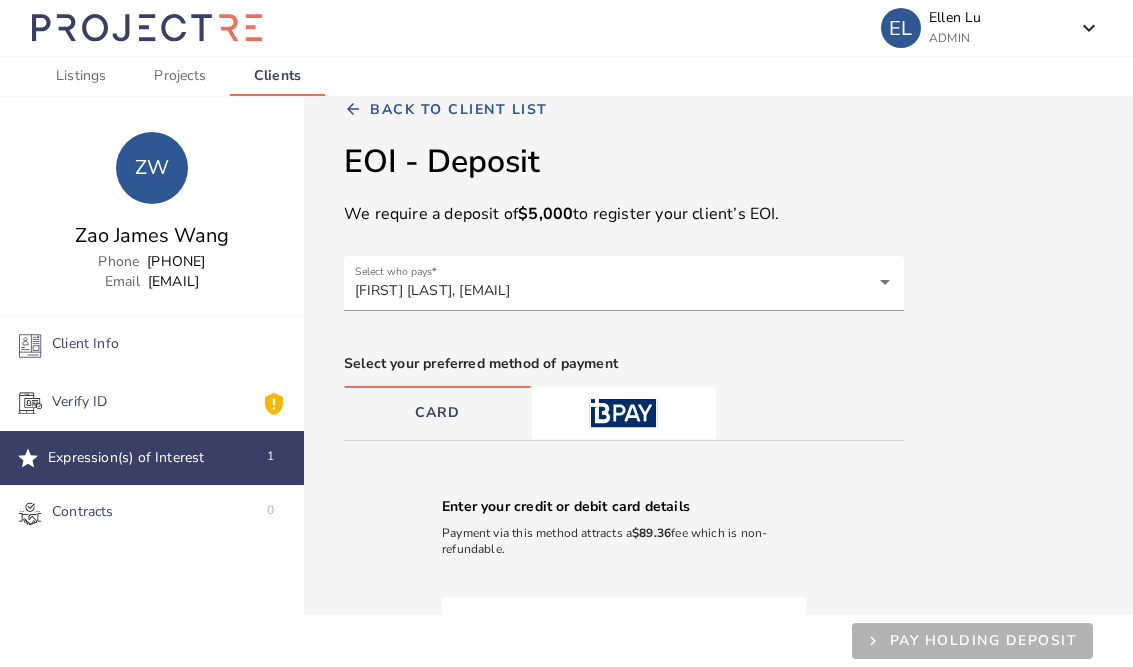 scroll, scrollTop: 37, scrollLeft: 0, axis: vertical 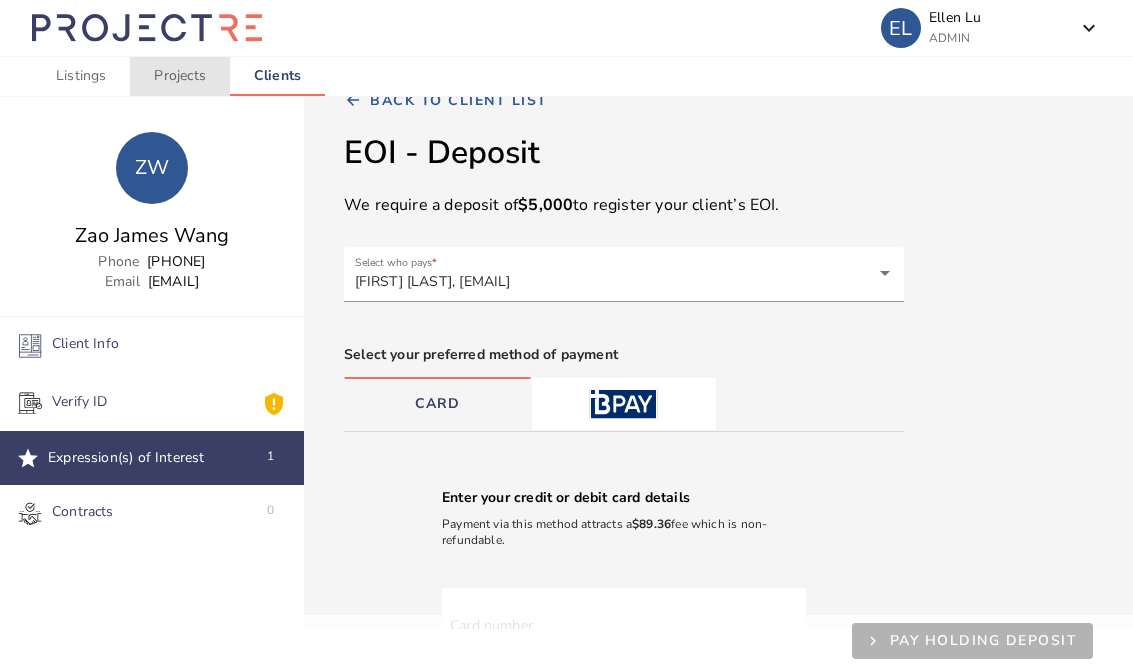 click on "Projects" at bounding box center (179, 76) 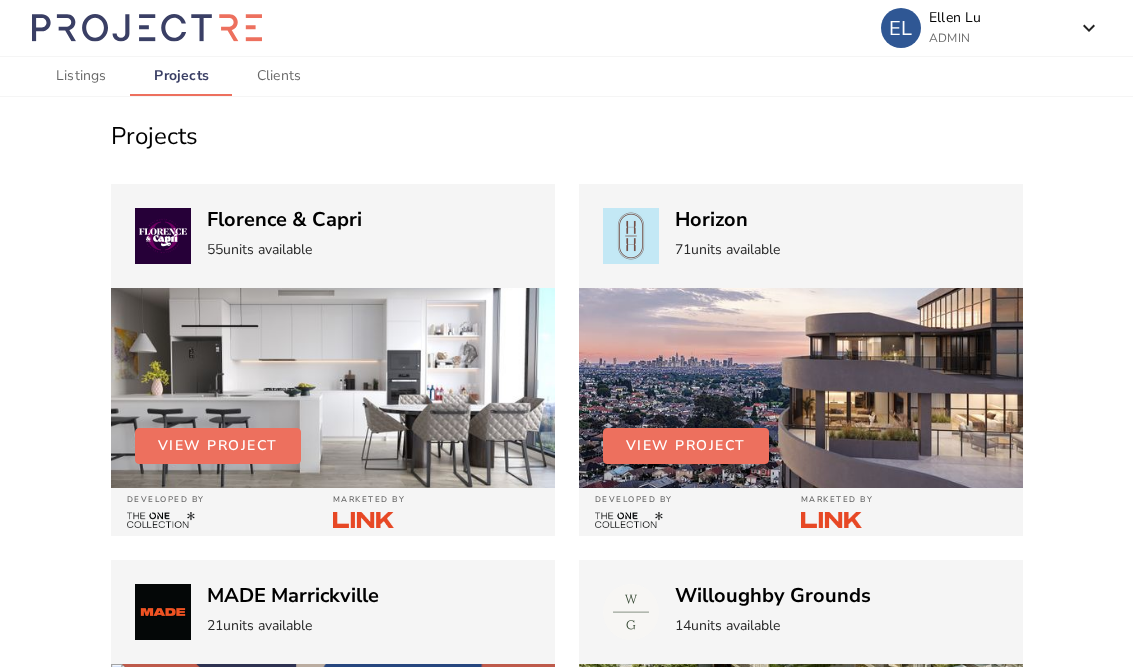 click on "View Project" at bounding box center [686, 446] 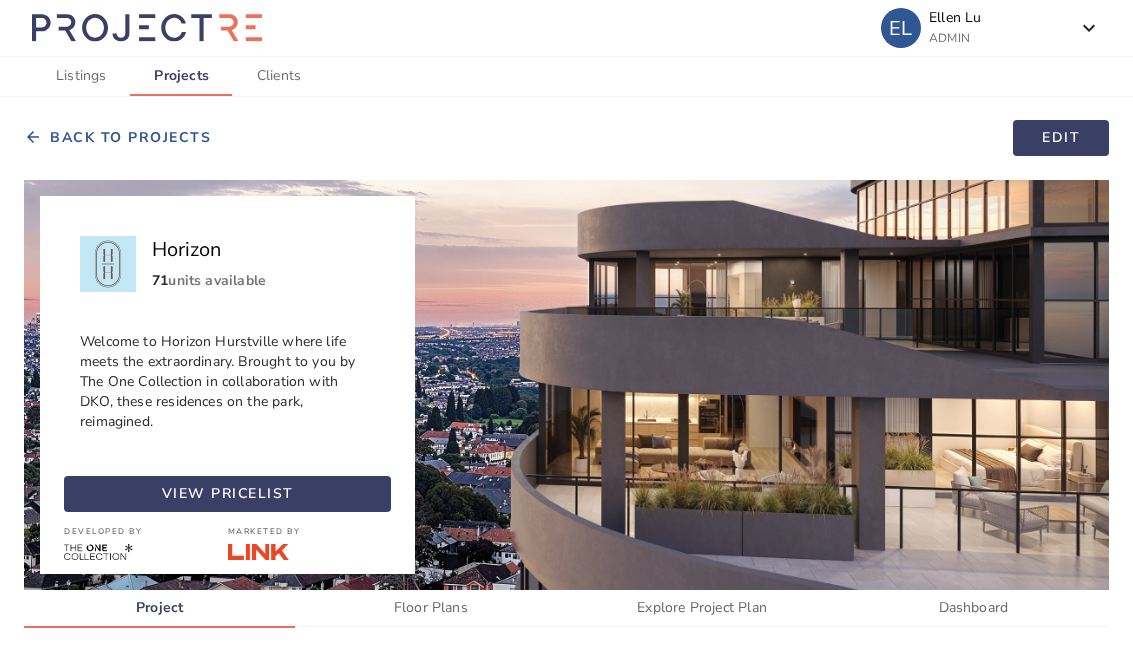 click at bounding box center (227, 494) 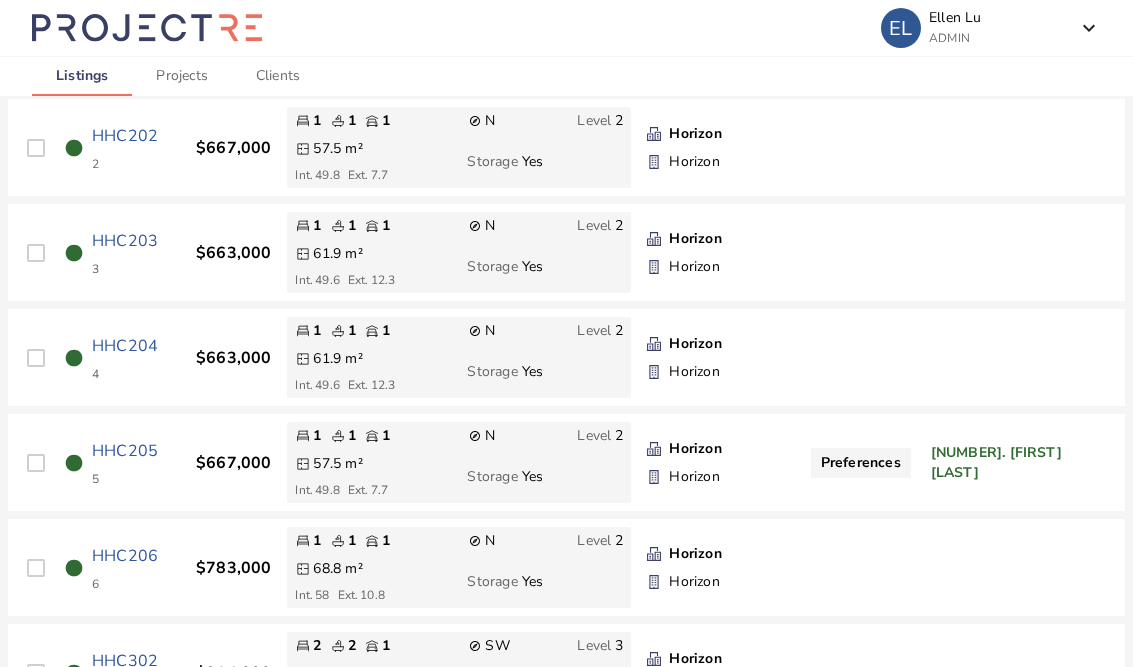 scroll, scrollTop: 271, scrollLeft: 0, axis: vertical 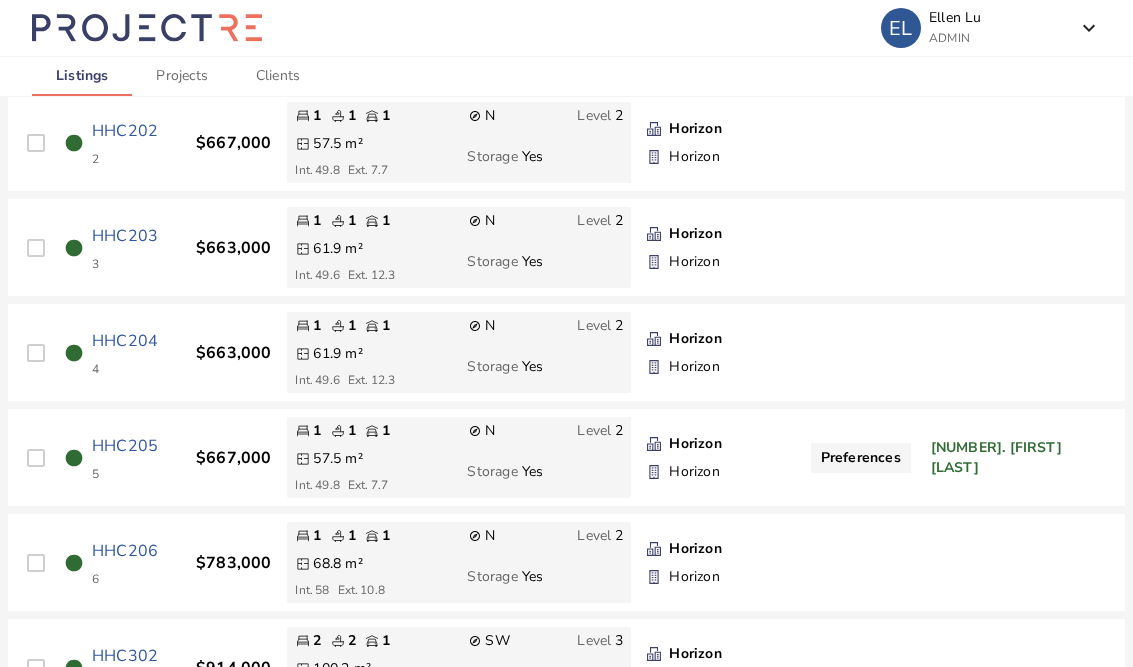 click on "Horizon  Horizon" at bounding box center [720, 458] 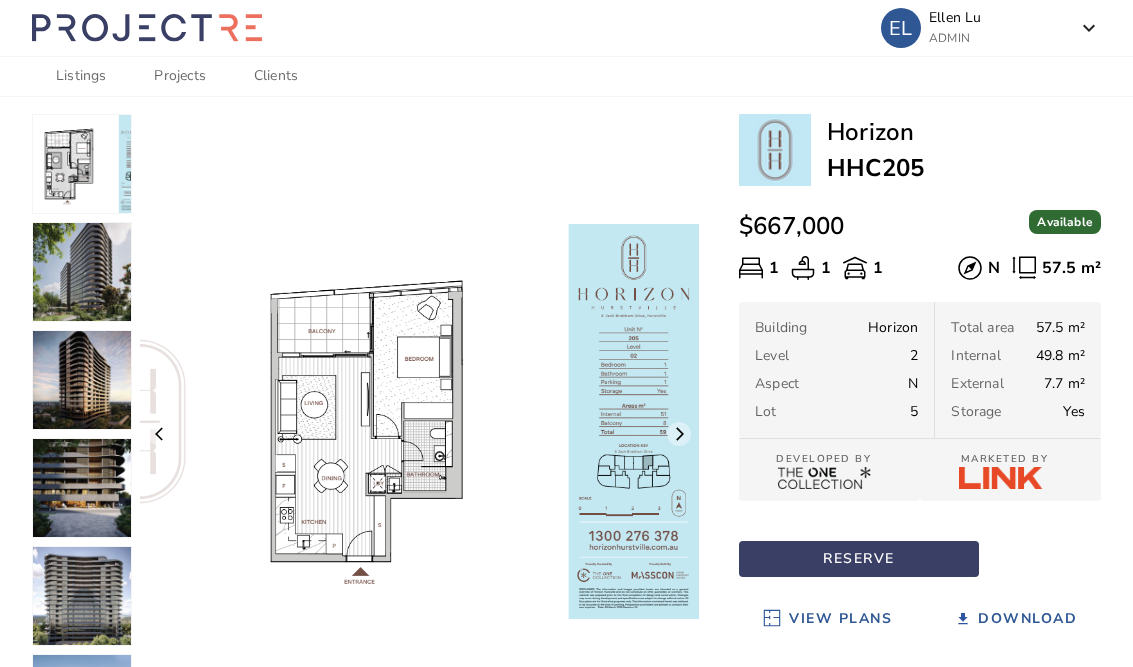 scroll, scrollTop: 81, scrollLeft: 0, axis: vertical 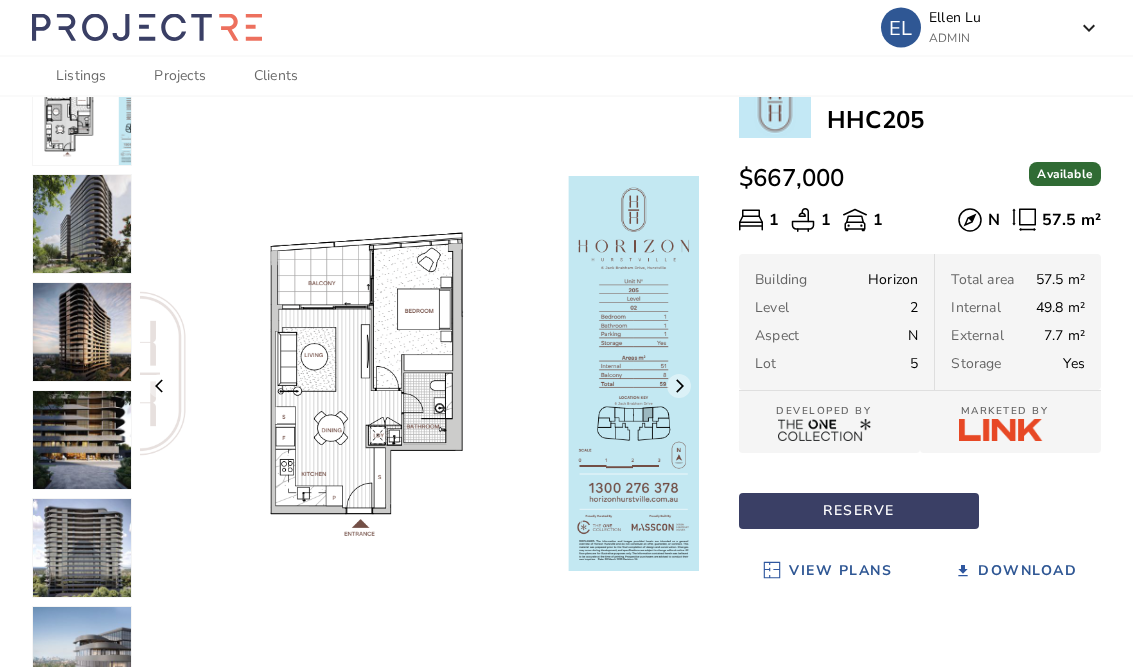 click at bounding box center (859, 512) 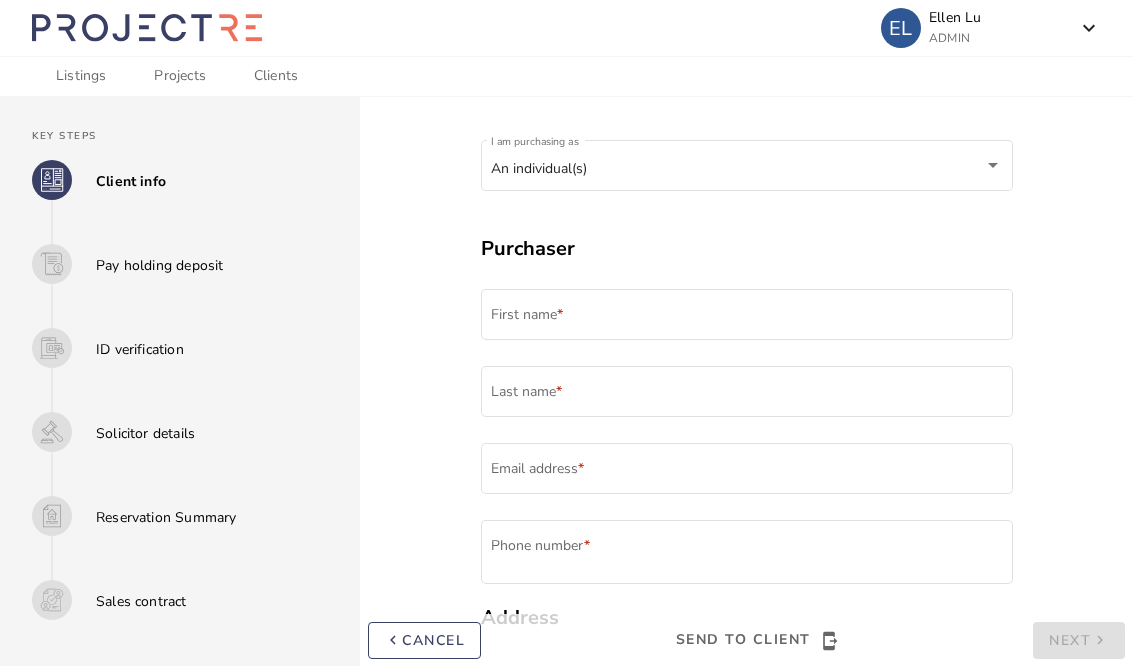 click on "An individual(s)" at bounding box center (737, 169) 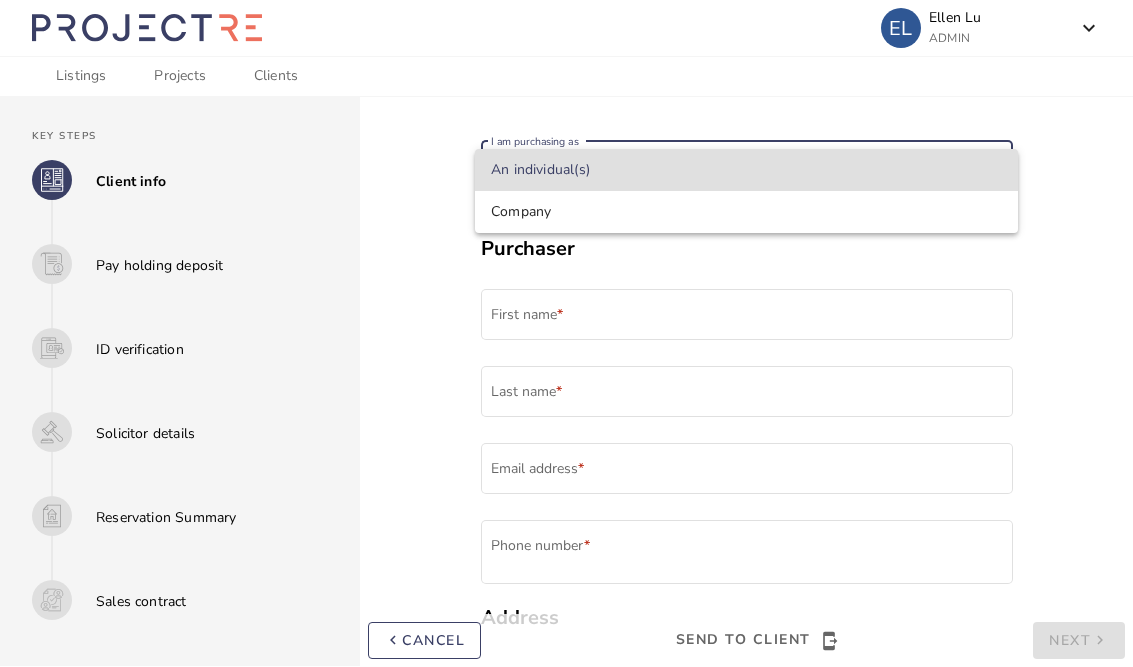 click on "An individual(s)" at bounding box center (746, 170) 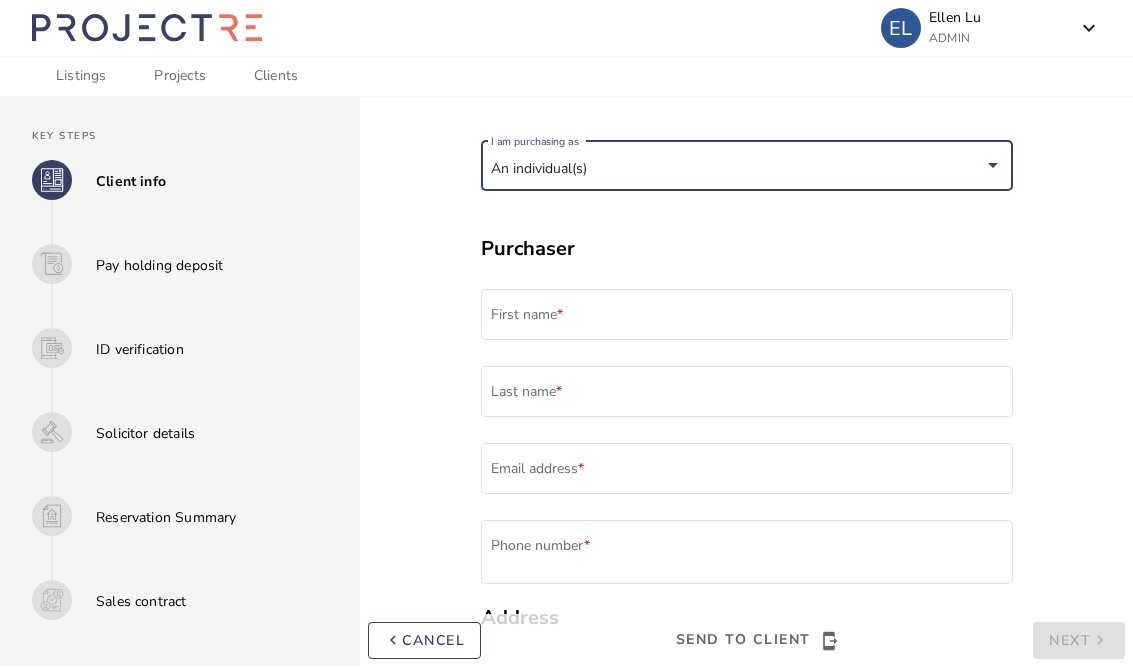 click on "First name  *" at bounding box center (746, 318) 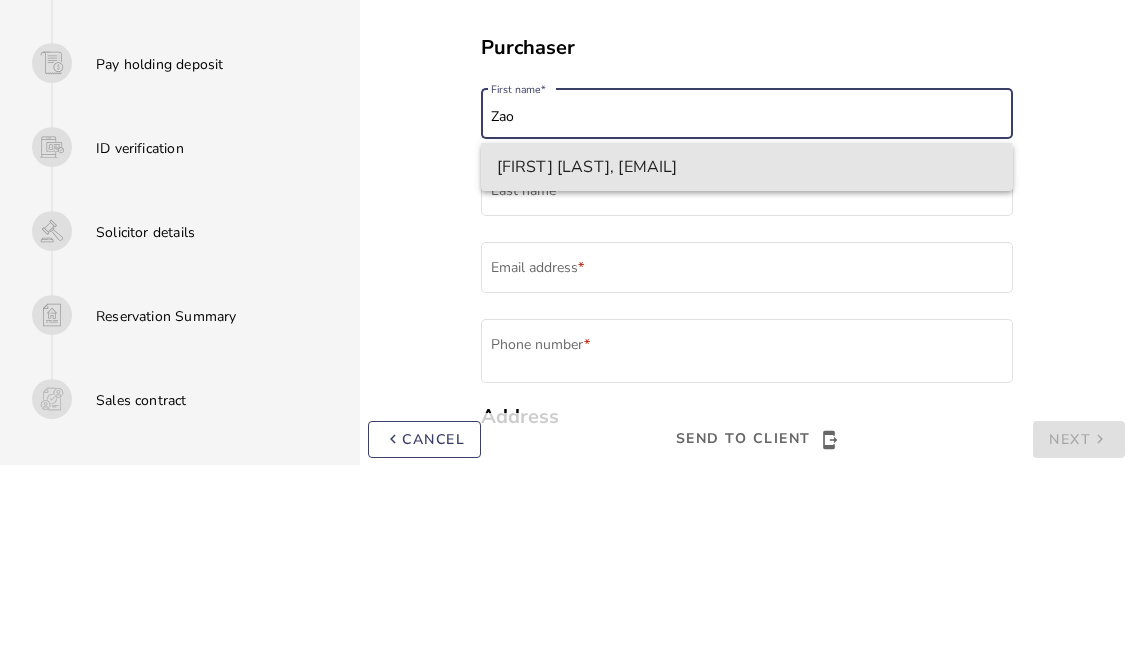 type on "Zao" 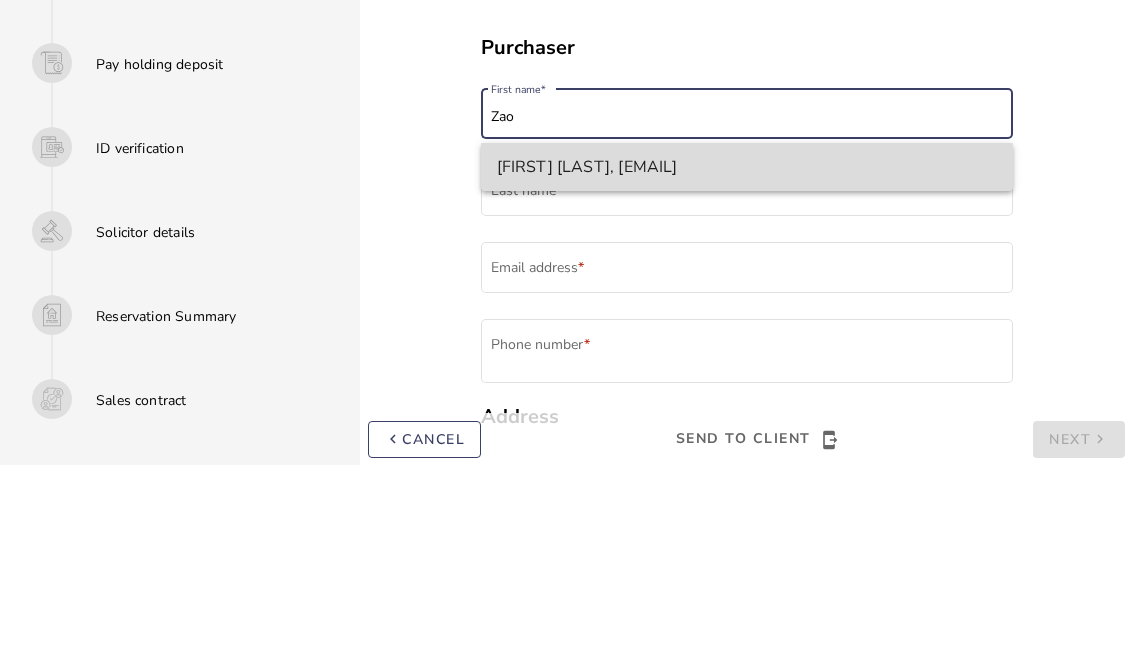 click on "[FIRST] [LAST], [EMAIL]" at bounding box center (747, 368) 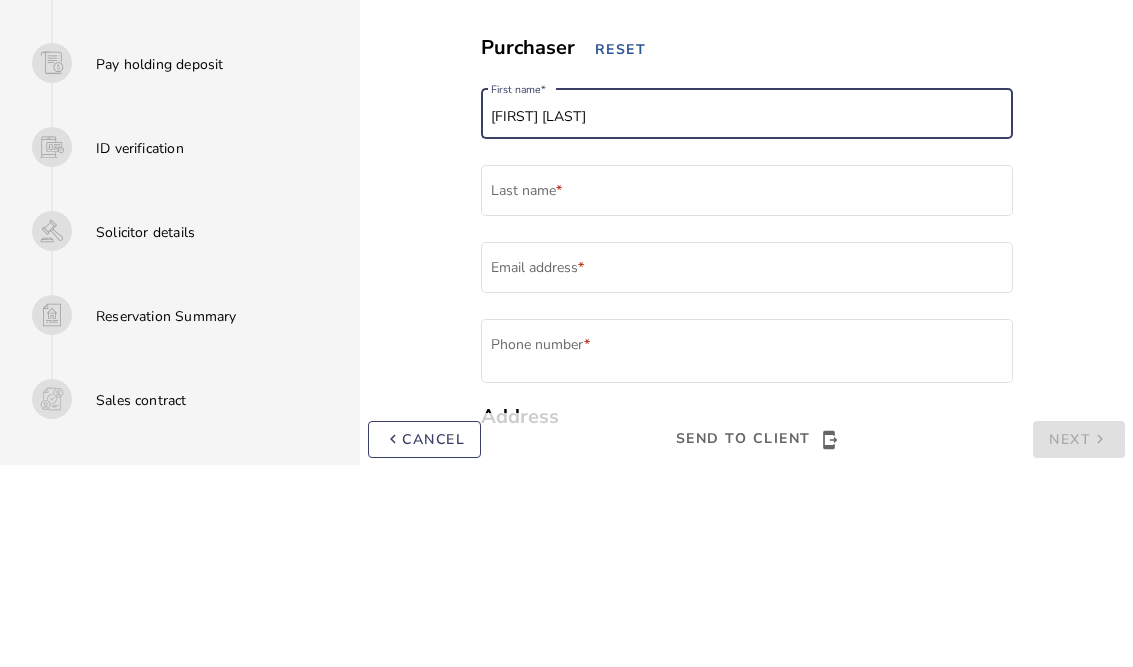 click on "Last name  *" at bounding box center [746, 395] 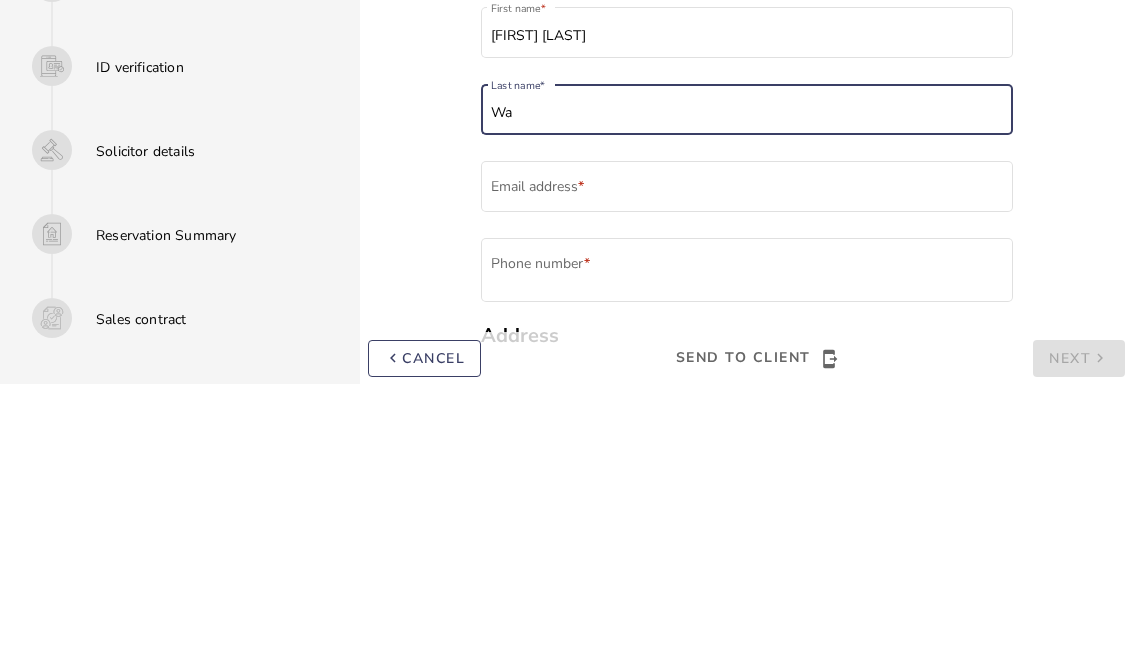 type on "[FIRST] [LAST]" 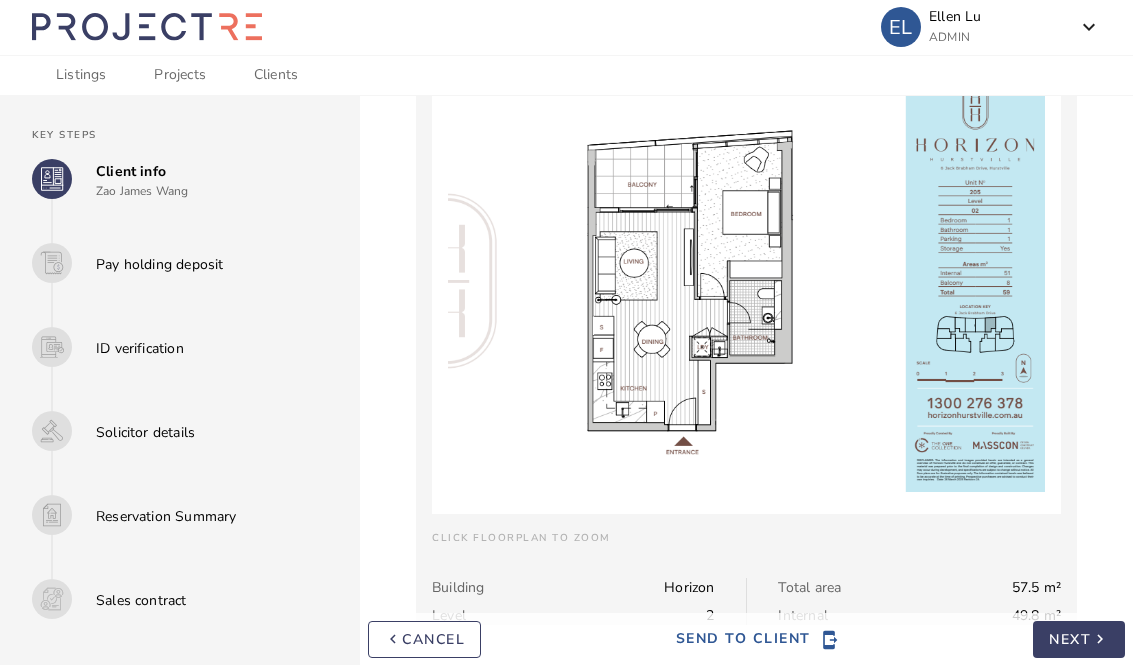 scroll, scrollTop: 2038, scrollLeft: 0, axis: vertical 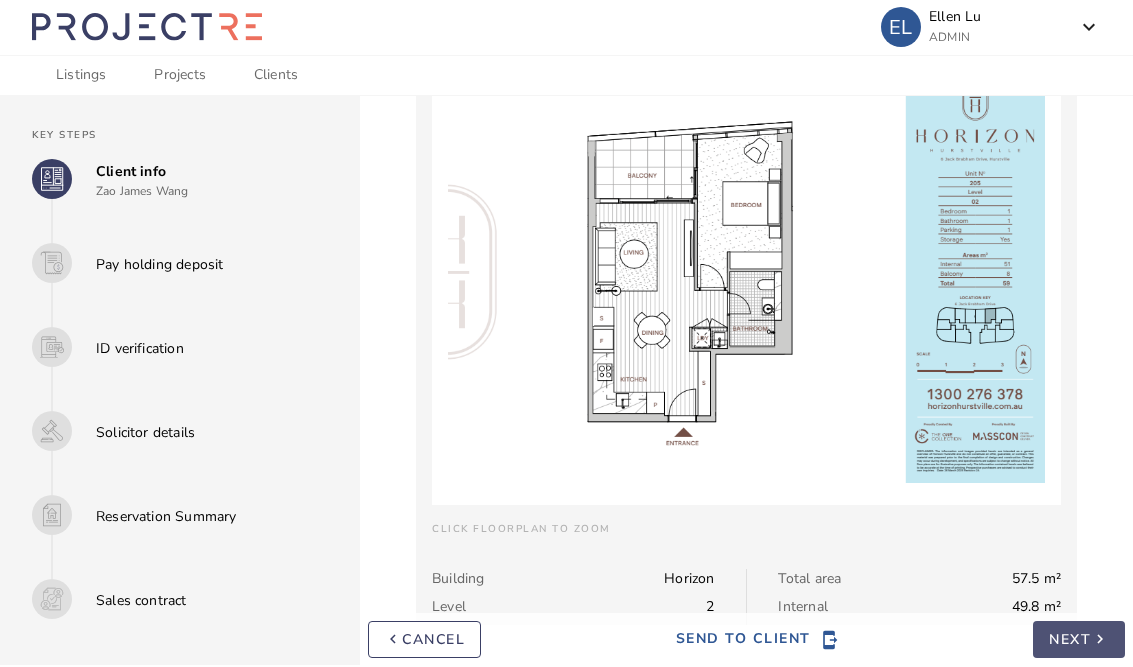 click on "Next" at bounding box center [1070, 640] 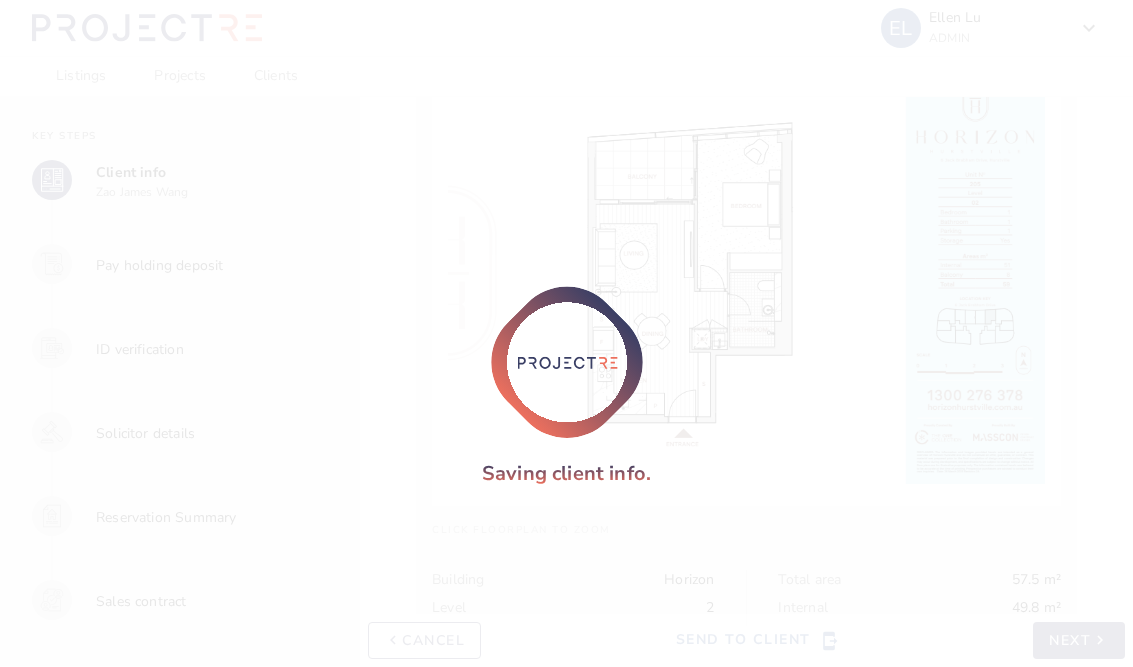 scroll, scrollTop: 0, scrollLeft: 0, axis: both 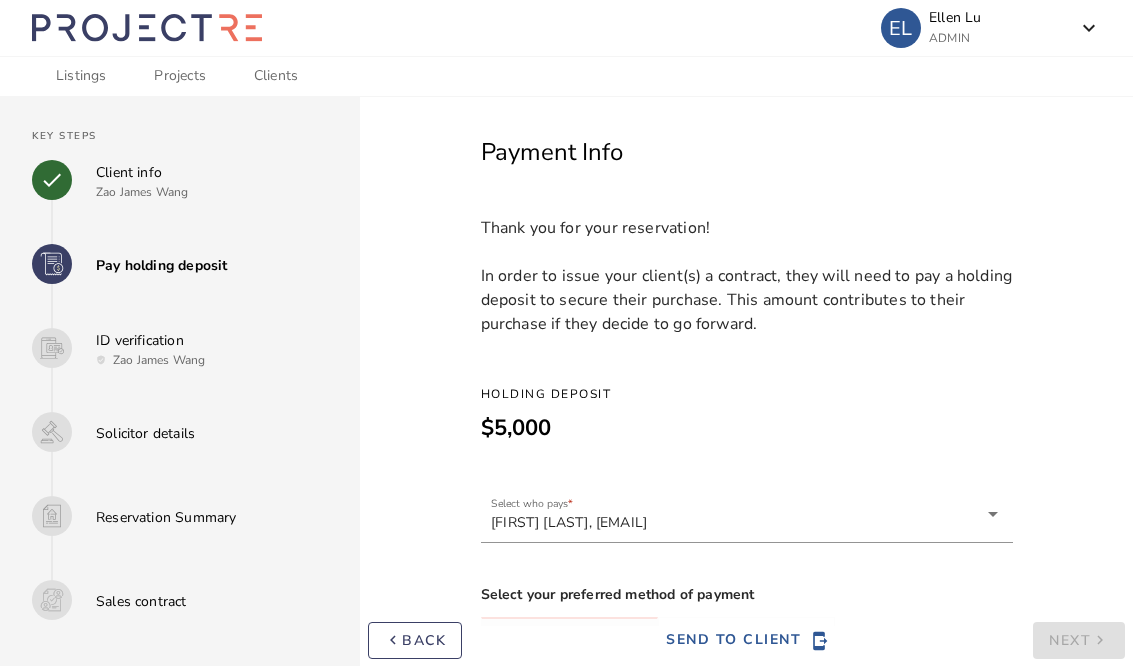 click on "Solicitor details" at bounding box center [151, 341] 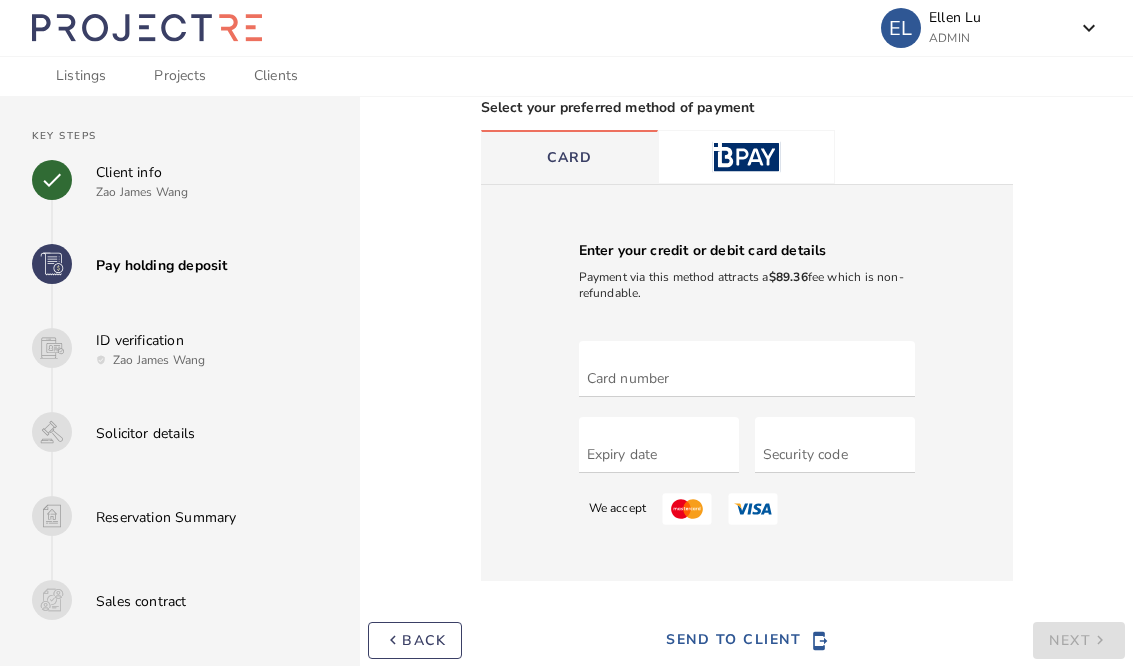 scroll, scrollTop: 451, scrollLeft: 0, axis: vertical 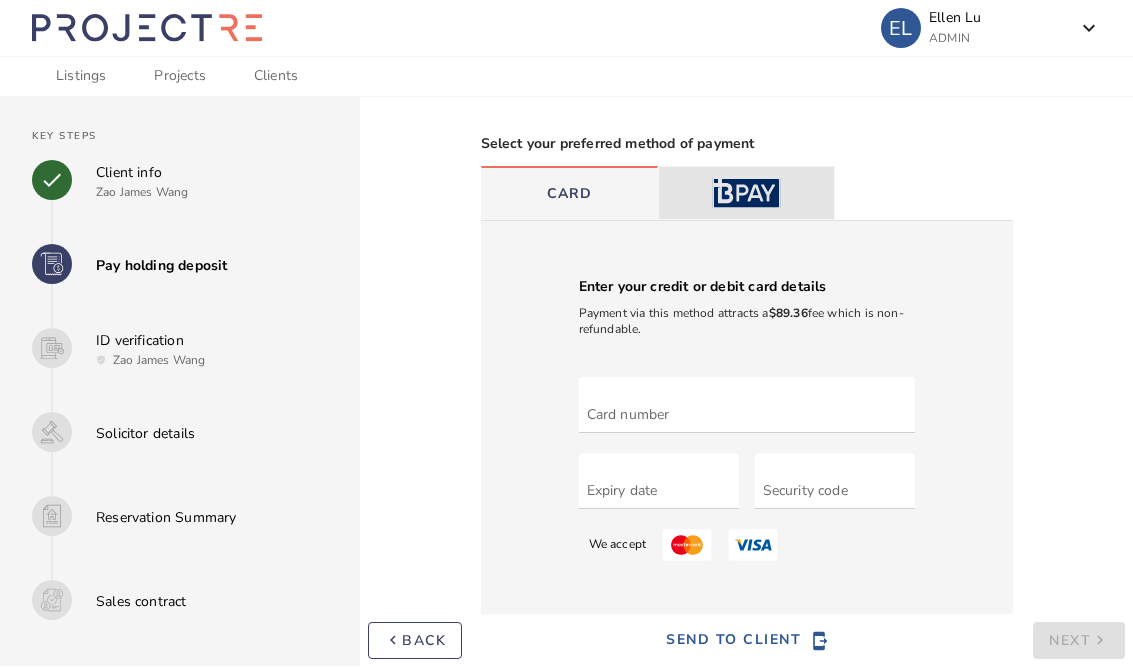click at bounding box center [746, 193] 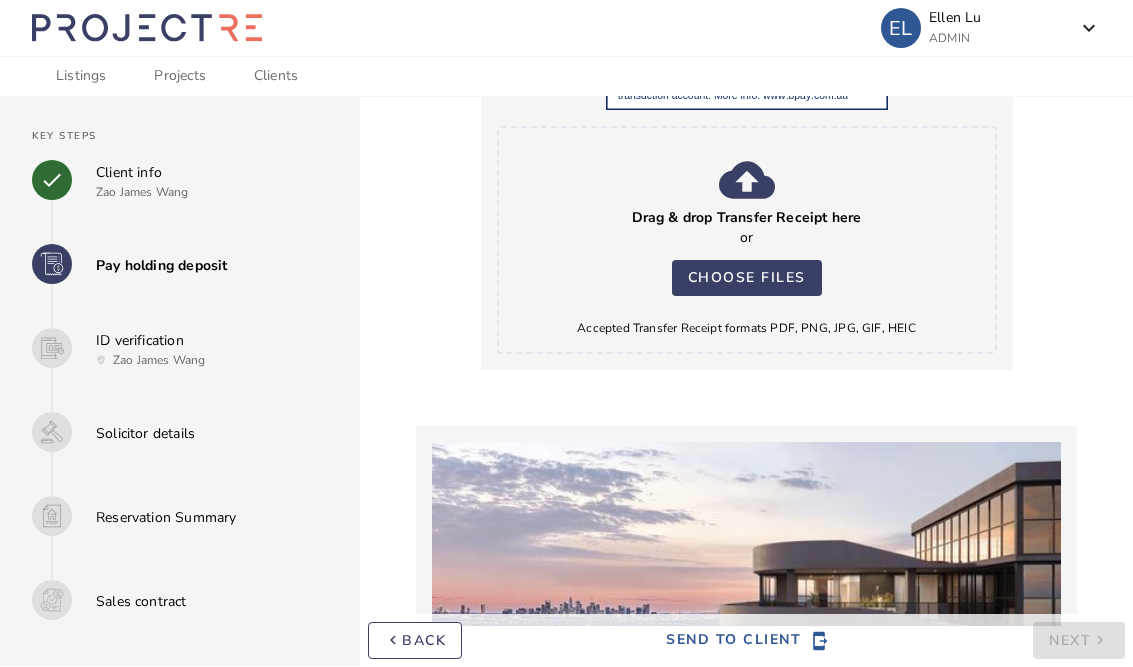 scroll, scrollTop: 871, scrollLeft: 0, axis: vertical 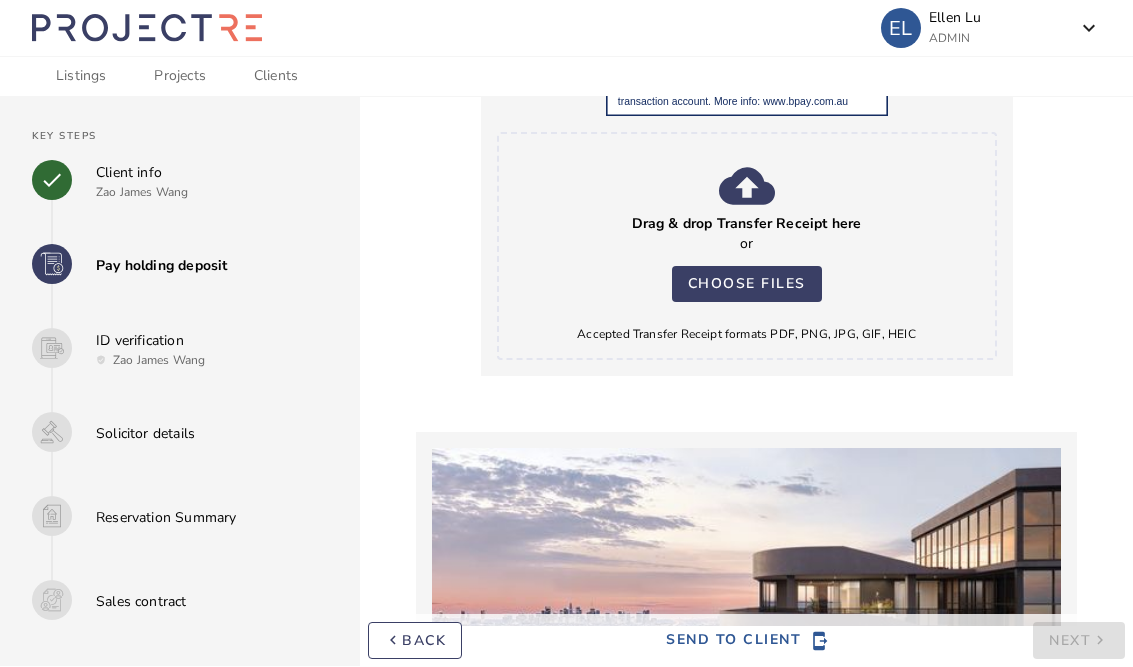 click on "Choose files" at bounding box center [747, 284] 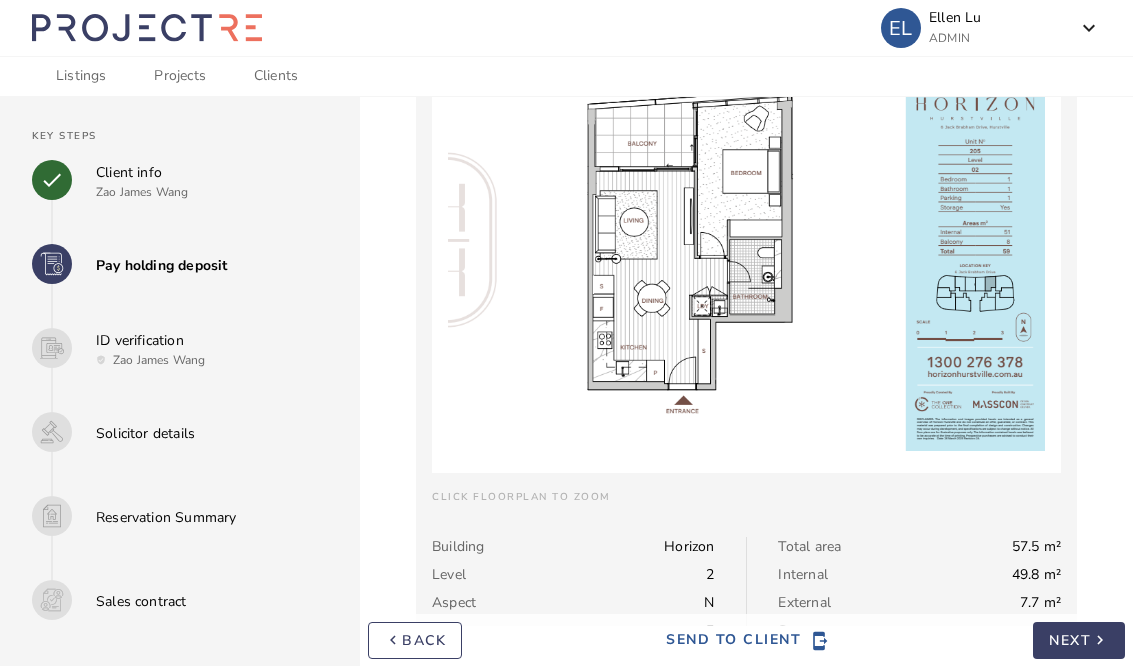 scroll, scrollTop: 2002, scrollLeft: 0, axis: vertical 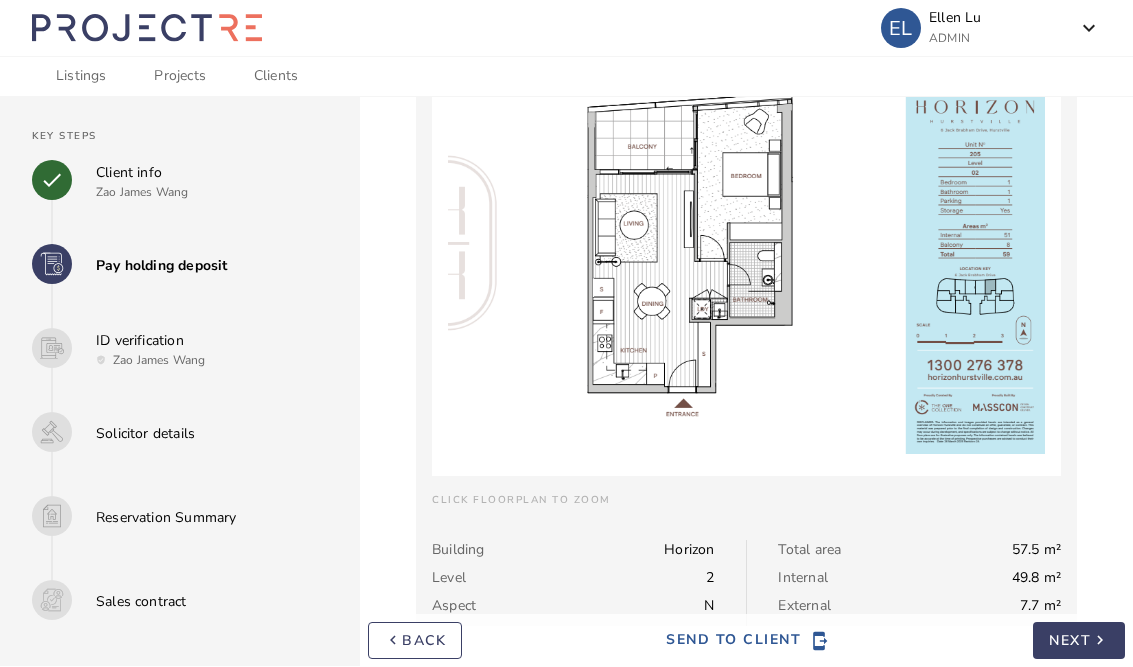 click on "Next" at bounding box center (1070, 640) 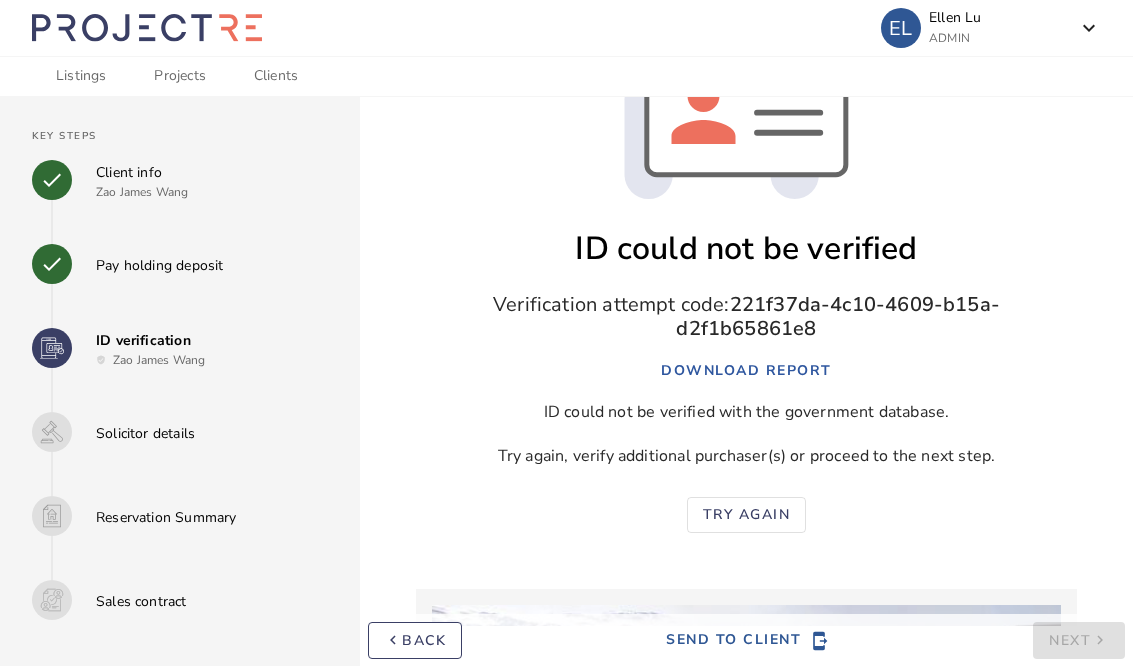 scroll, scrollTop: 173, scrollLeft: 0, axis: vertical 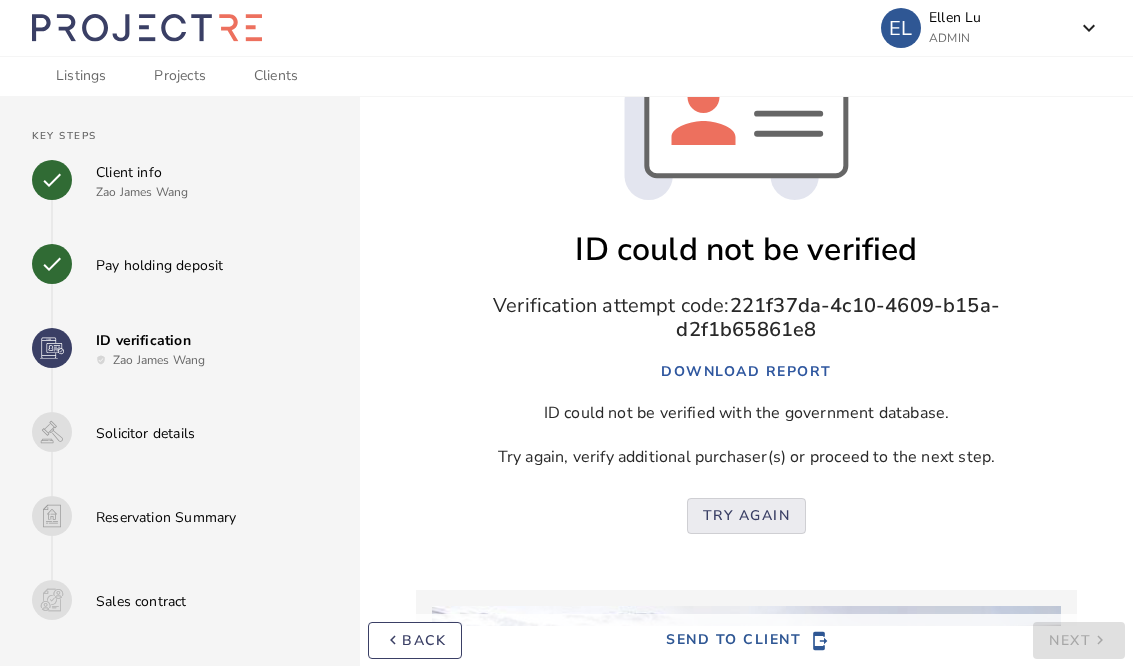 click on "Try again" at bounding box center [747, 516] 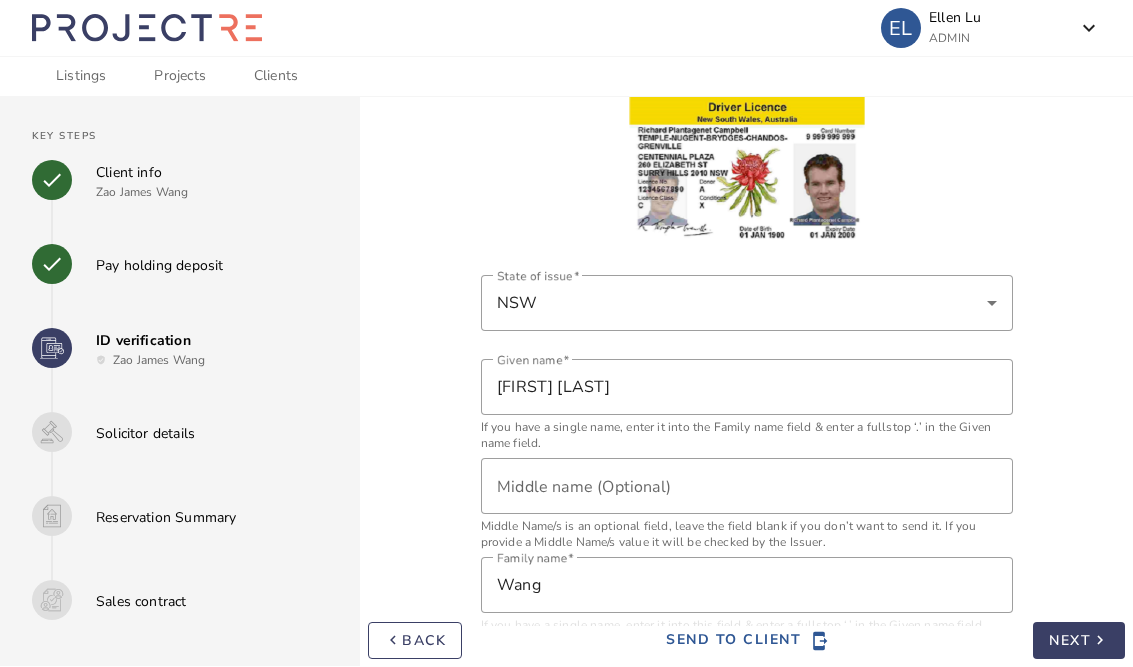 click on "Next" at bounding box center [1070, 640] 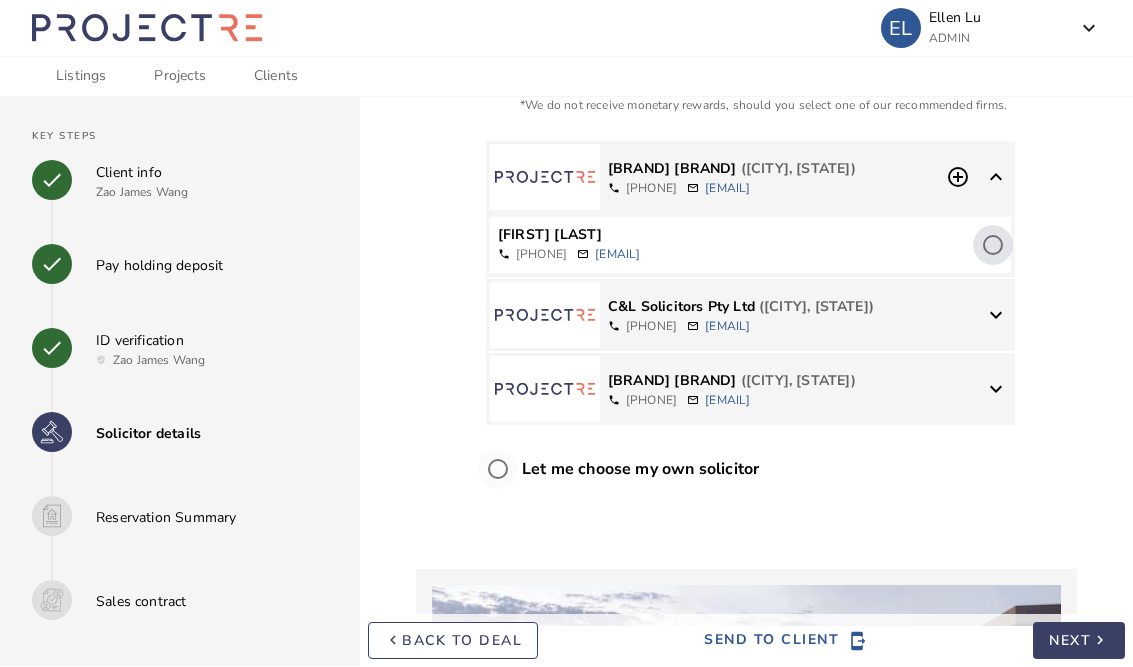 scroll, scrollTop: 118, scrollLeft: 0, axis: vertical 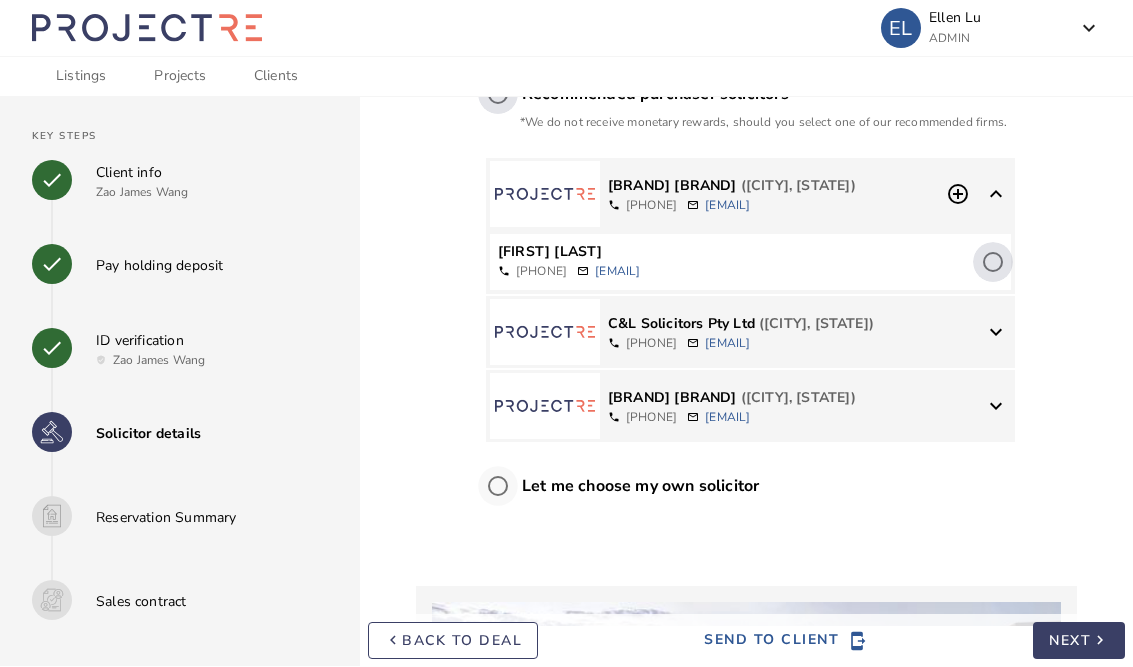 click on "Let me choose my own solicitor" at bounding box center [638, 486] 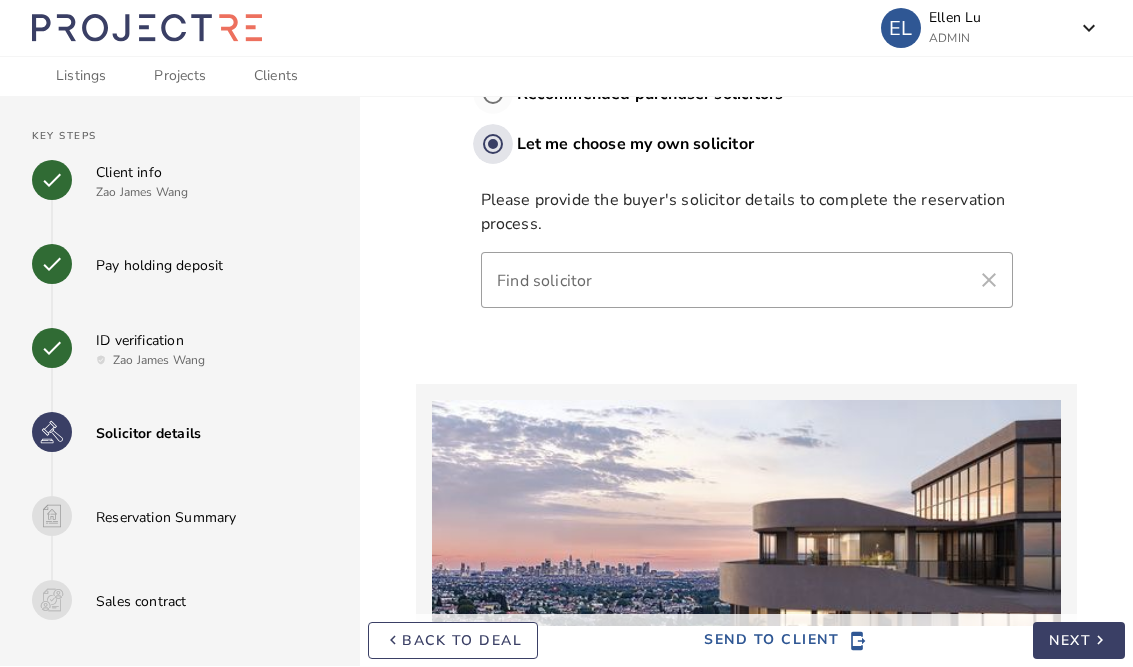 click at bounding box center [746, 605] 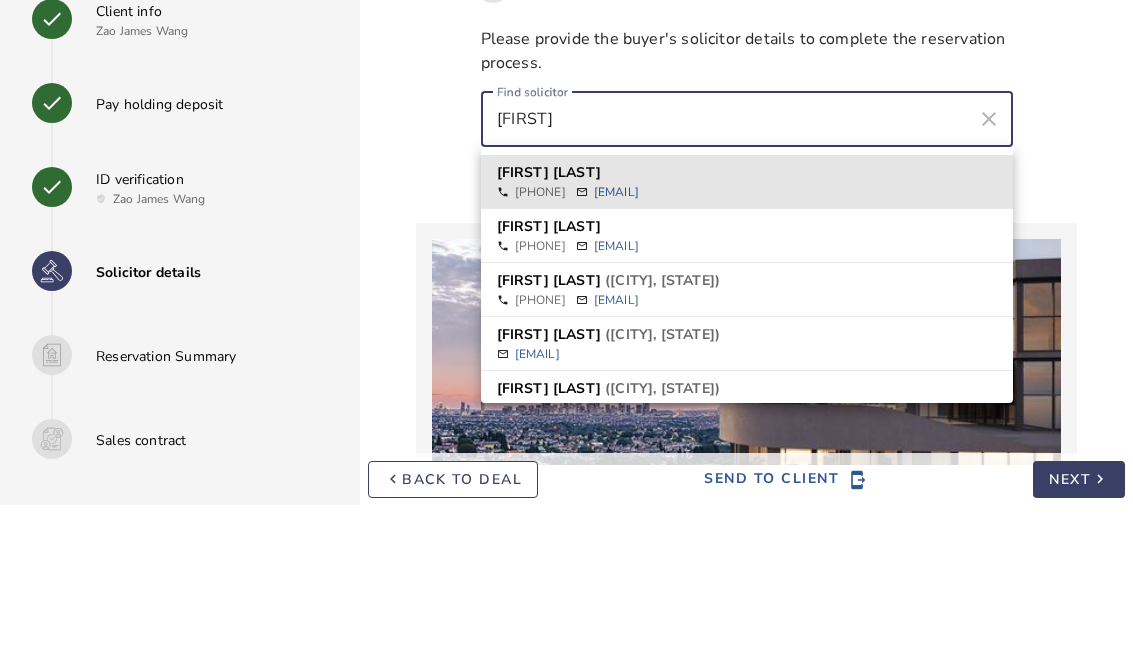 type on "[FIRST]" 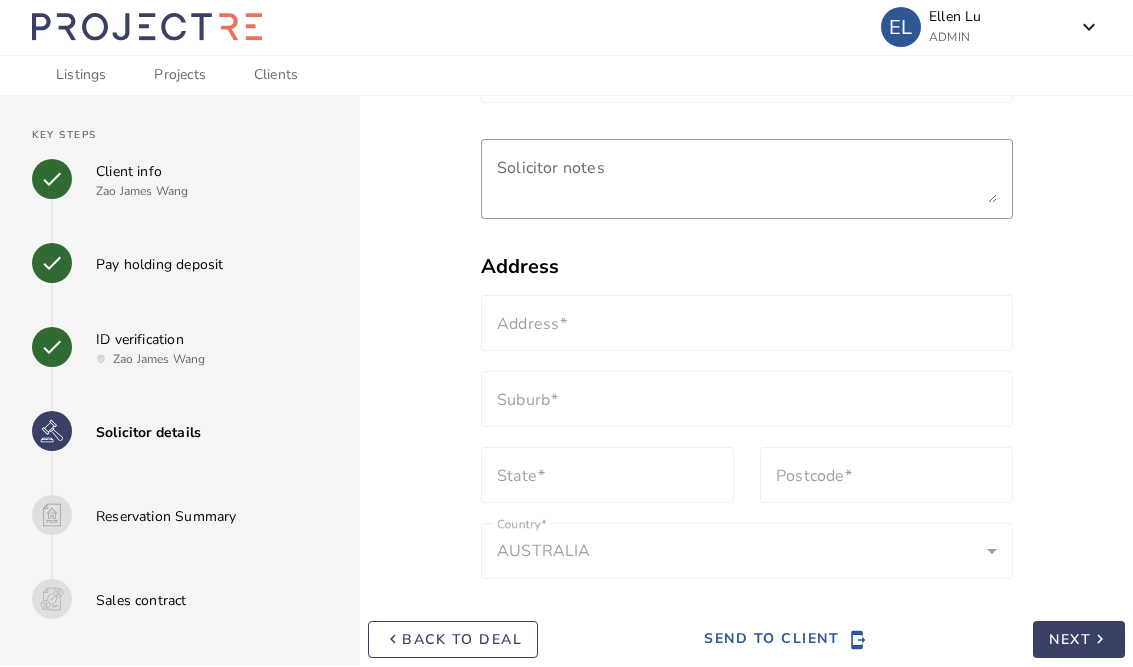 scroll, scrollTop: 877, scrollLeft: 0, axis: vertical 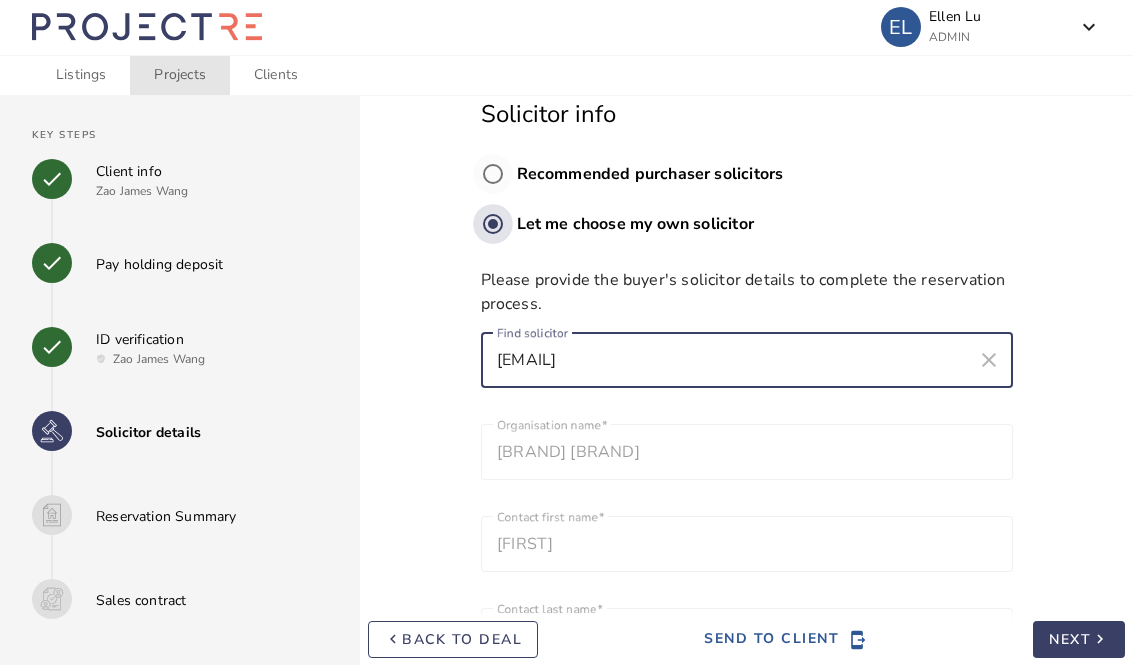 click on "Projects" at bounding box center (179, 76) 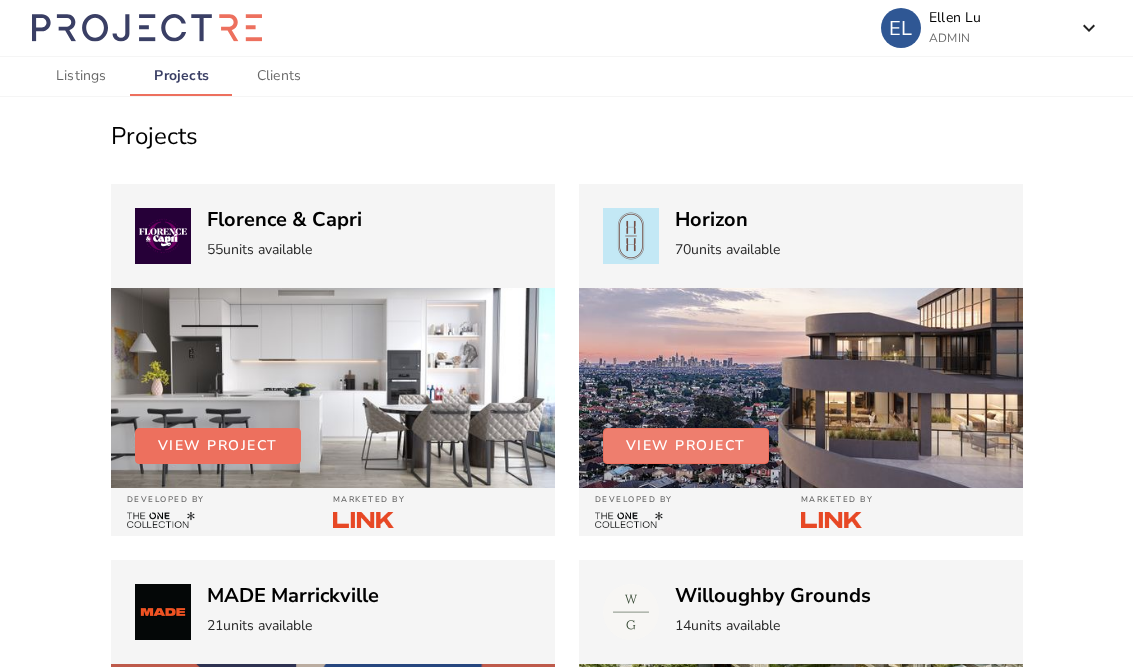 click on "View Project" at bounding box center [686, 446] 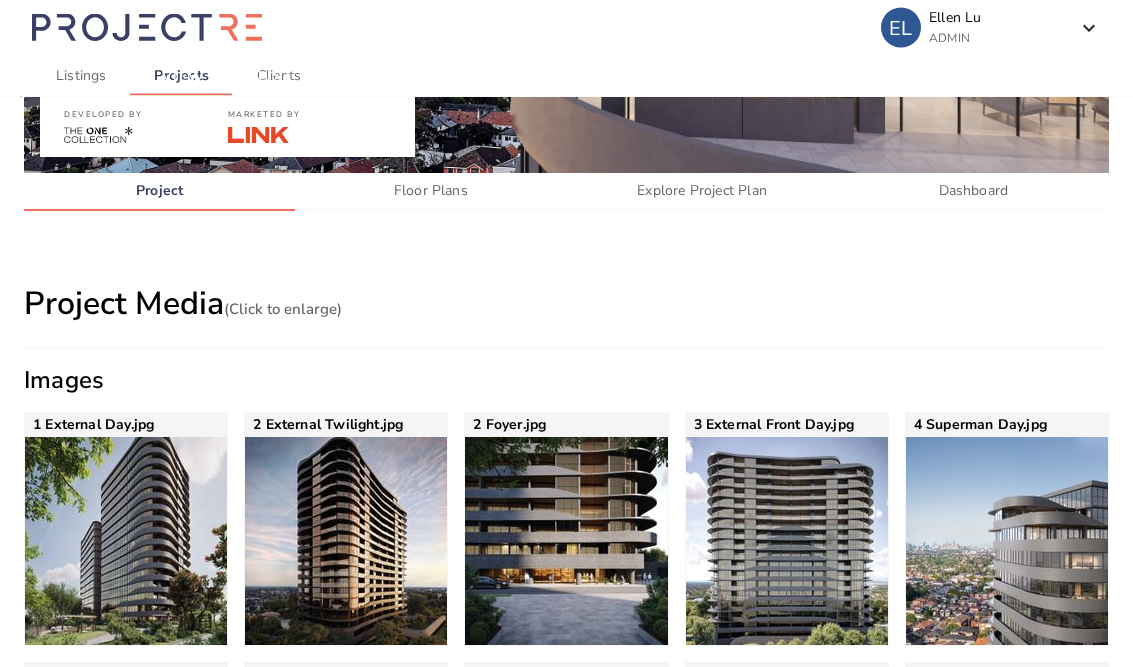 scroll, scrollTop: 0, scrollLeft: 0, axis: both 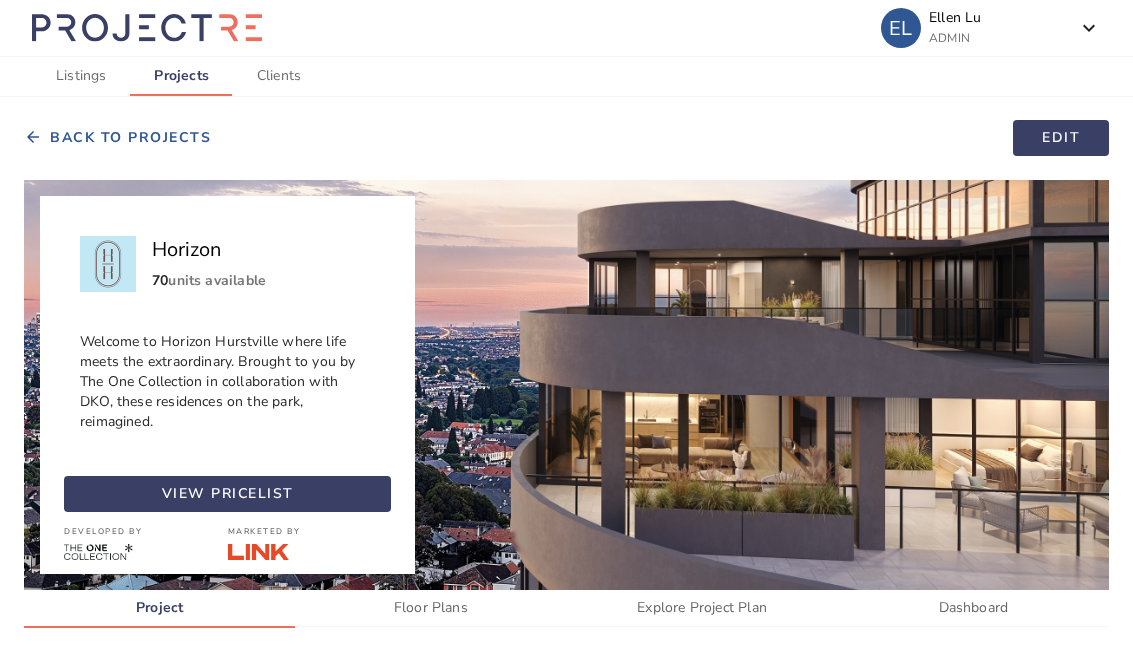 click at bounding box center [227, 494] 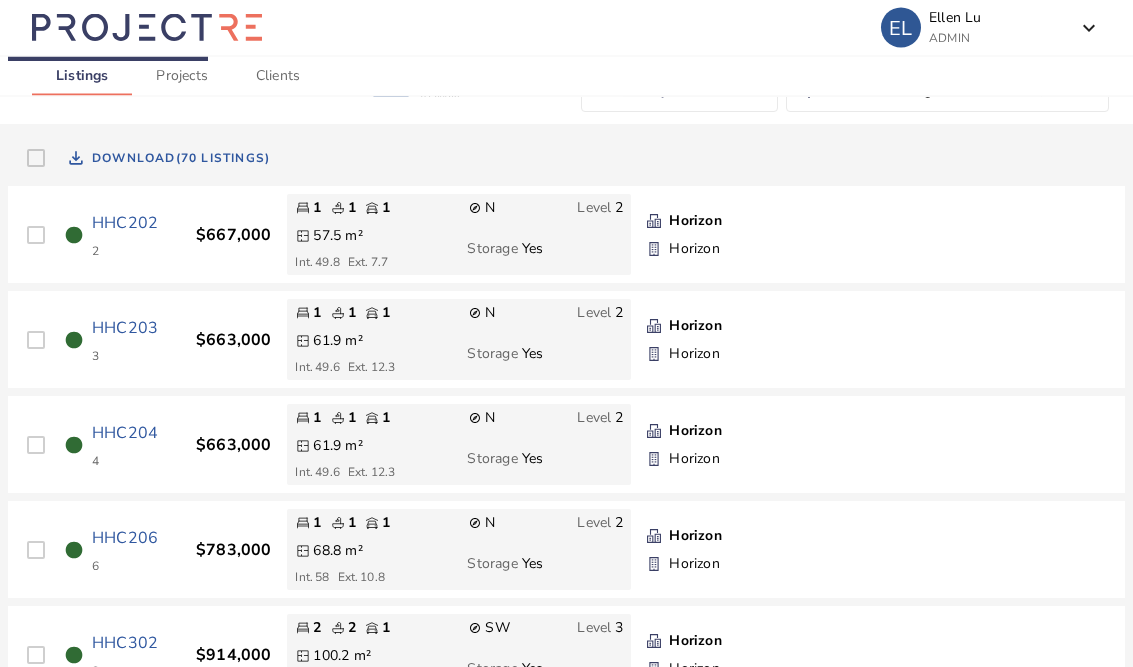 scroll, scrollTop: 0, scrollLeft: 0, axis: both 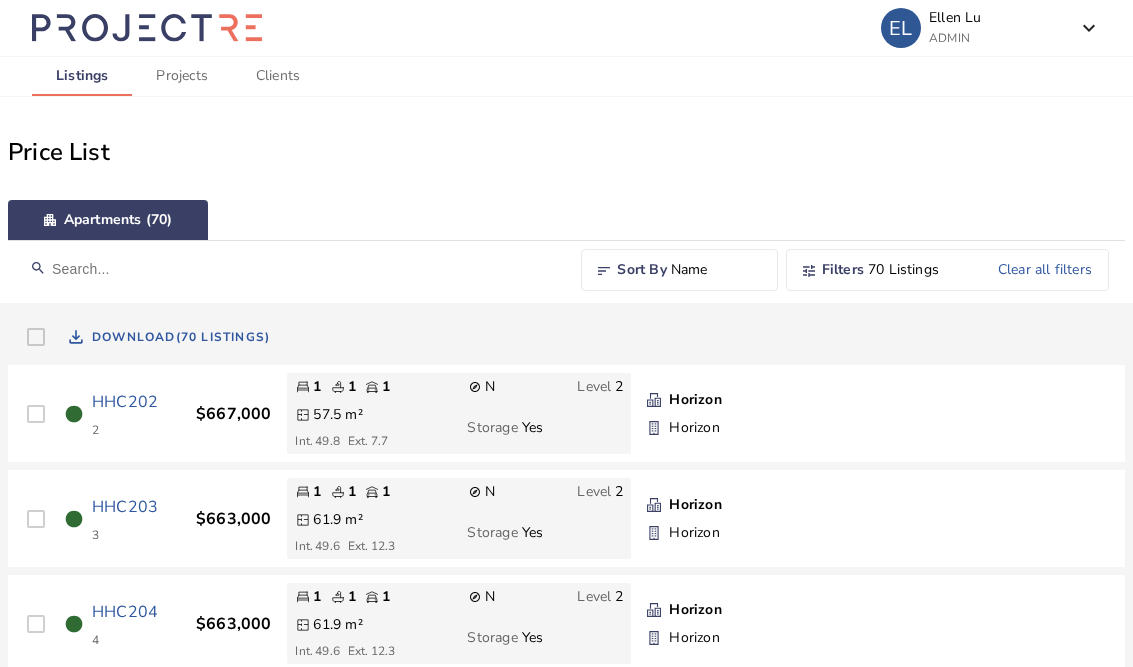 click on "Name" at bounding box center [716, 270] 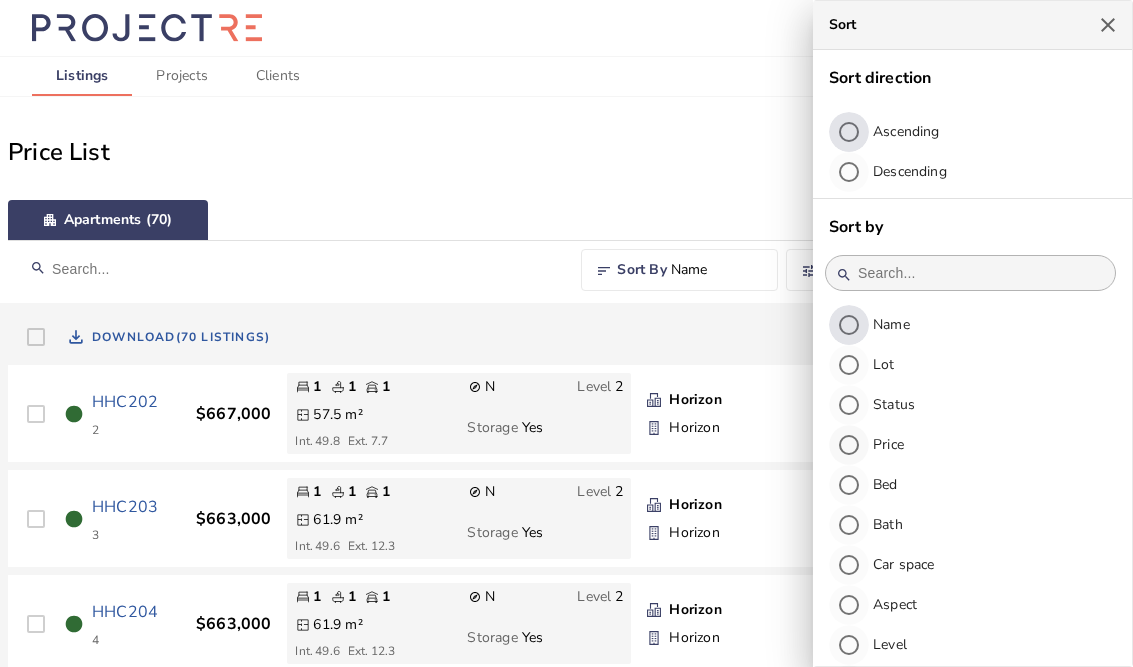 click on "Price" at bounding box center (888, 444) 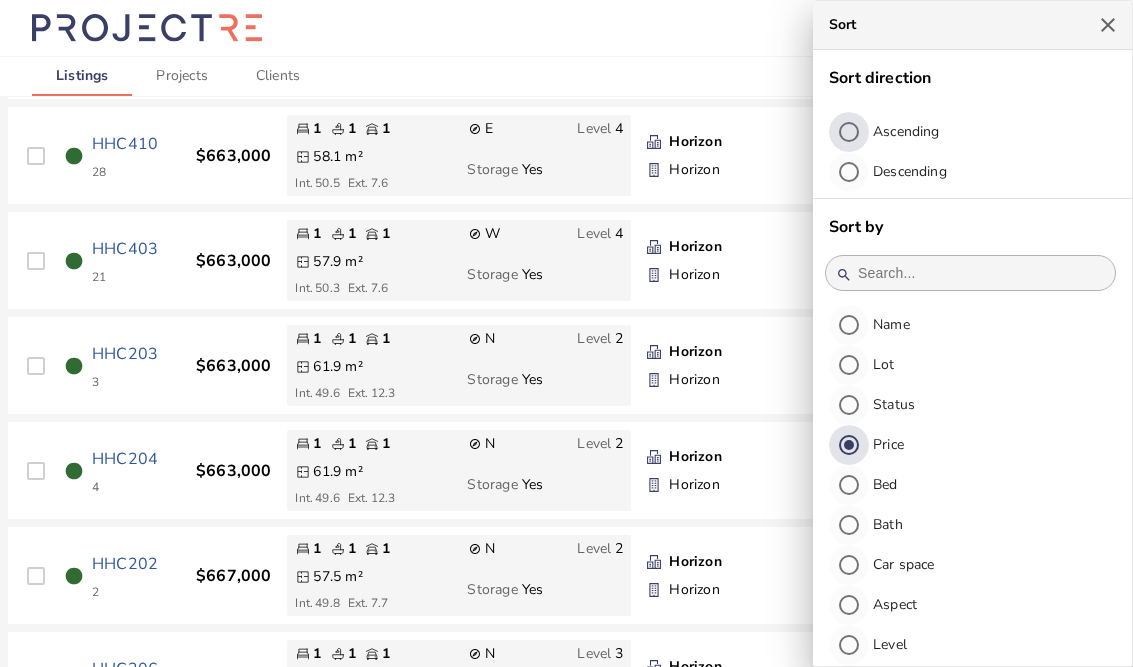click at bounding box center [1108, 25] 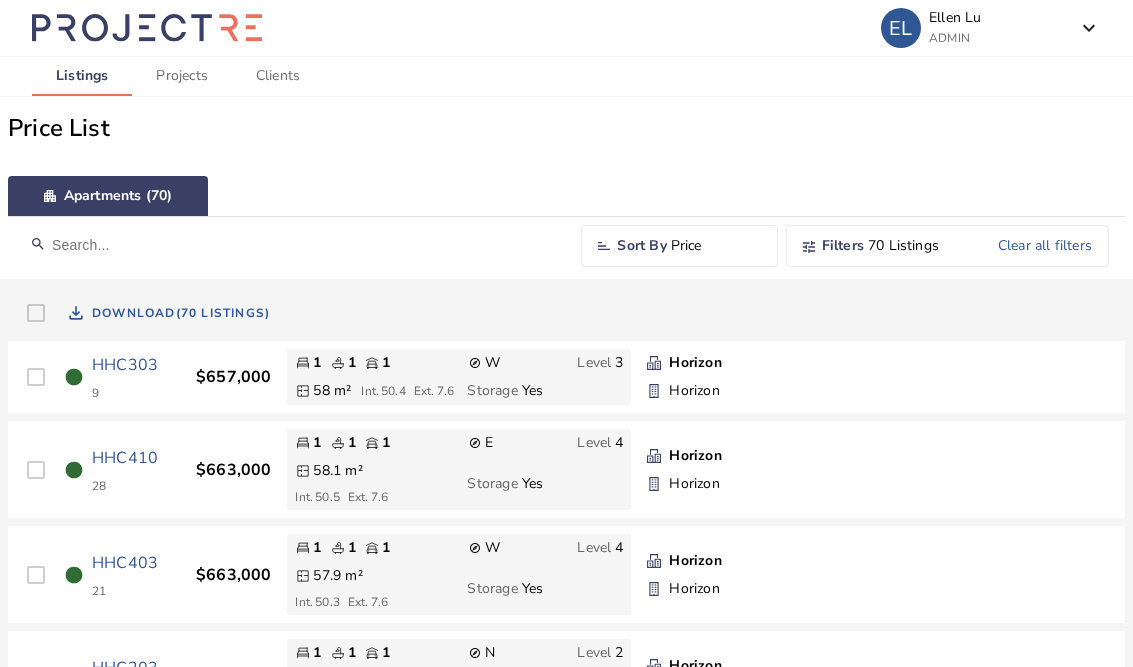 scroll, scrollTop: 0, scrollLeft: 0, axis: both 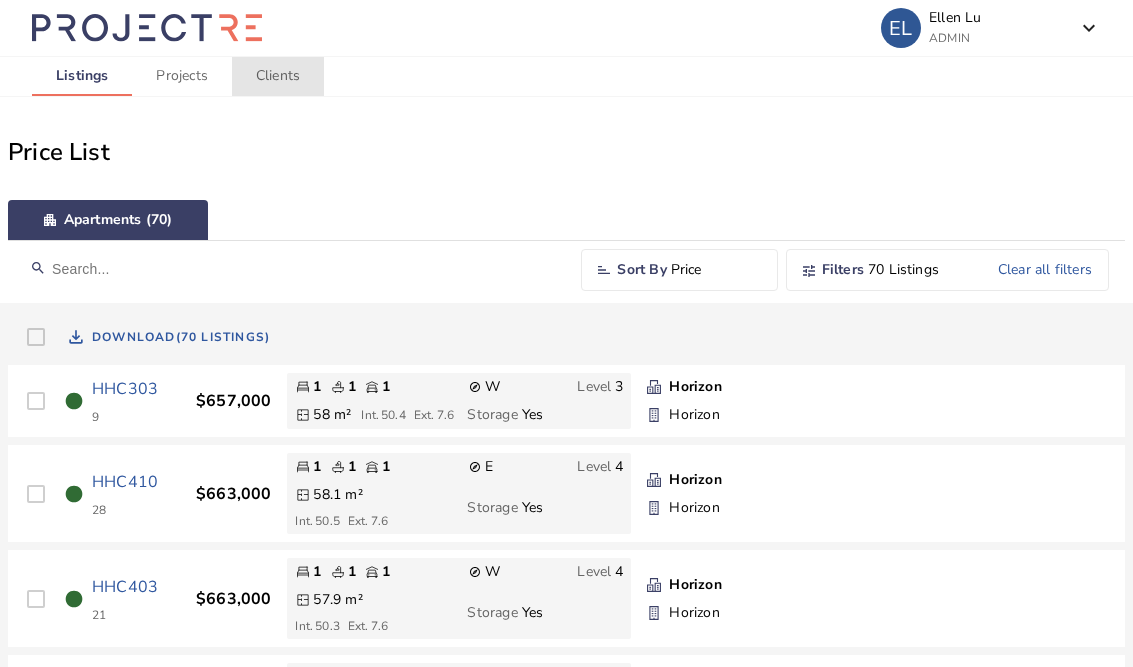 click on "Clients" at bounding box center (278, 76) 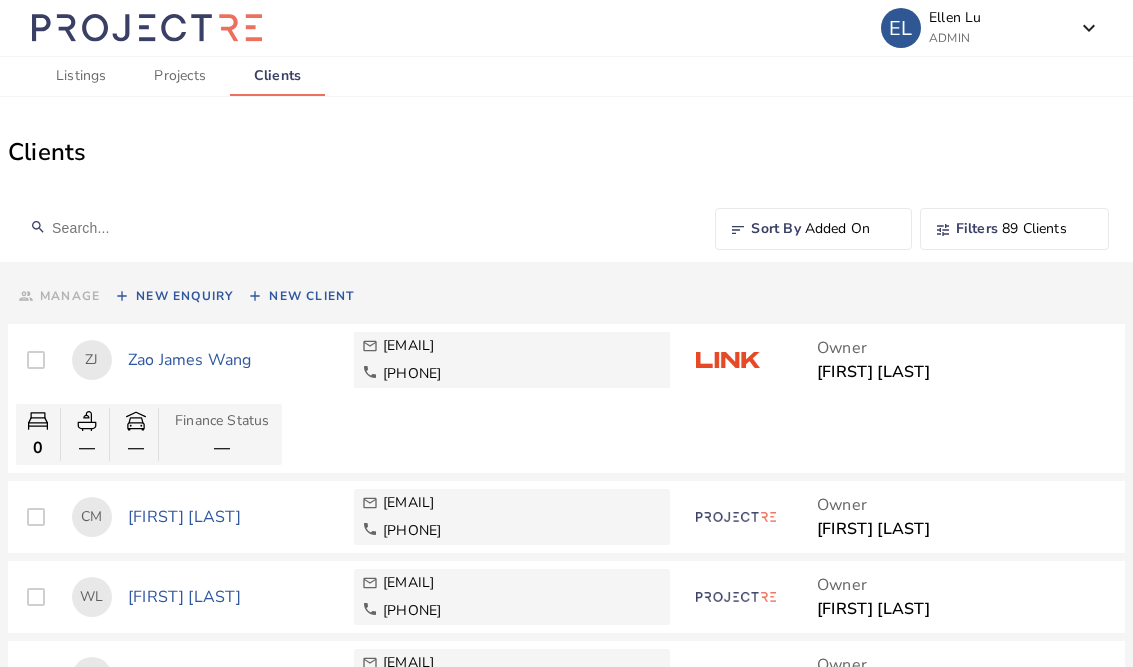 click on "Zao James Wang" at bounding box center (233, 360) 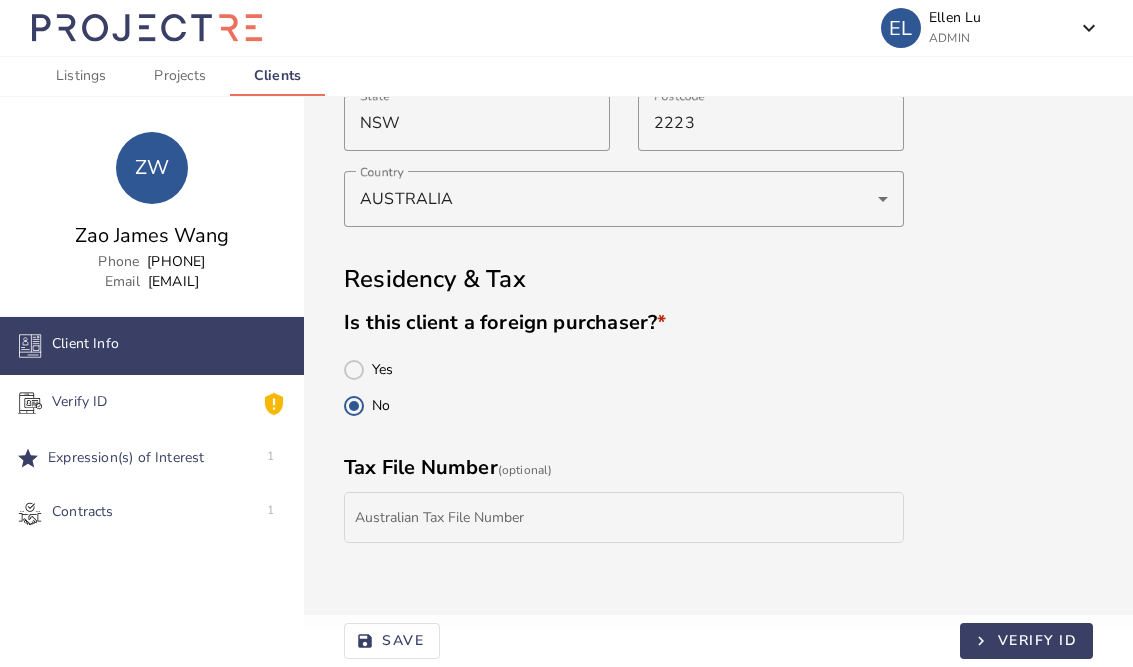 scroll, scrollTop: 678, scrollLeft: 0, axis: vertical 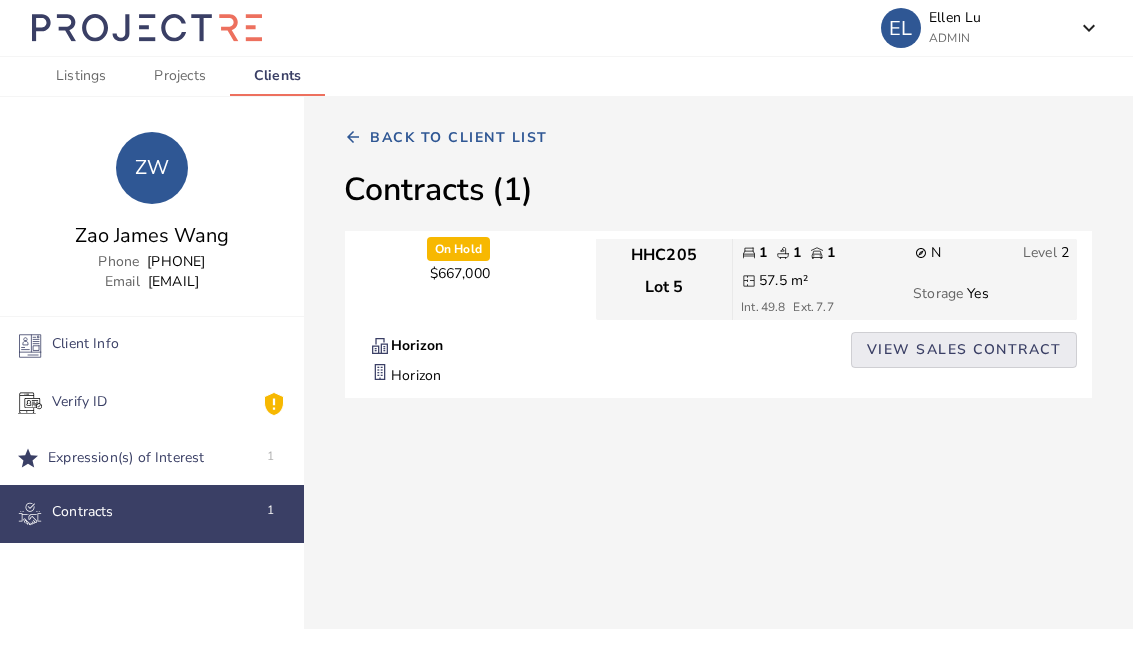 click on "View Sales Contract" at bounding box center [964, 350] 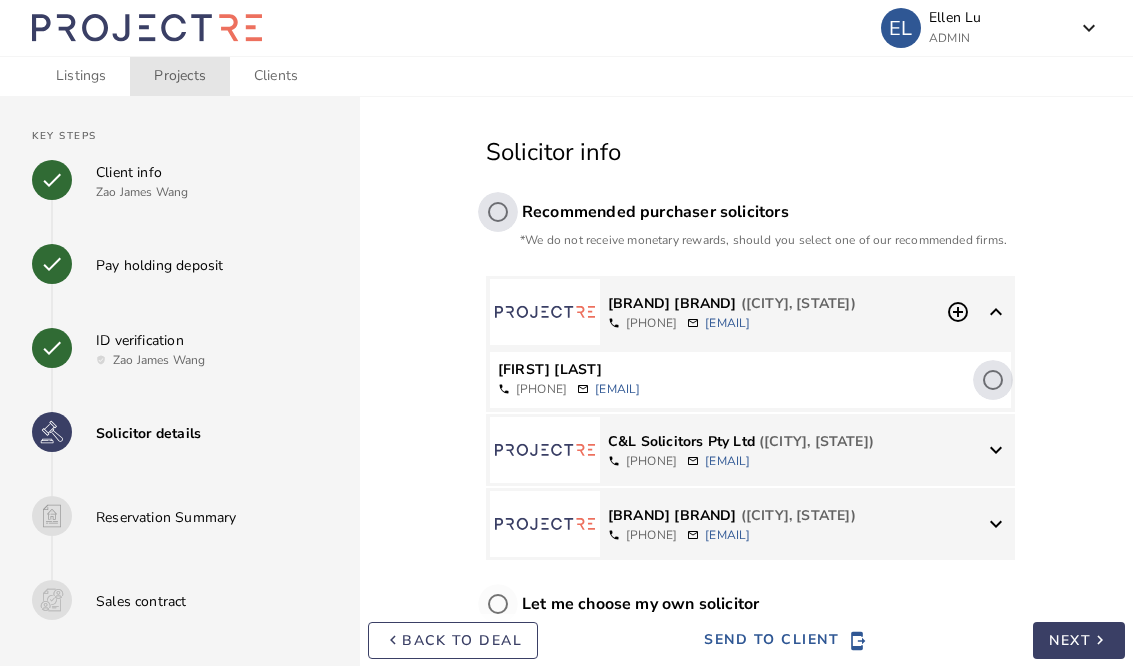 scroll, scrollTop: 0, scrollLeft: 0, axis: both 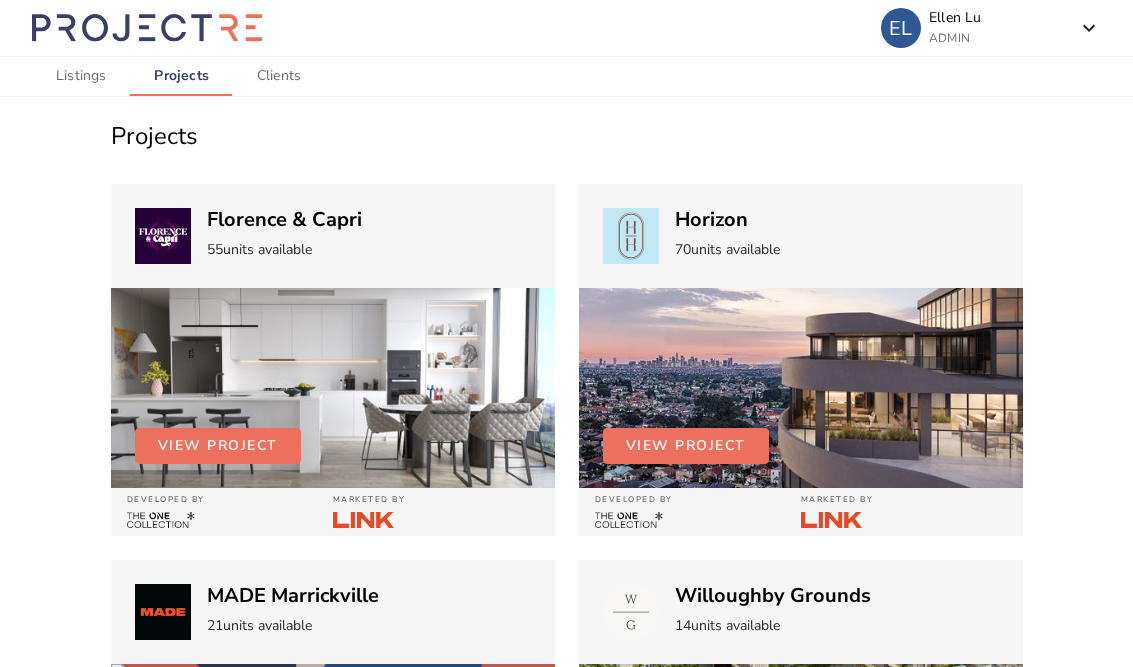 click at bounding box center (333, 388) 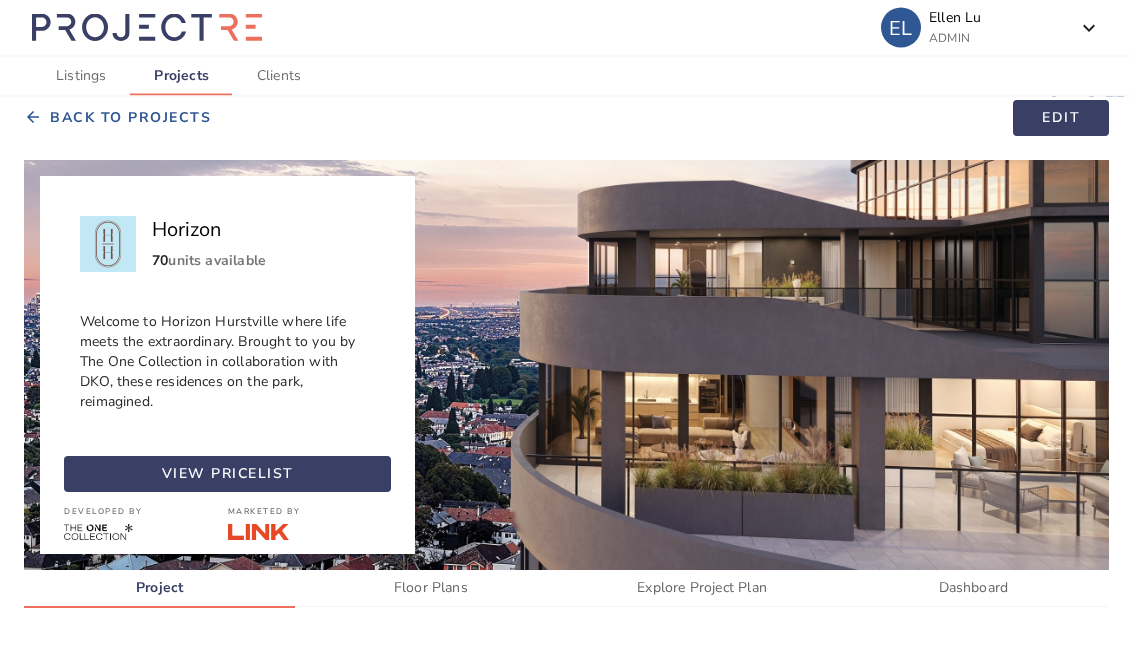 scroll, scrollTop: 23, scrollLeft: 0, axis: vertical 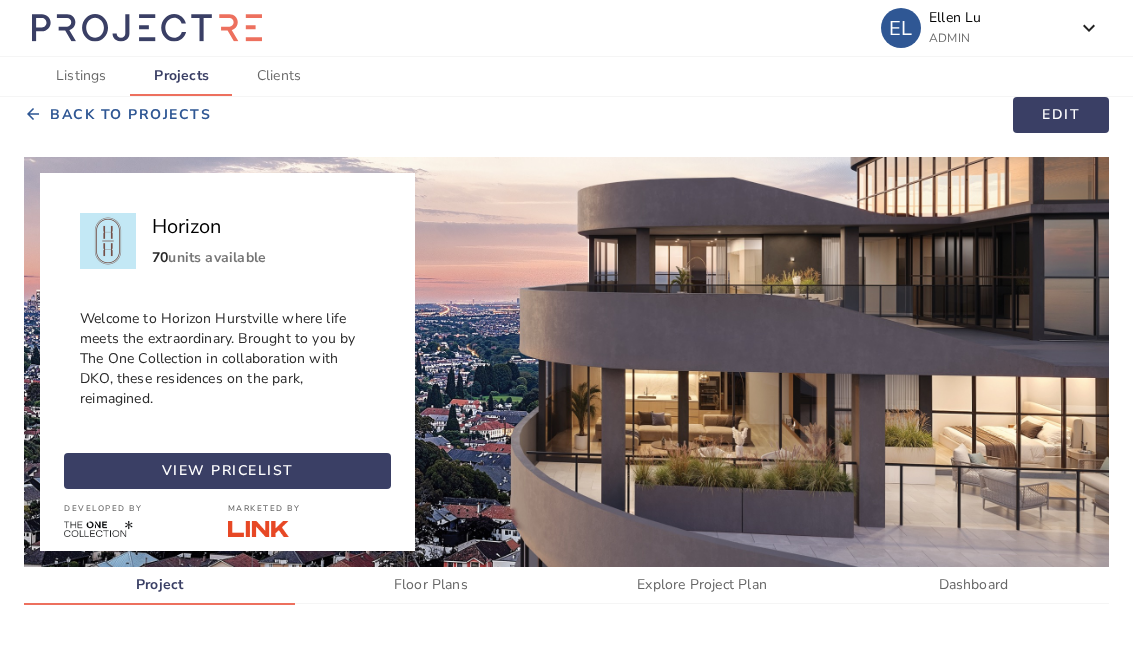 click on "Explore Project Plan" at bounding box center [702, 585] 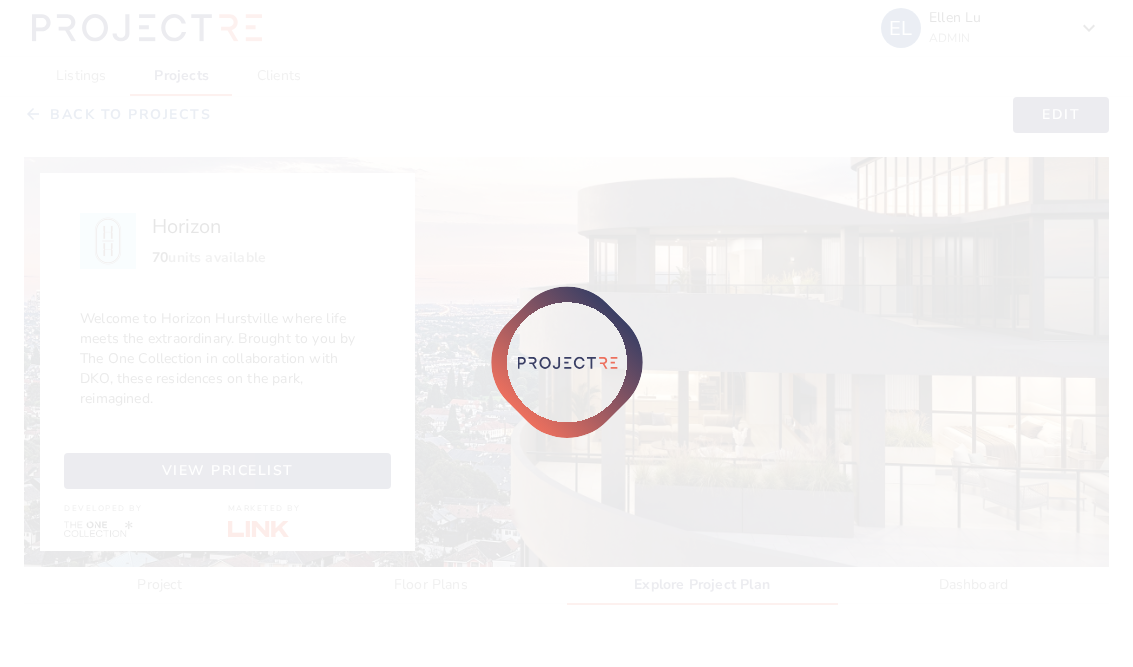 scroll, scrollTop: 0, scrollLeft: 0, axis: both 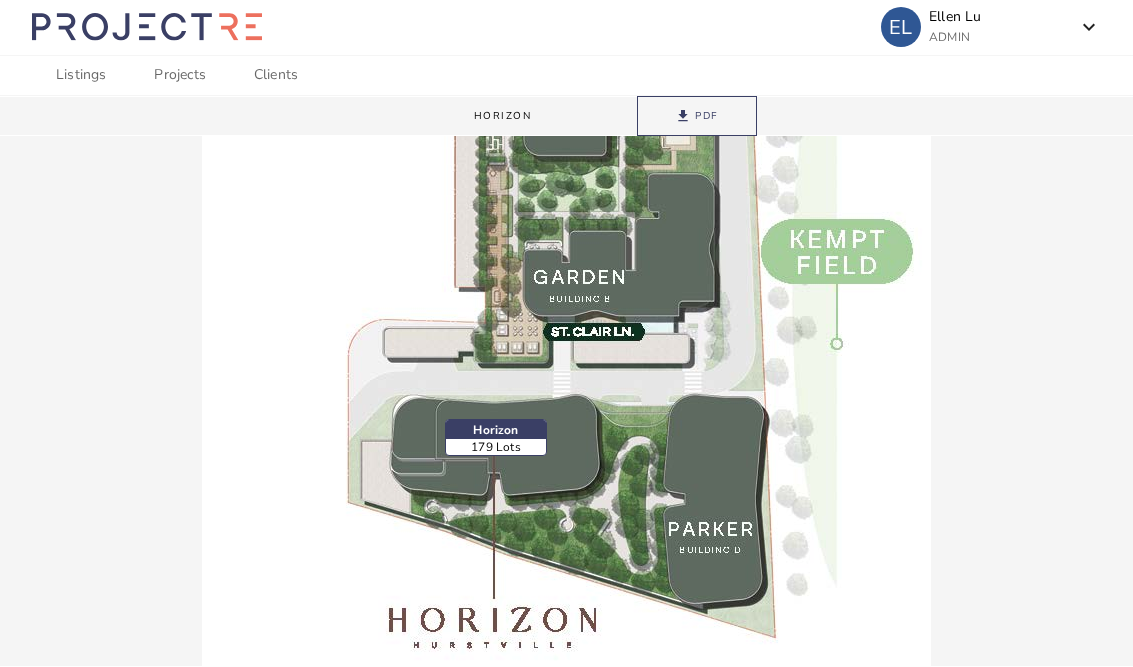 click on "Horizon" at bounding box center [507, 117] 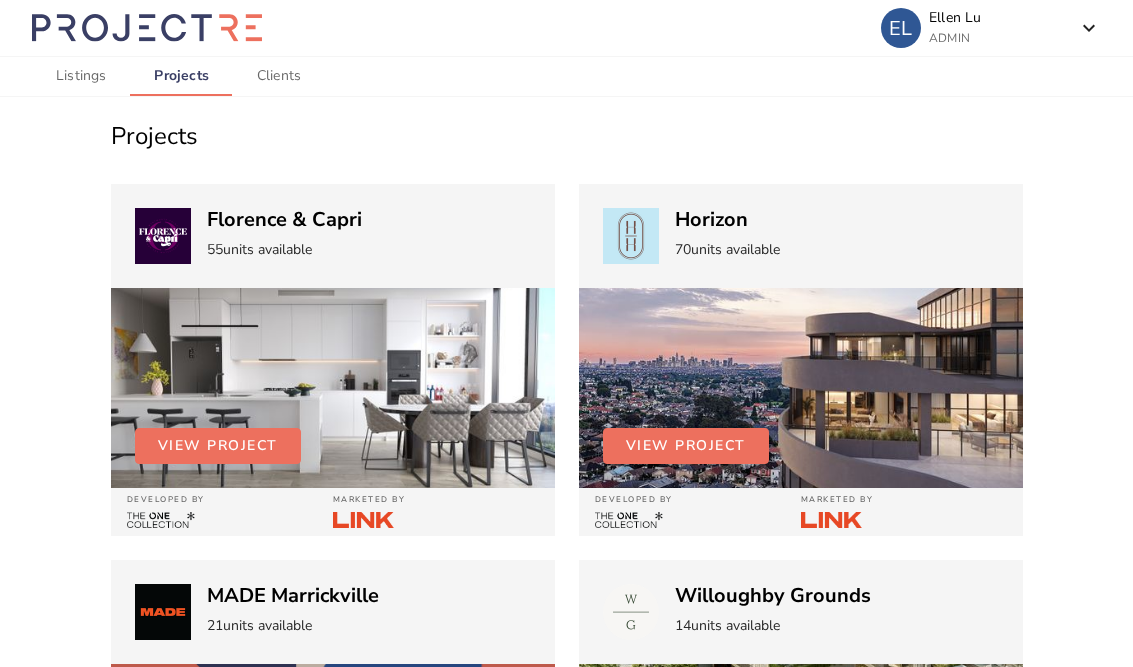 click on "View Project" at bounding box center (686, 446) 